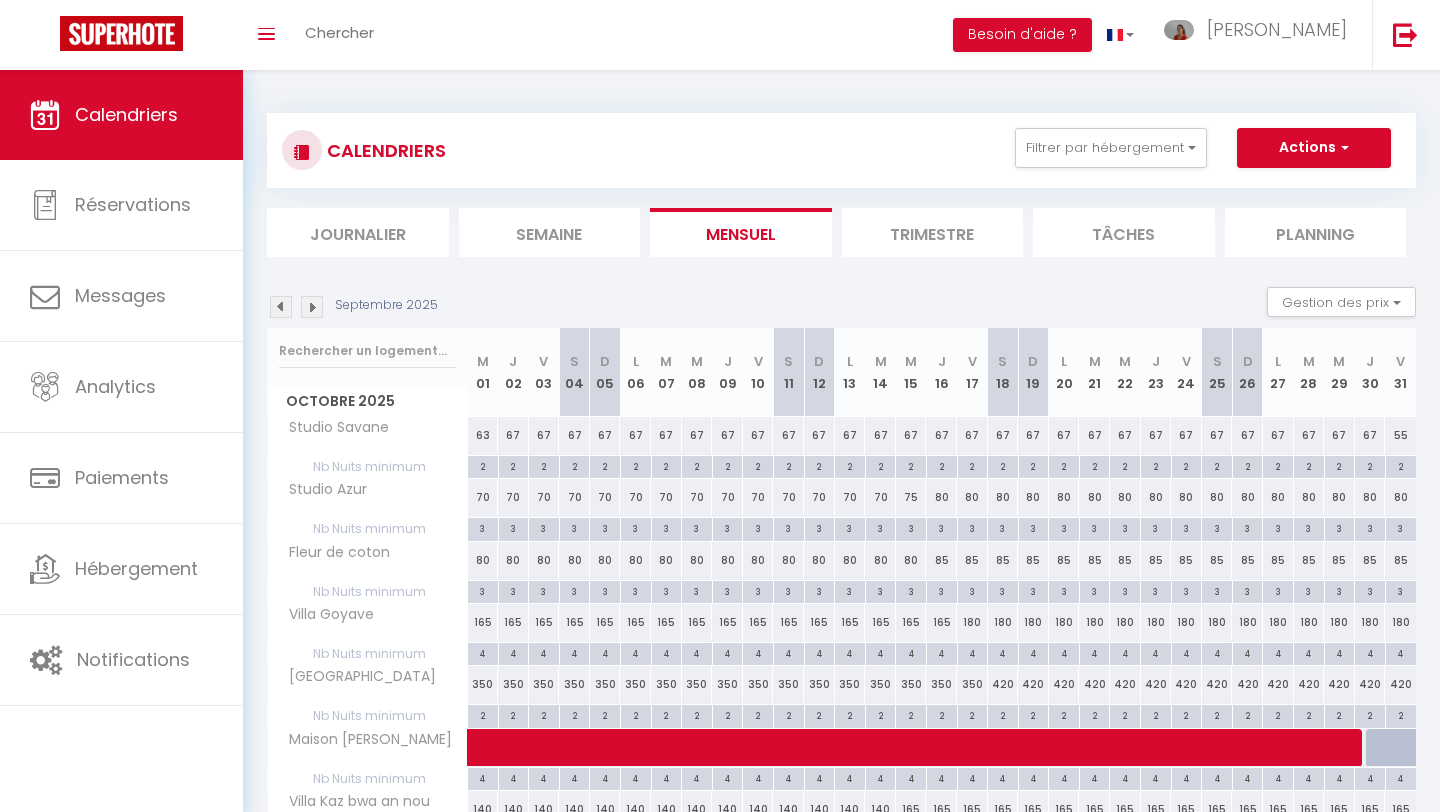 scroll, scrollTop: 0, scrollLeft: 0, axis: both 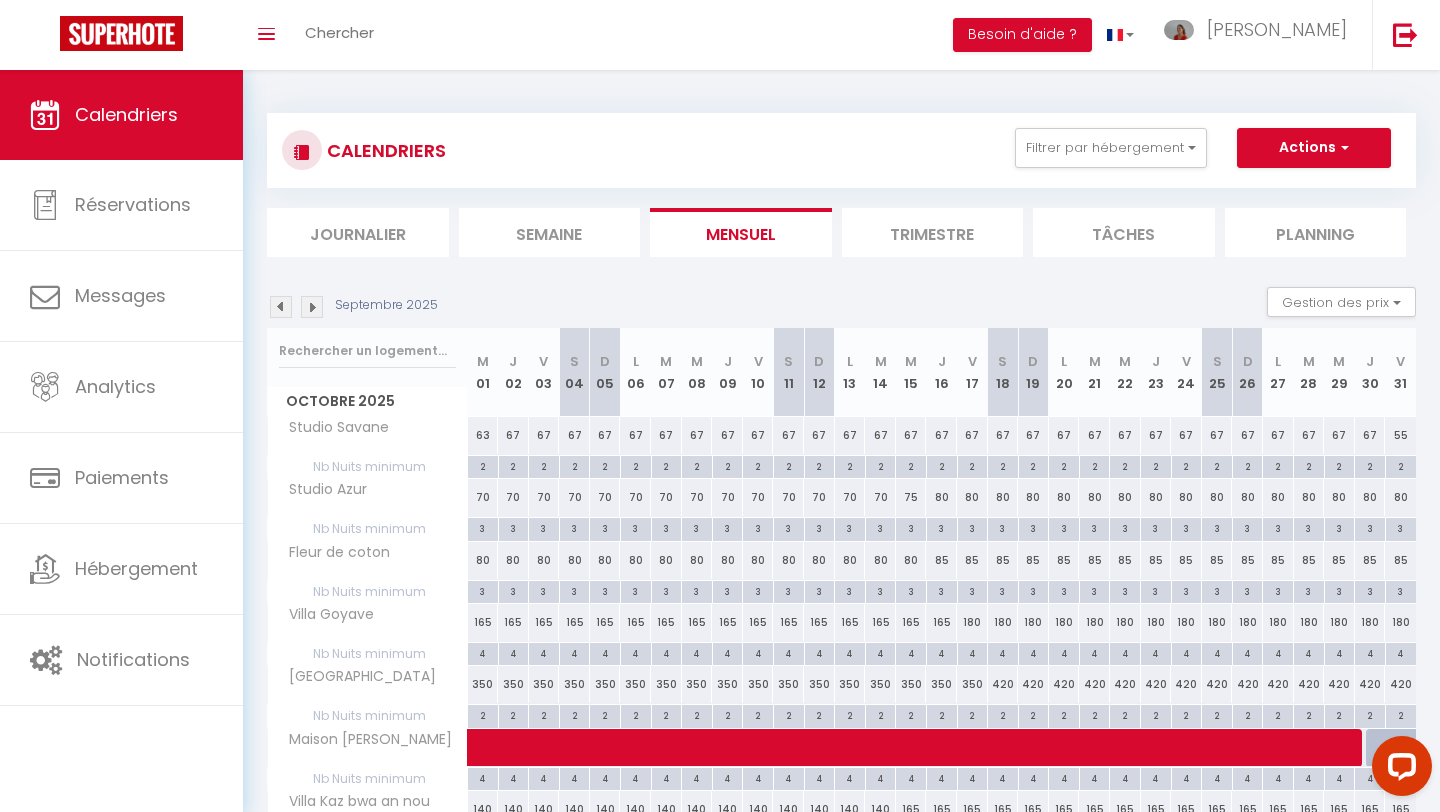 click at bounding box center [312, 307] 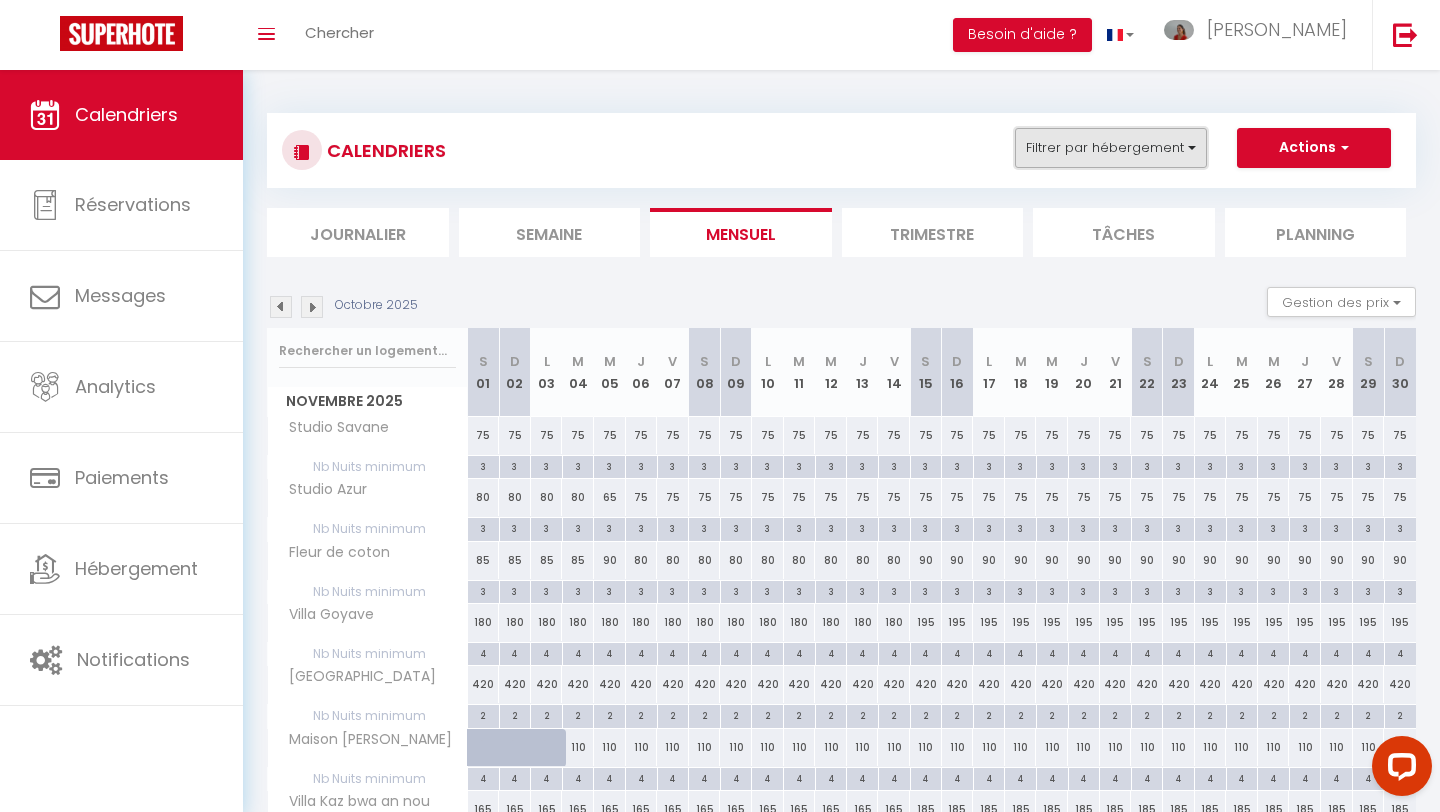 click on "Filtrer par hébergement" at bounding box center (1111, 148) 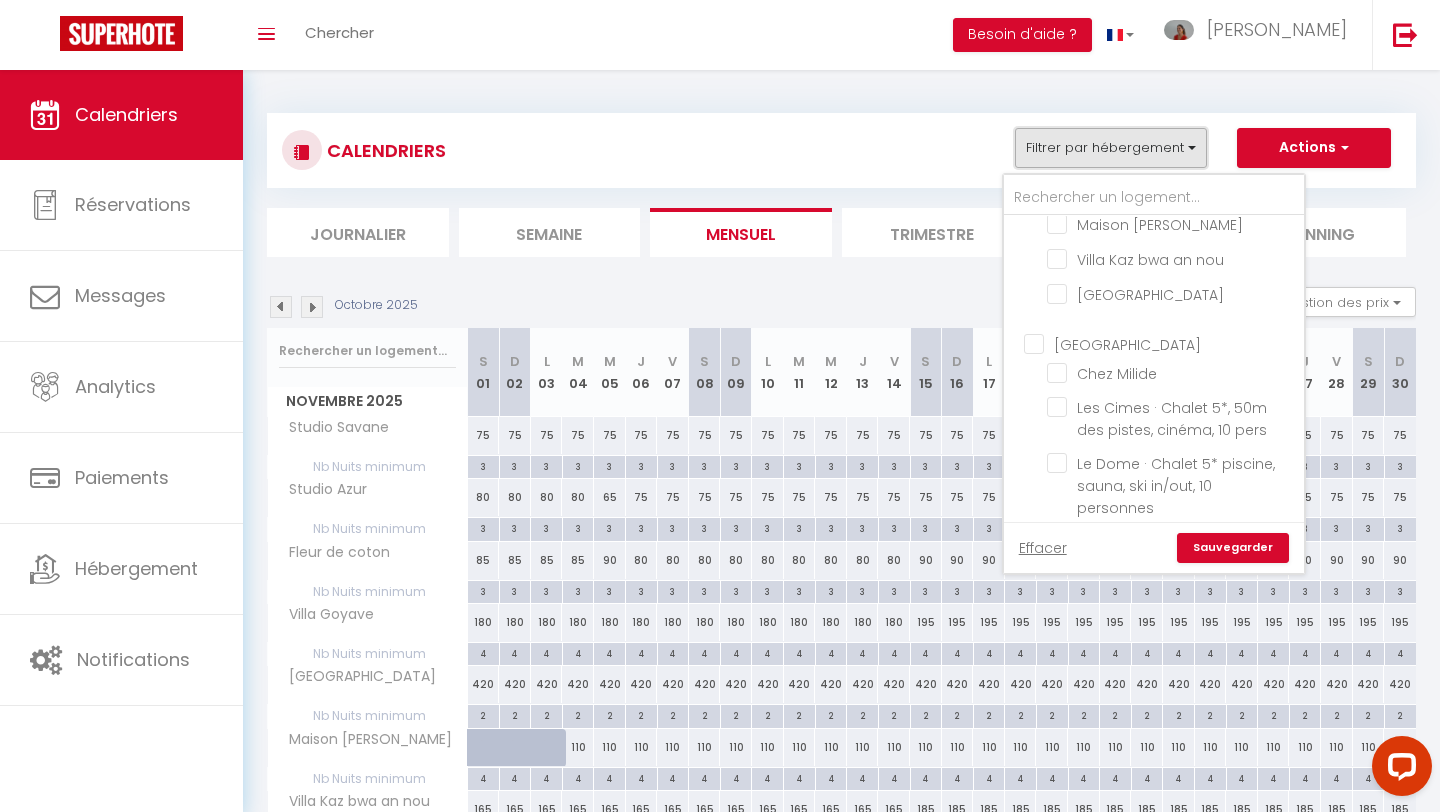 scroll, scrollTop: 259, scrollLeft: 0, axis: vertical 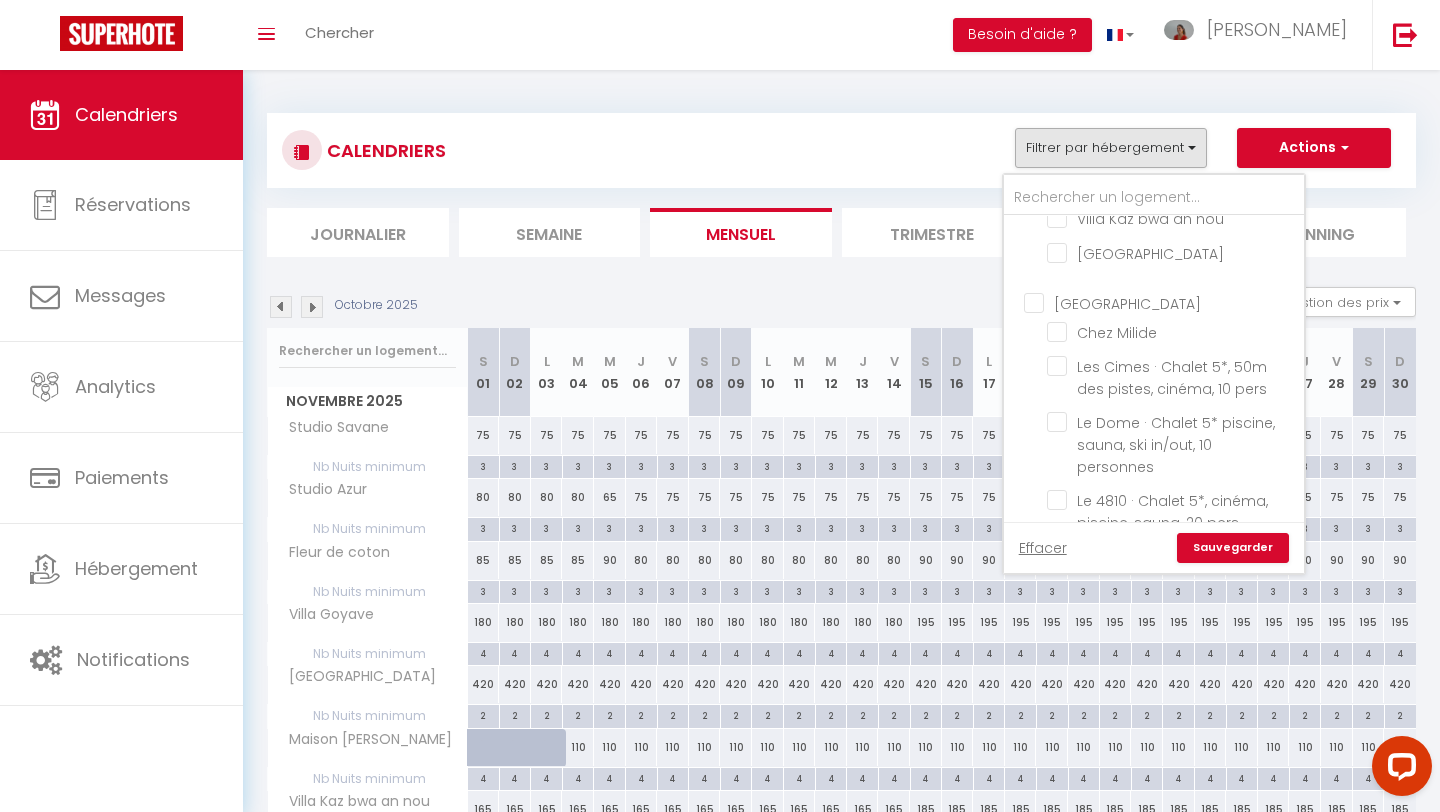 click on "[GEOGRAPHIC_DATA]" at bounding box center [1174, 301] 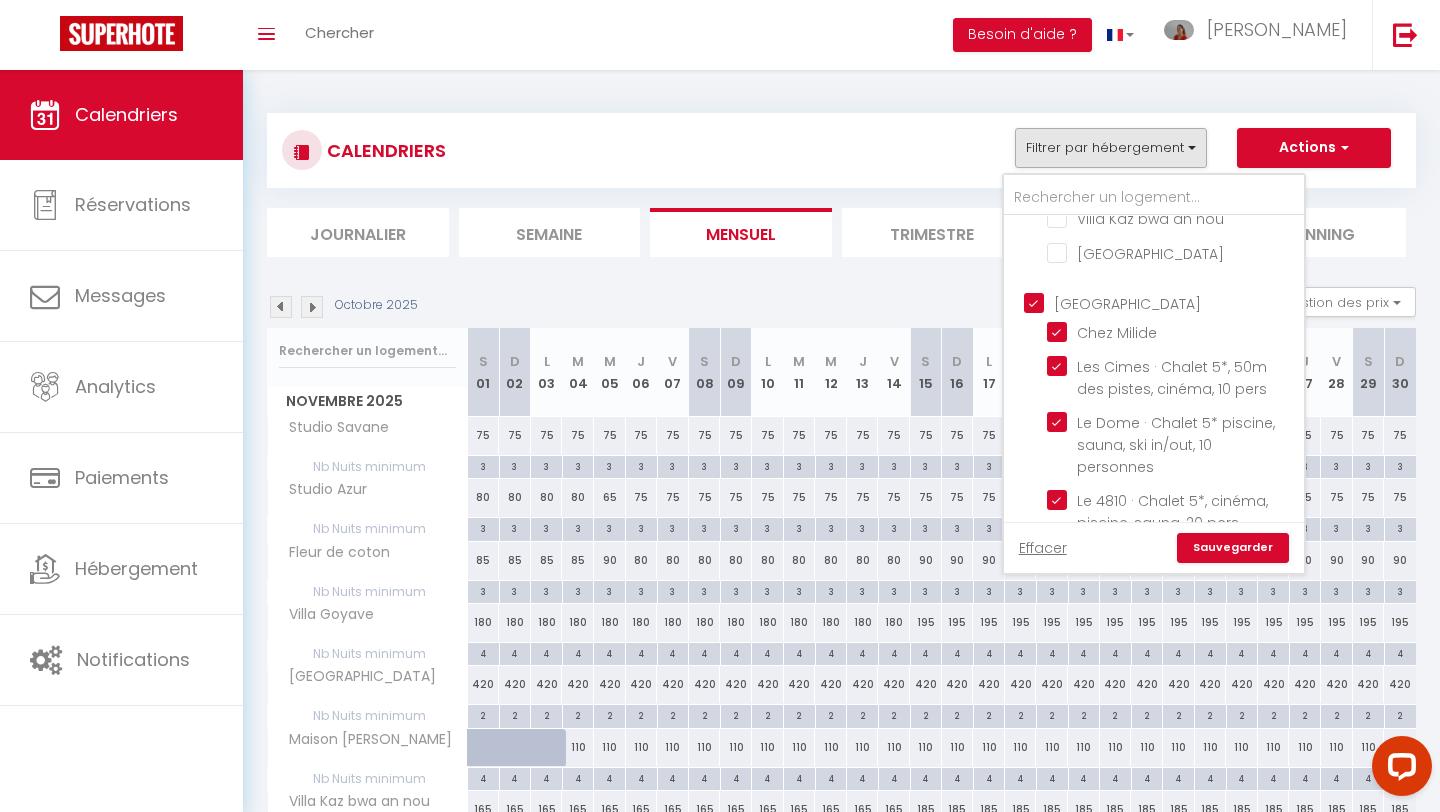 checkbox on "false" 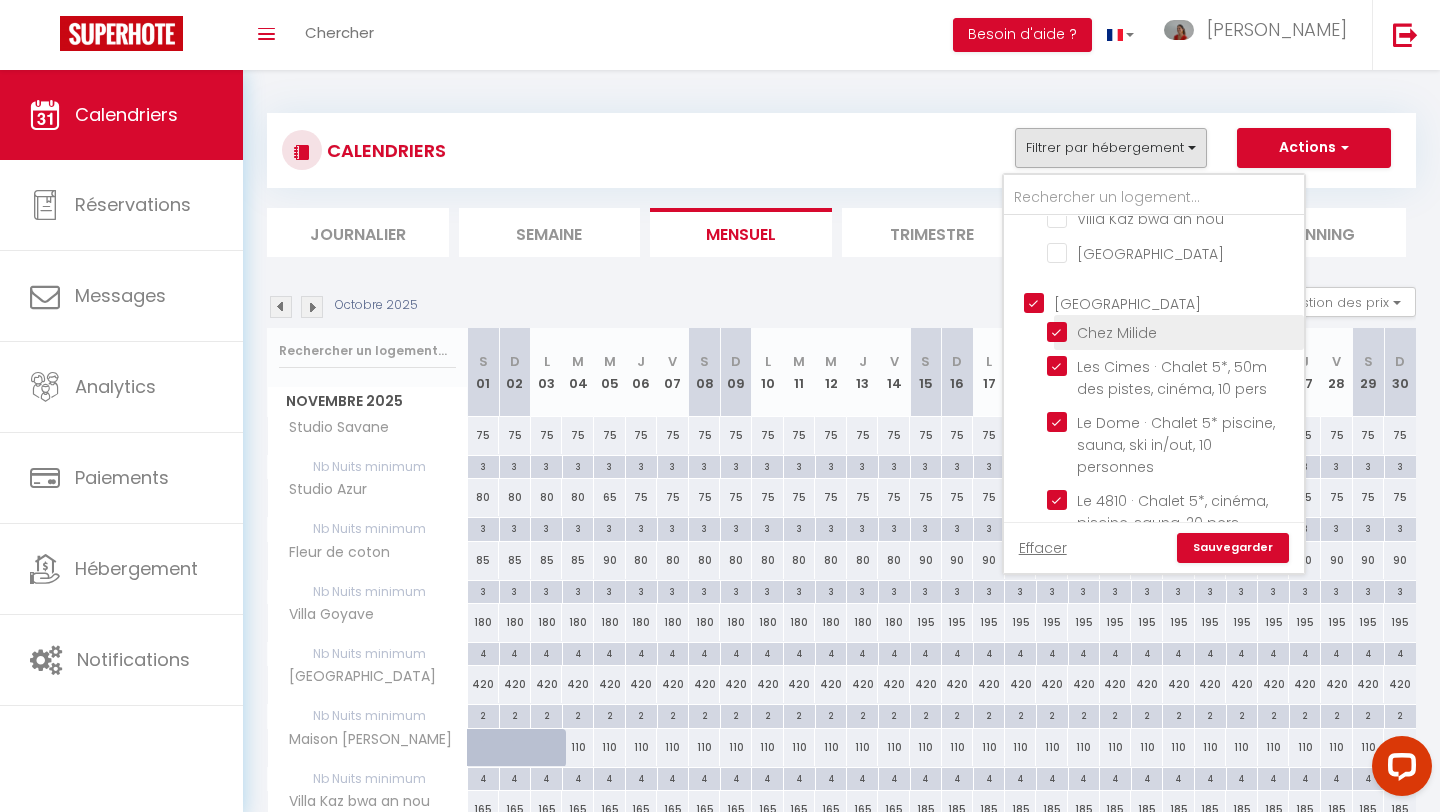 click on "Chez Milide" at bounding box center [1172, 331] 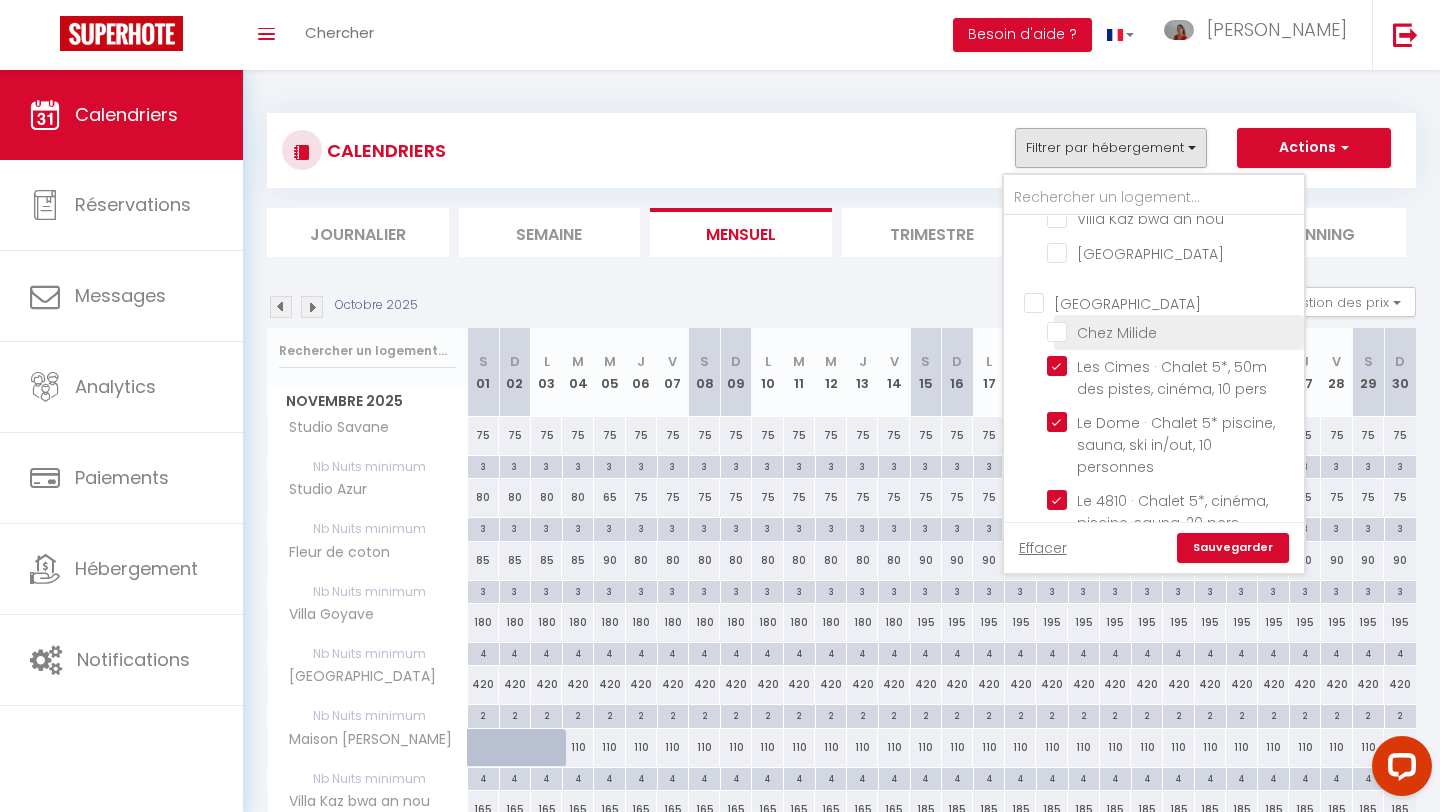 checkbox on "false" 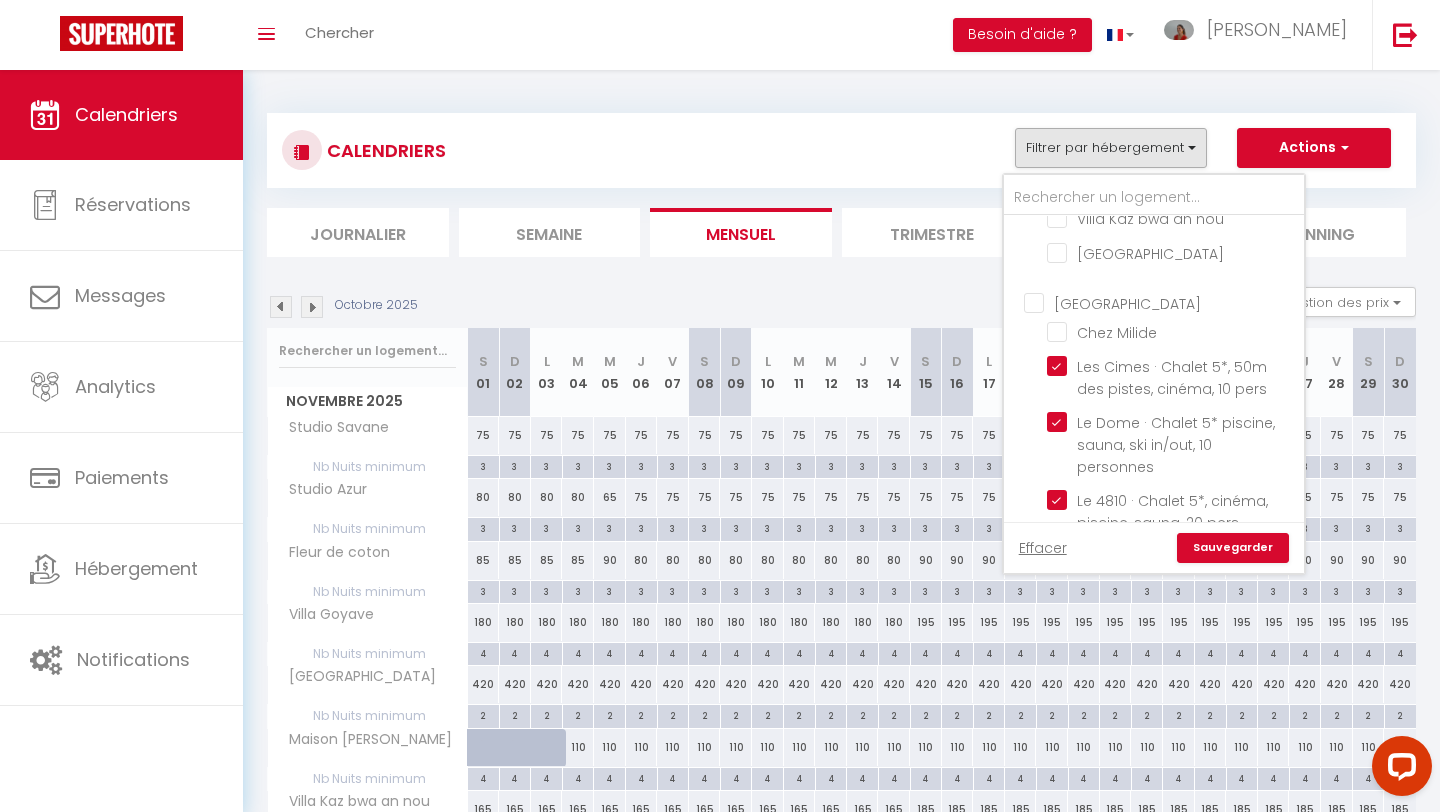 click on "Sauvegarder" at bounding box center [1233, 548] 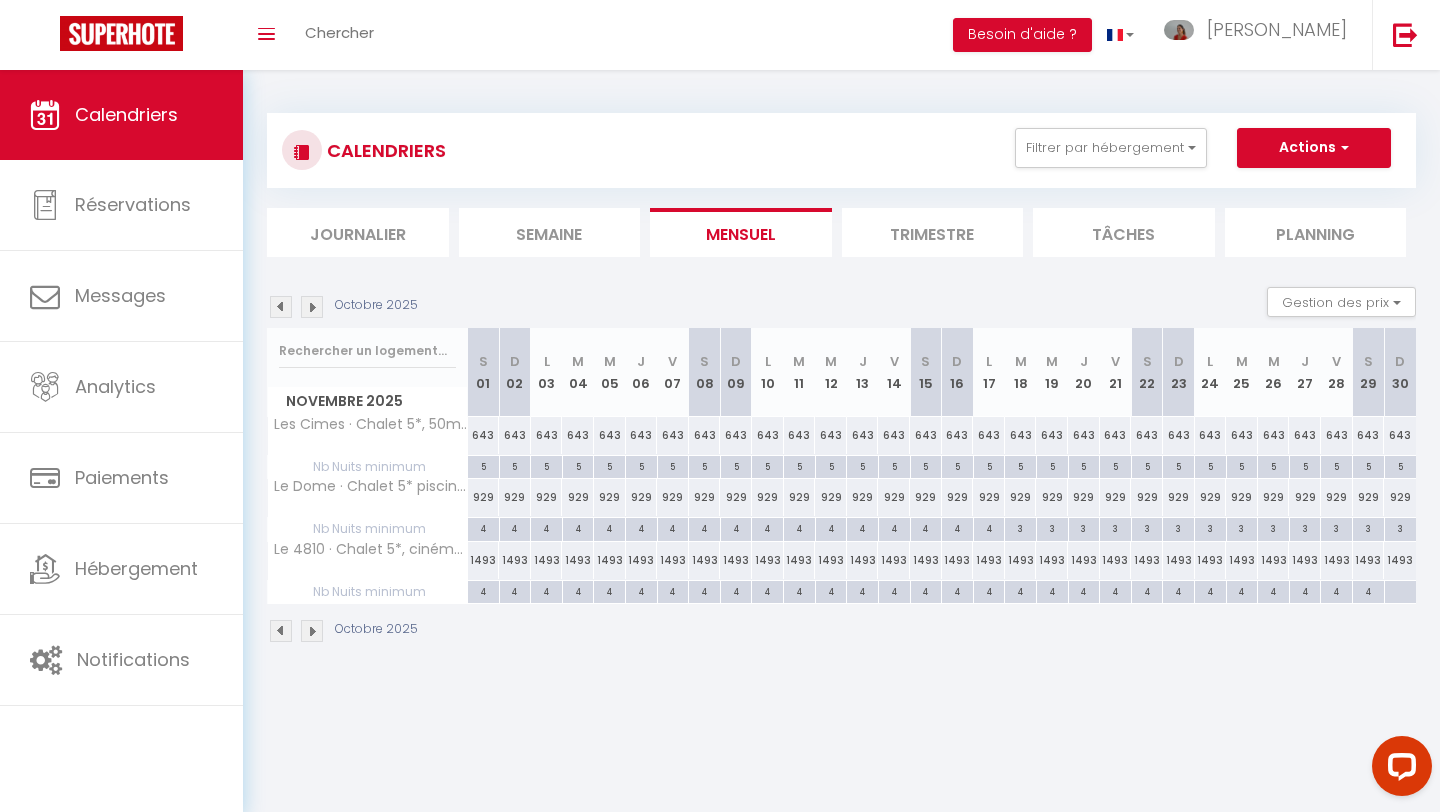 click at bounding box center [312, 307] 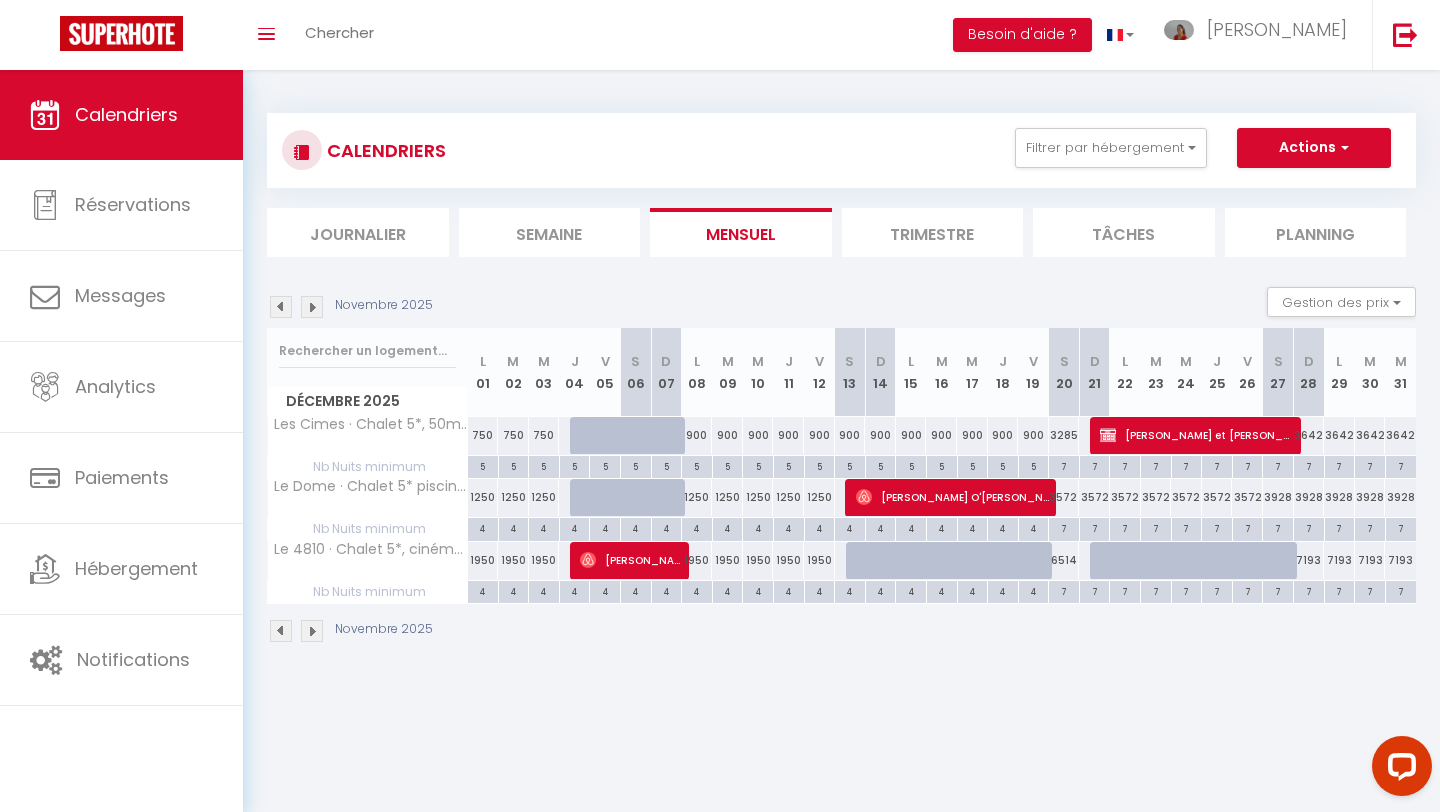 scroll, scrollTop: 43, scrollLeft: 0, axis: vertical 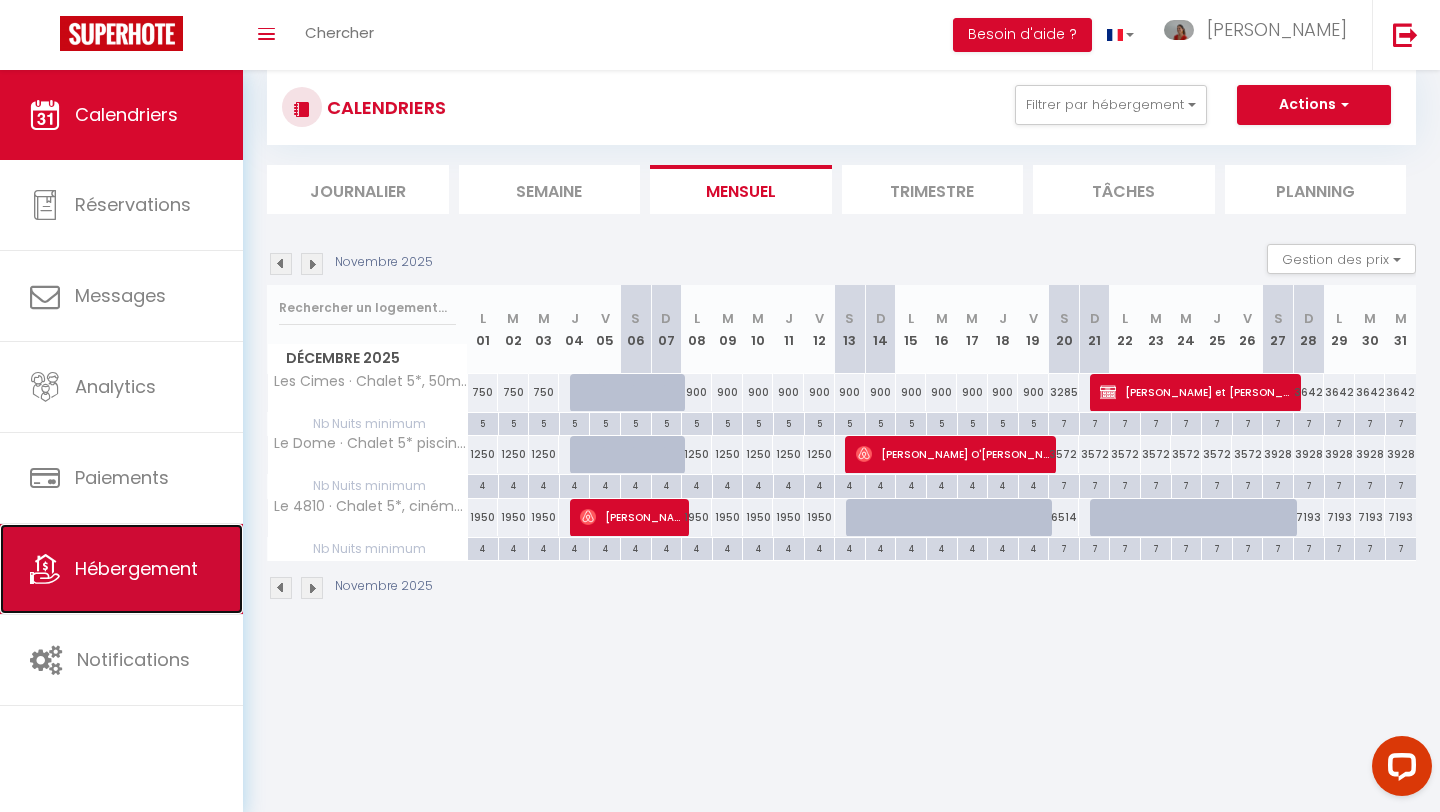 click on "Hébergement" at bounding box center (136, 568) 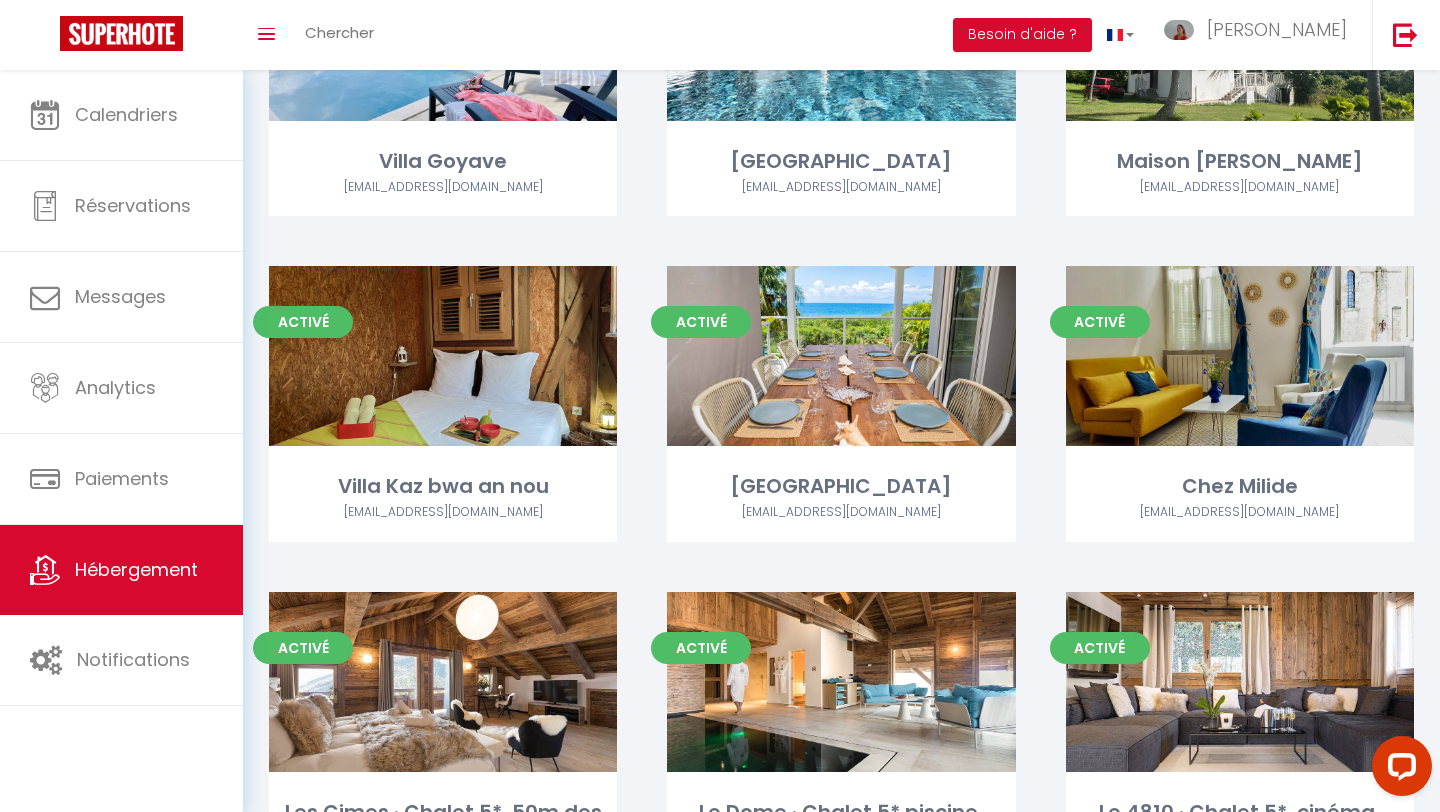 scroll, scrollTop: 762, scrollLeft: 0, axis: vertical 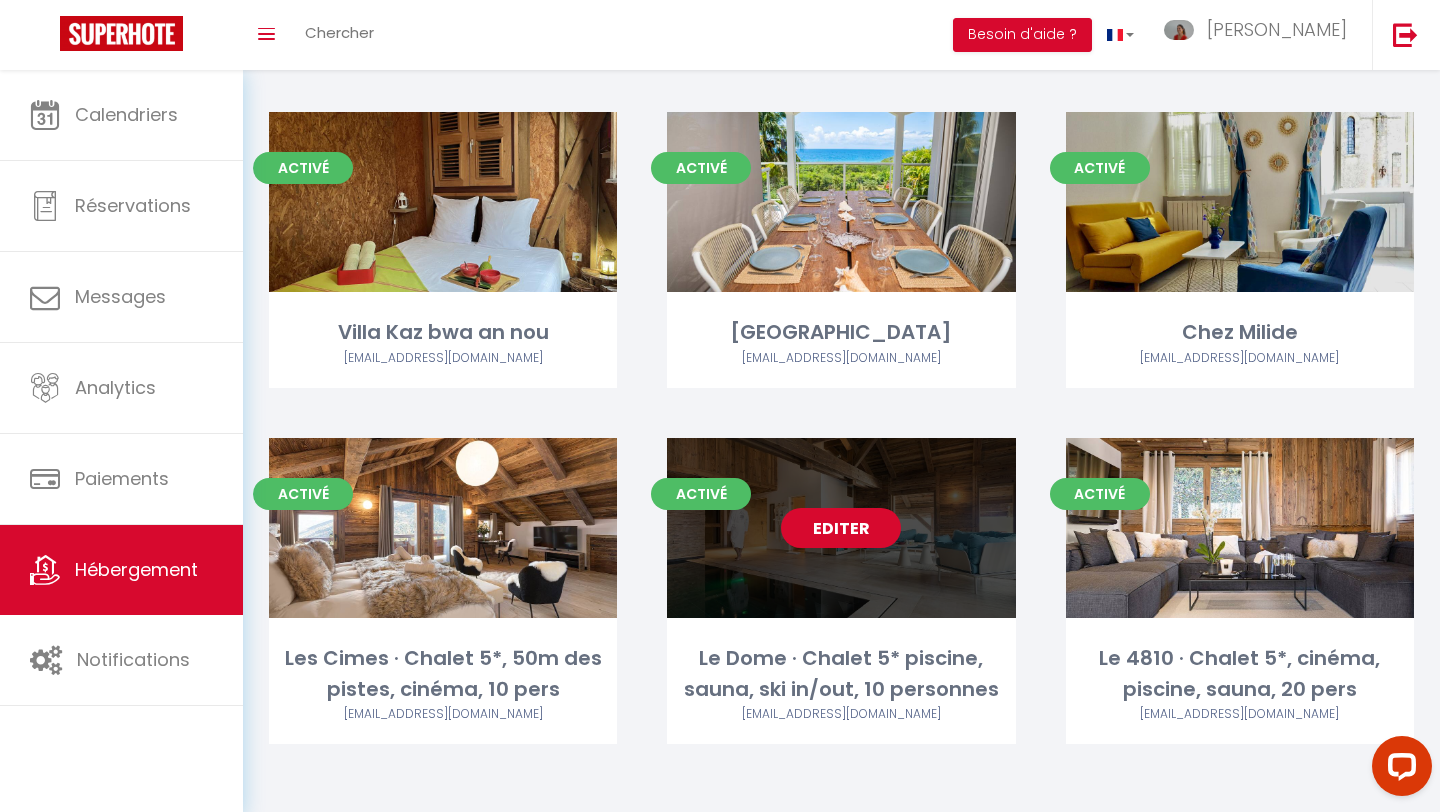 click on "Editer" at bounding box center (841, 528) 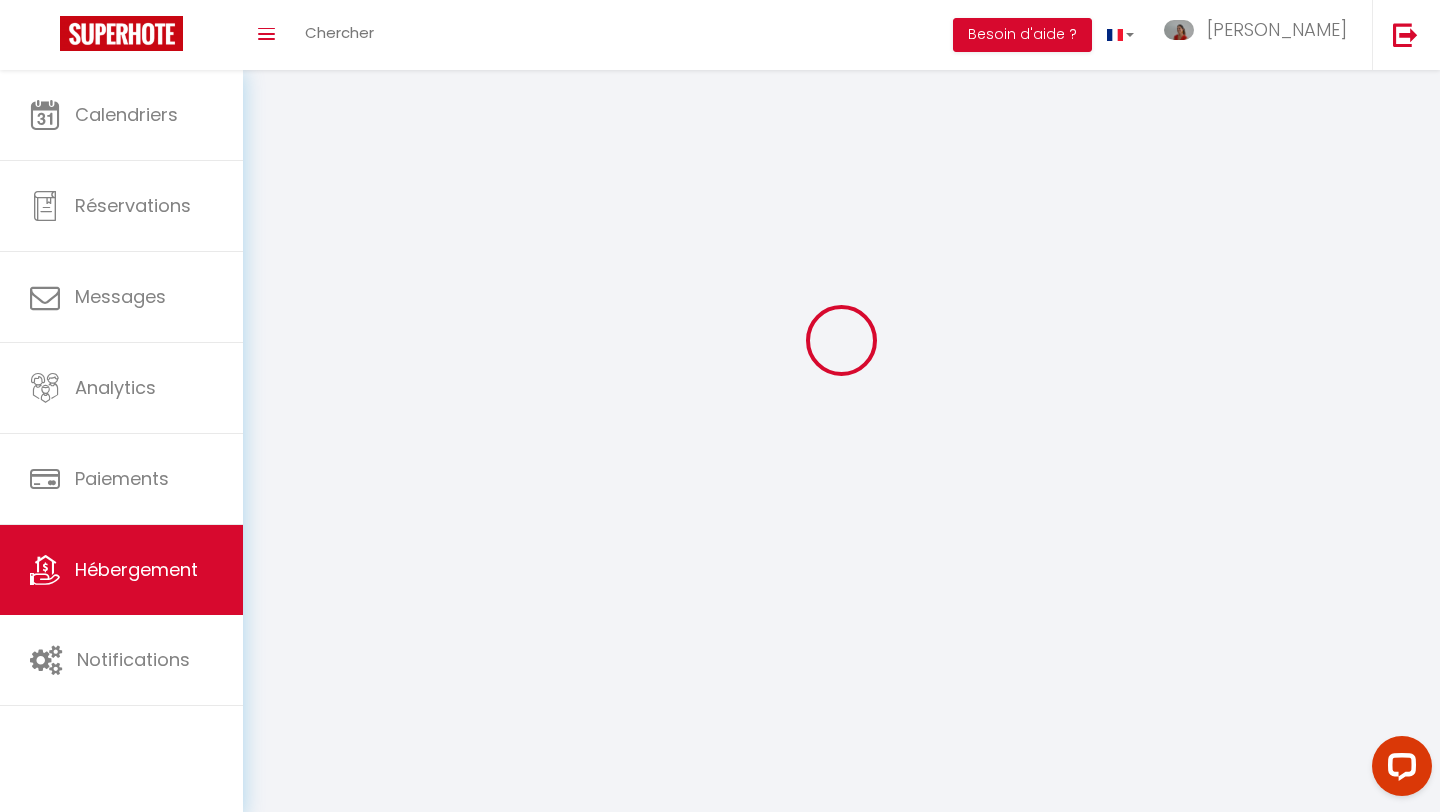 scroll, scrollTop: 0, scrollLeft: 0, axis: both 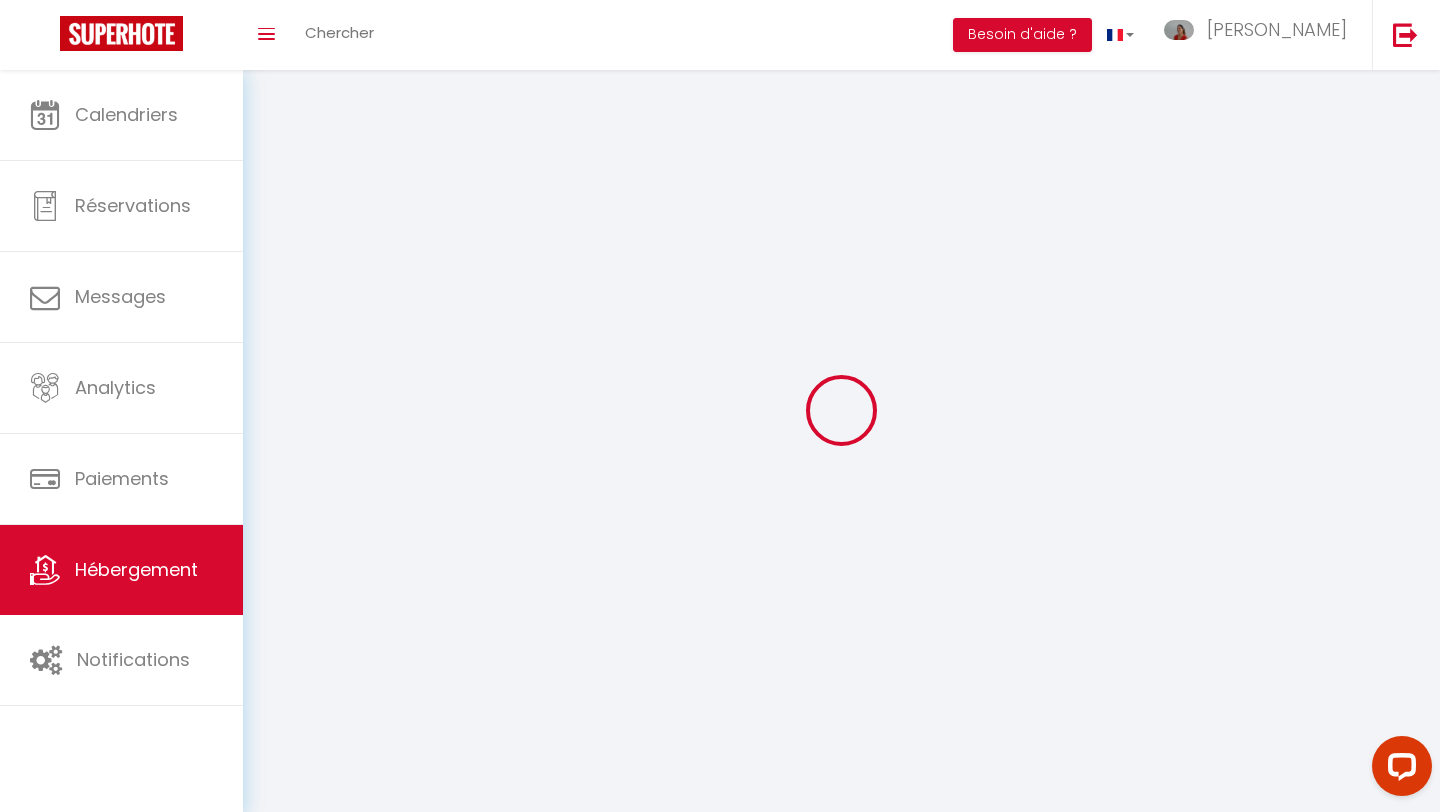 select 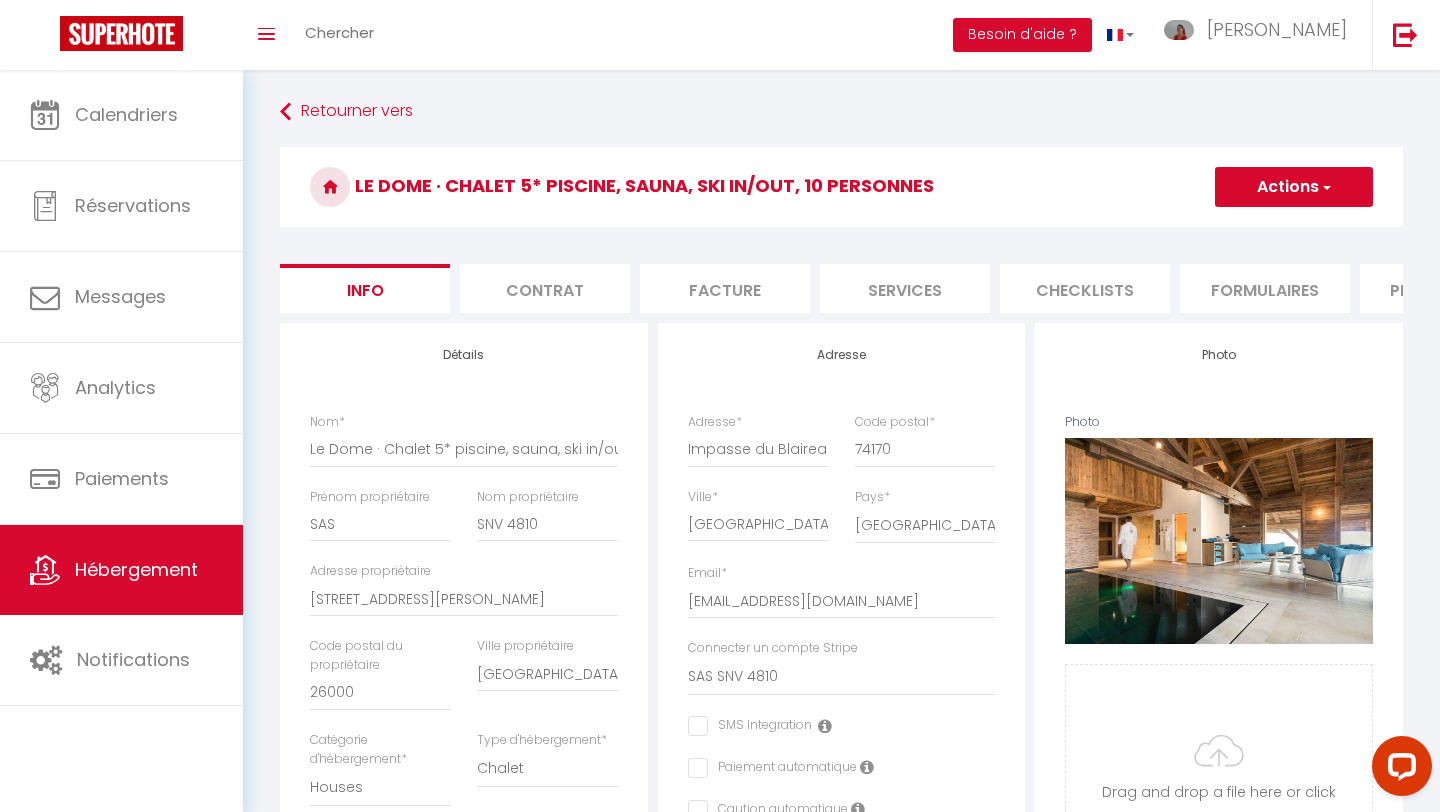 select 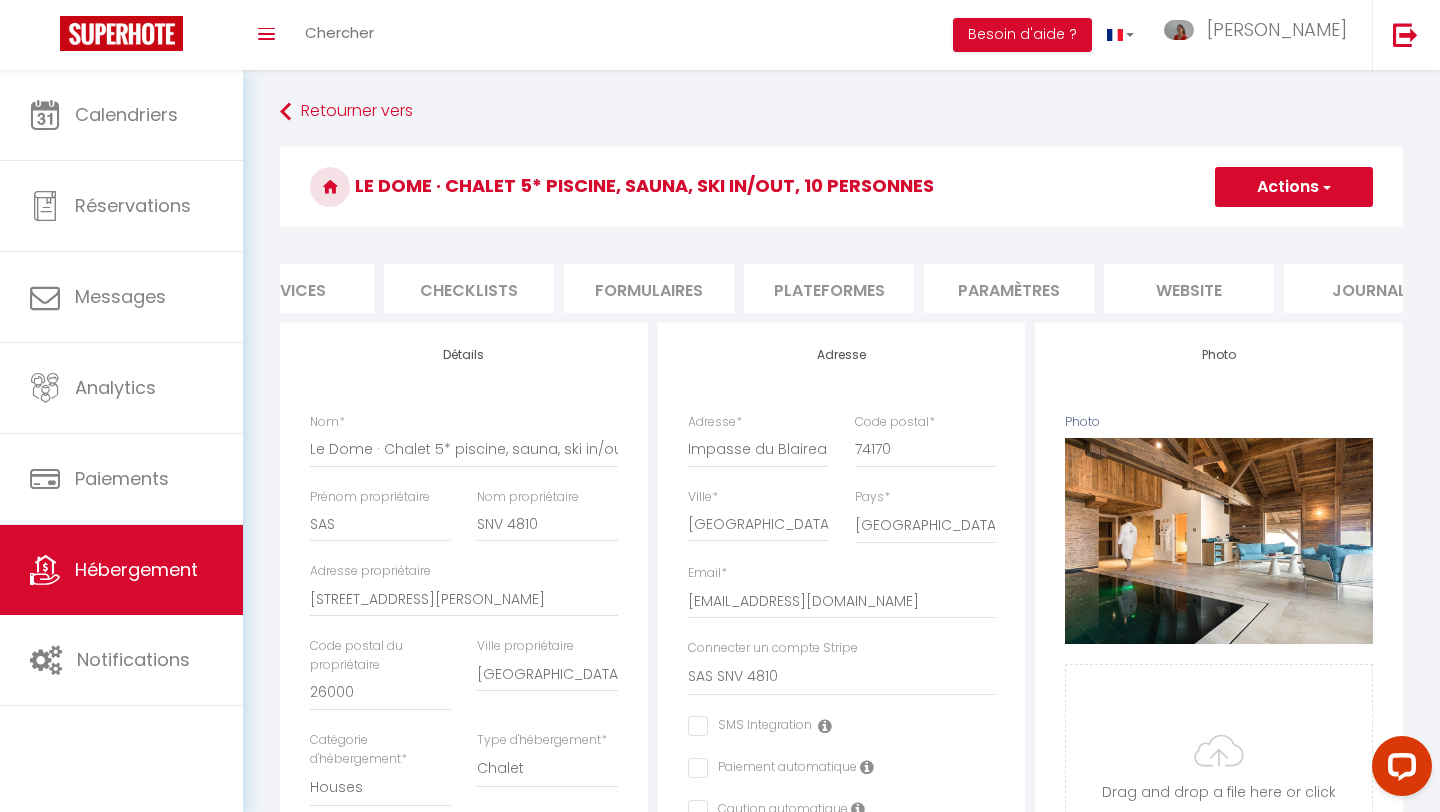 scroll, scrollTop: 0, scrollLeft: 620, axis: horizontal 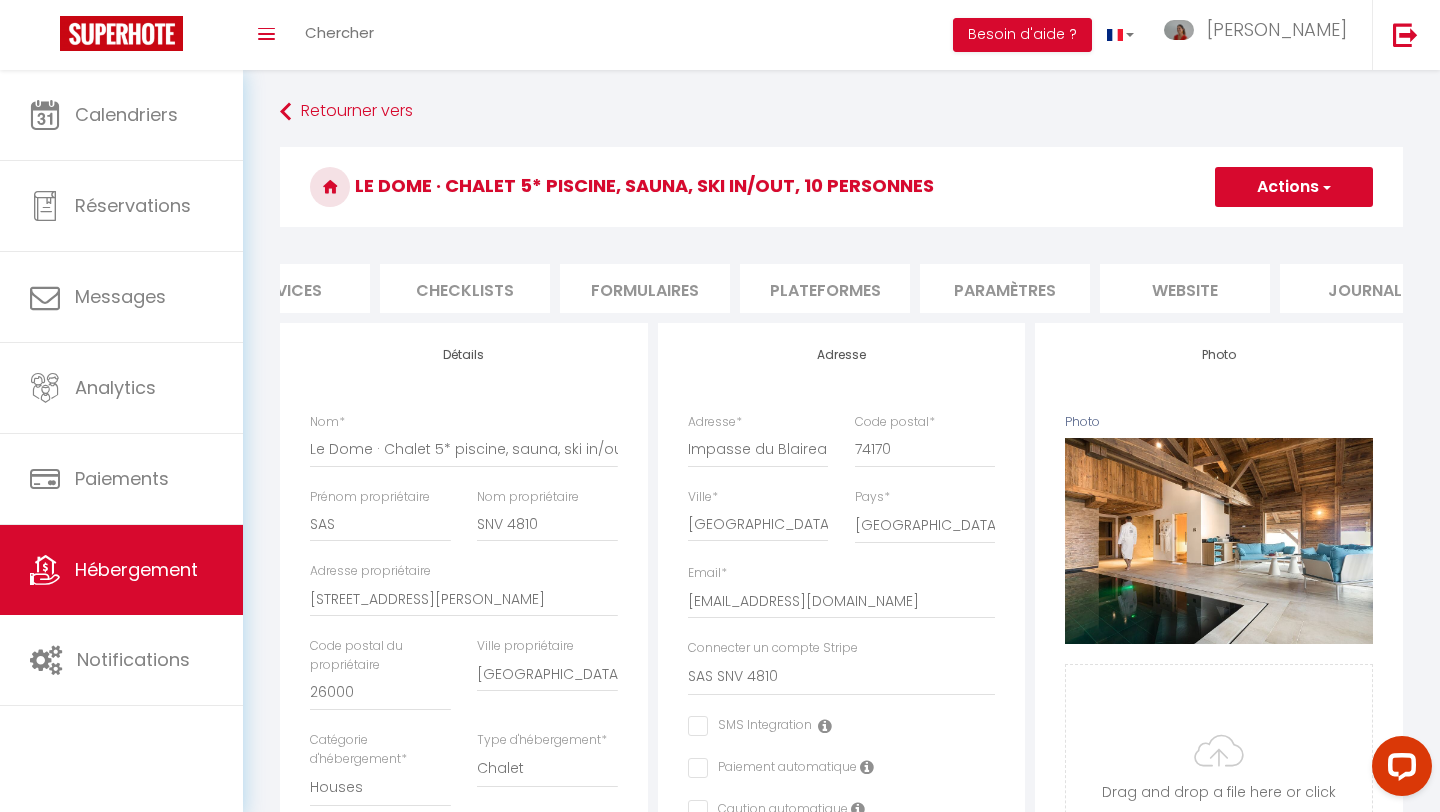 click on "Plateformes" at bounding box center (825, 288) 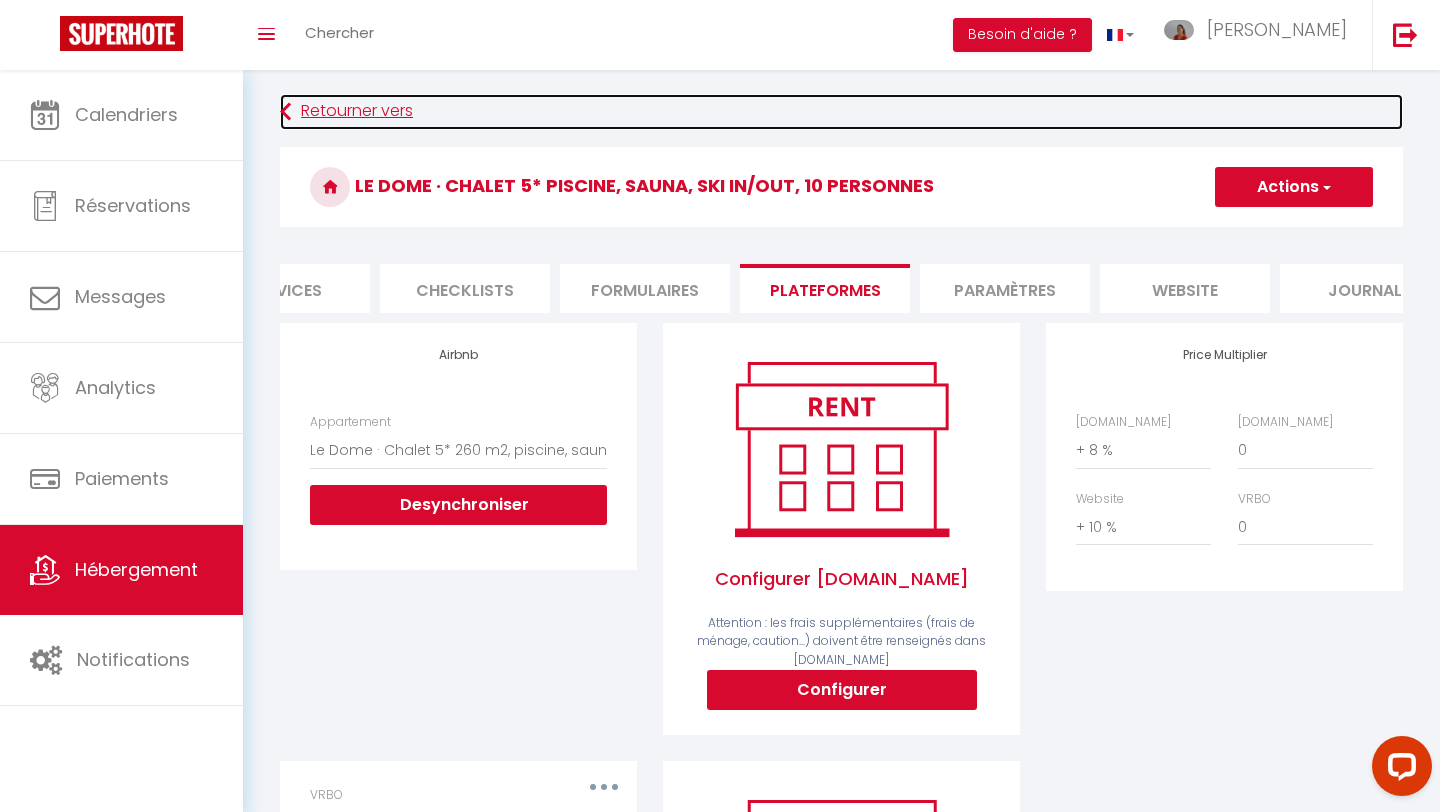 click on "Retourner vers" at bounding box center (841, 112) 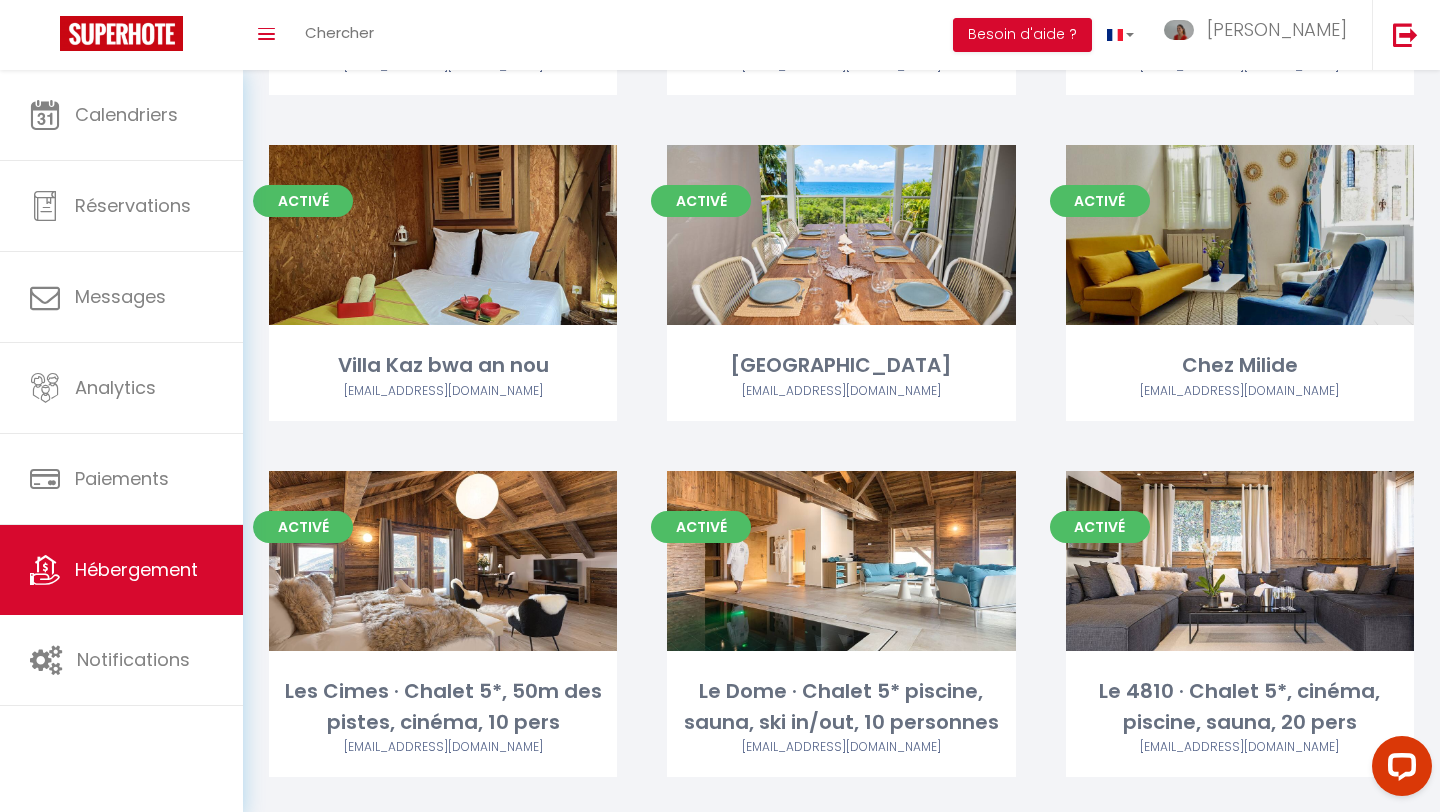 scroll, scrollTop: 762, scrollLeft: 0, axis: vertical 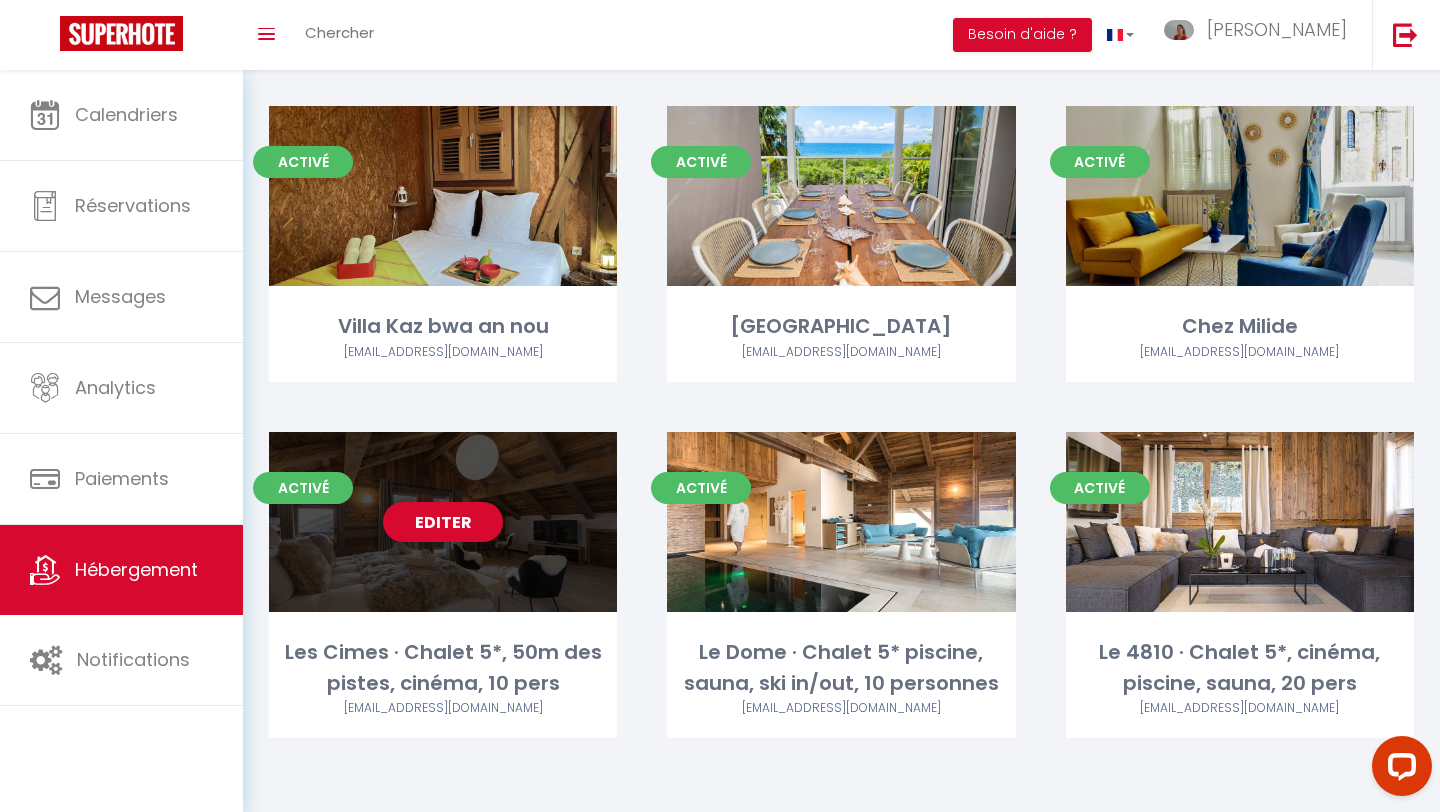click on "Editer" at bounding box center (443, 522) 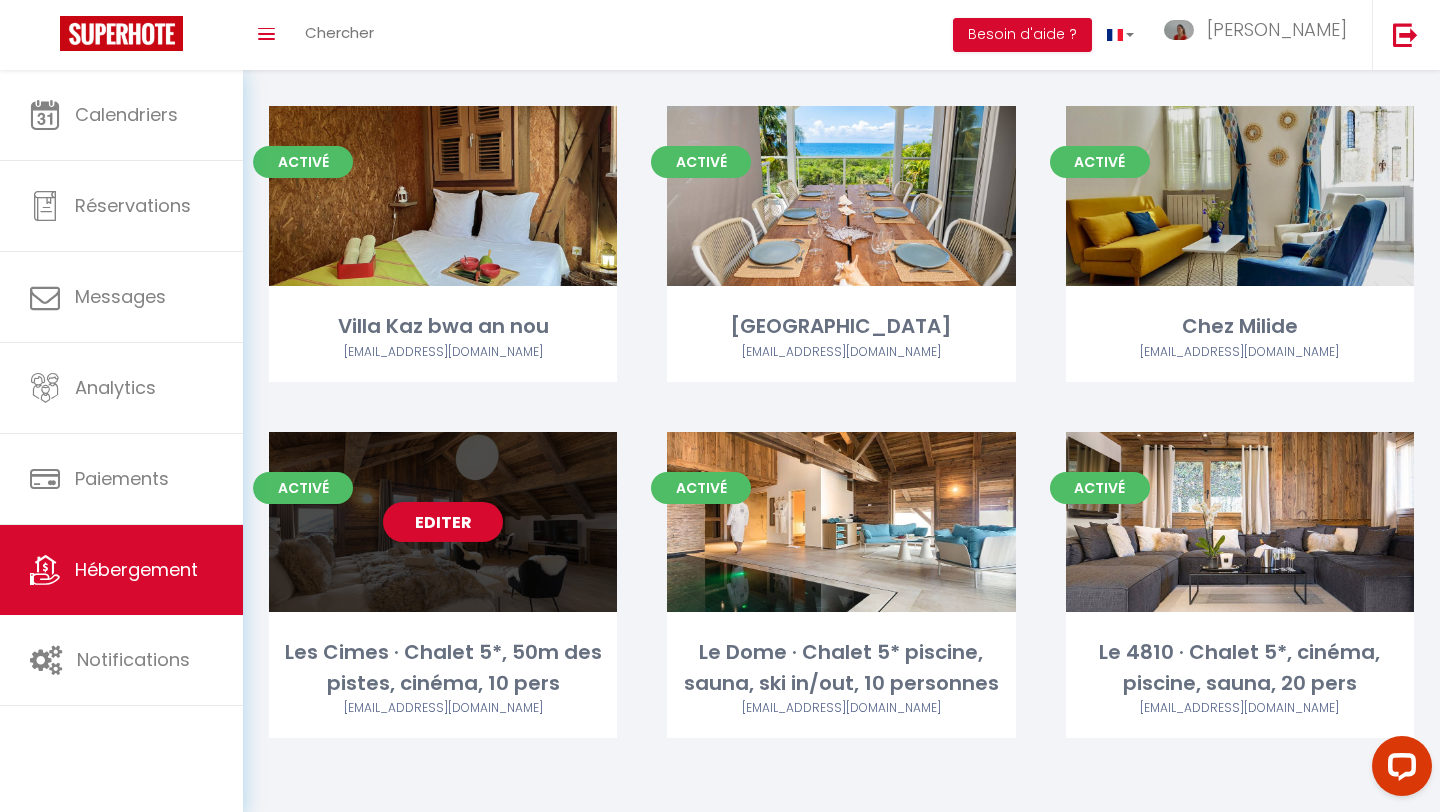 click on "Editer" at bounding box center (443, 522) 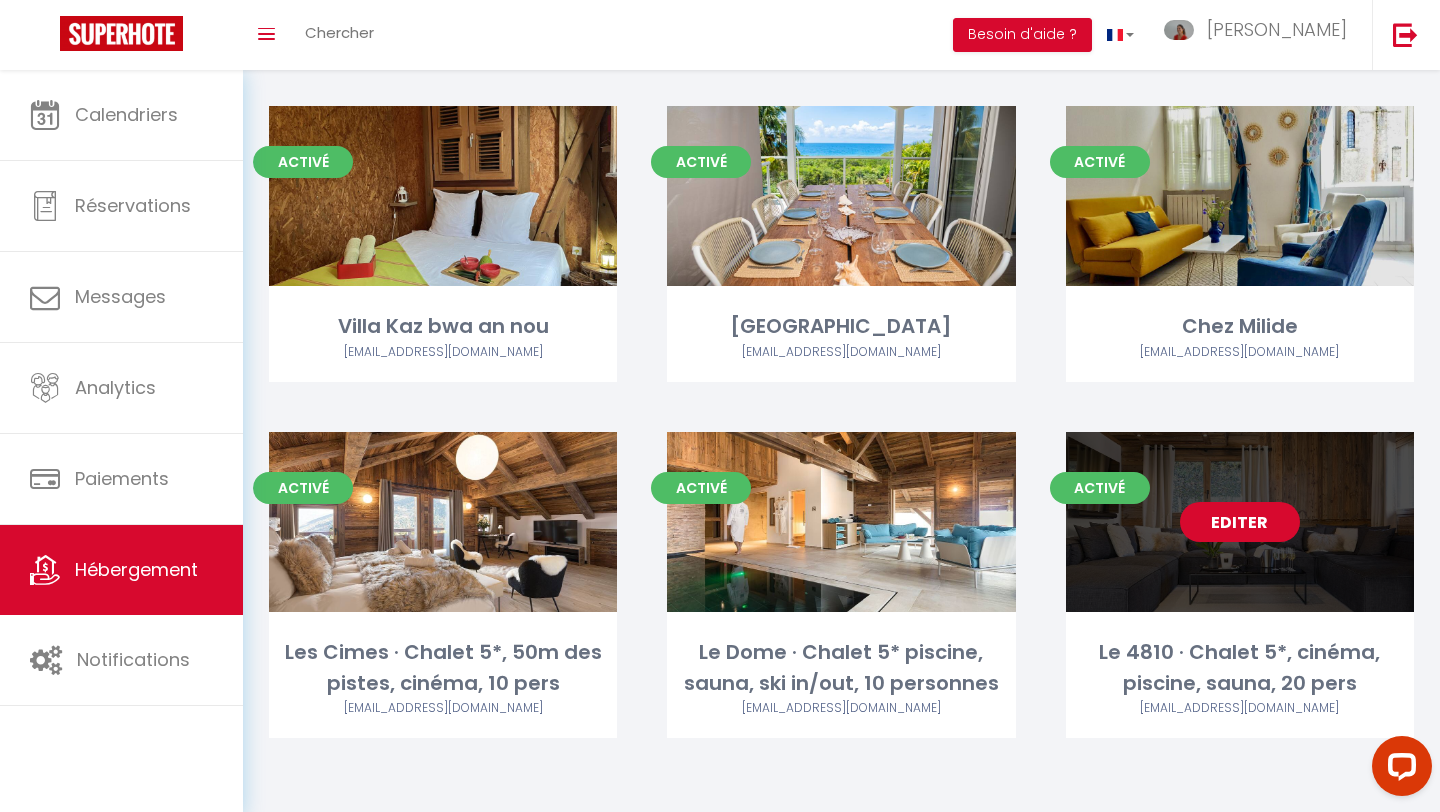click on "Editer" at bounding box center (1240, 522) 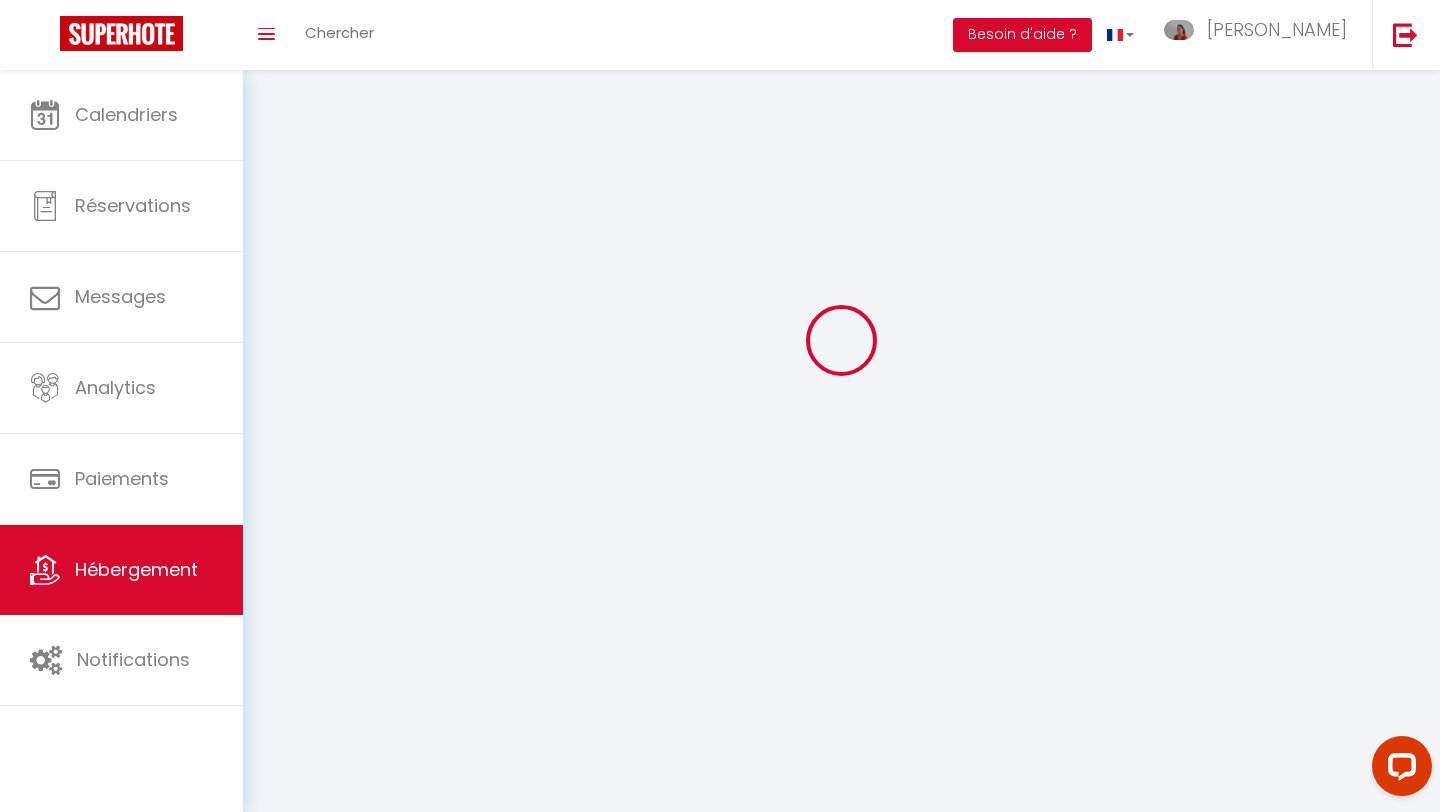 scroll, scrollTop: 0, scrollLeft: 0, axis: both 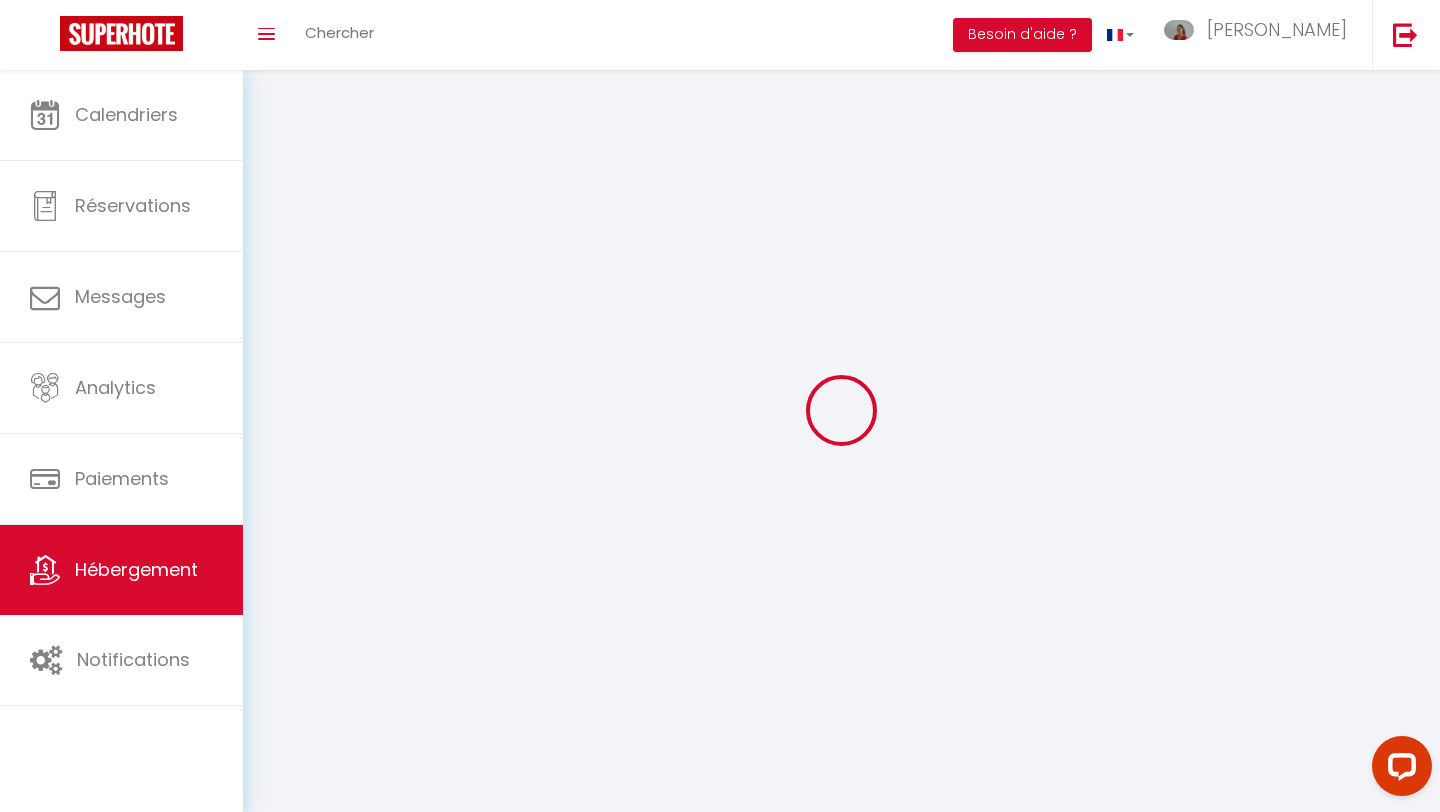 select 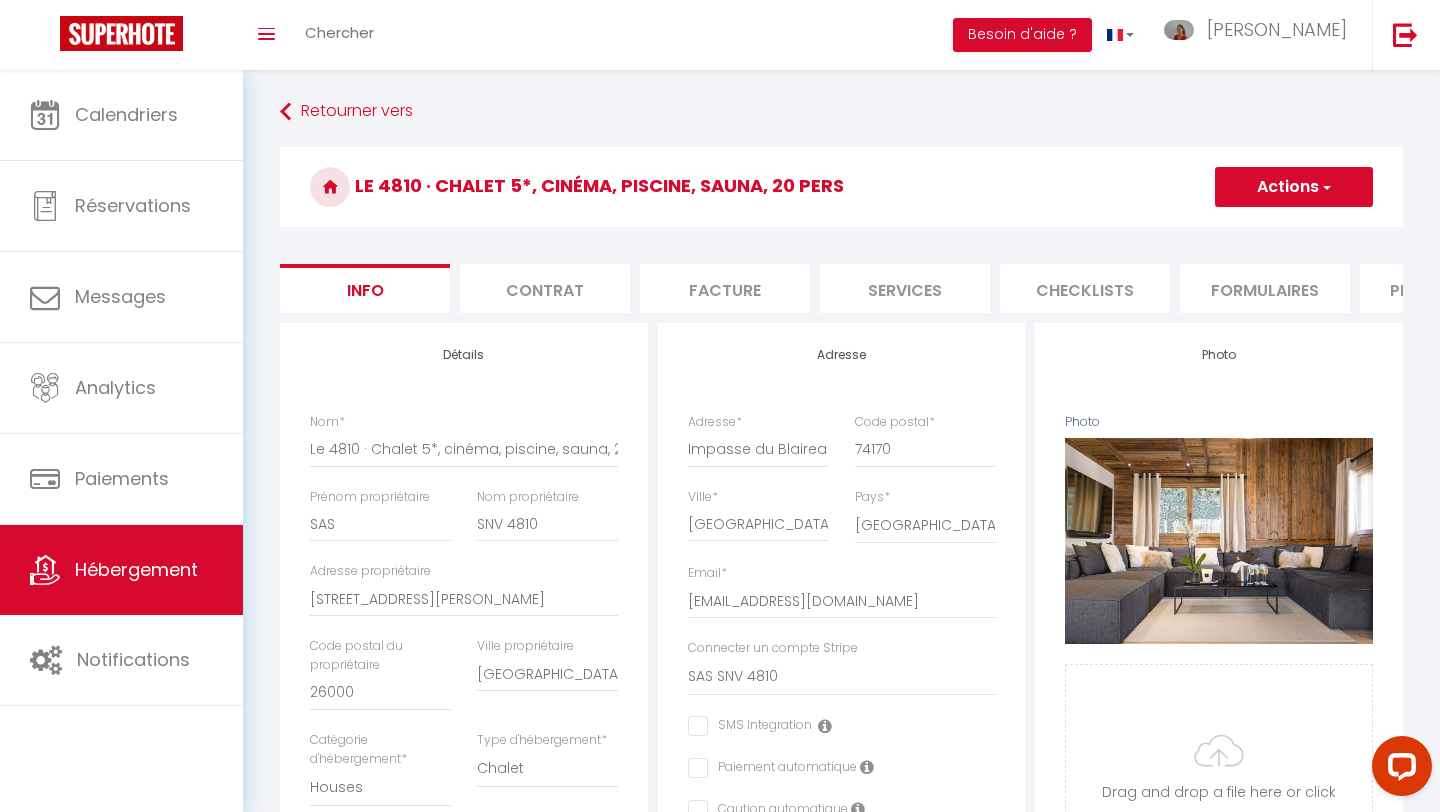 select 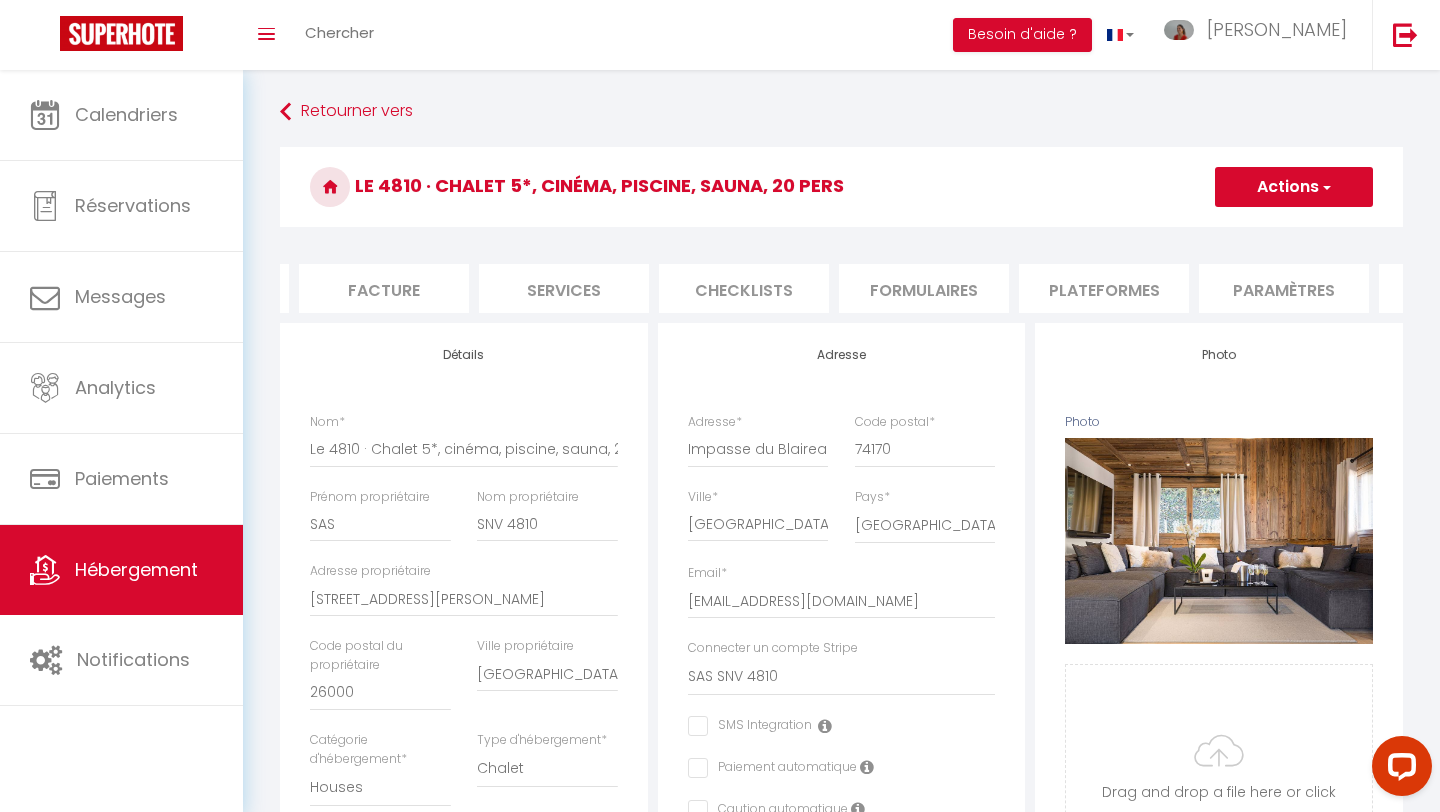 scroll, scrollTop: 0, scrollLeft: 345, axis: horizontal 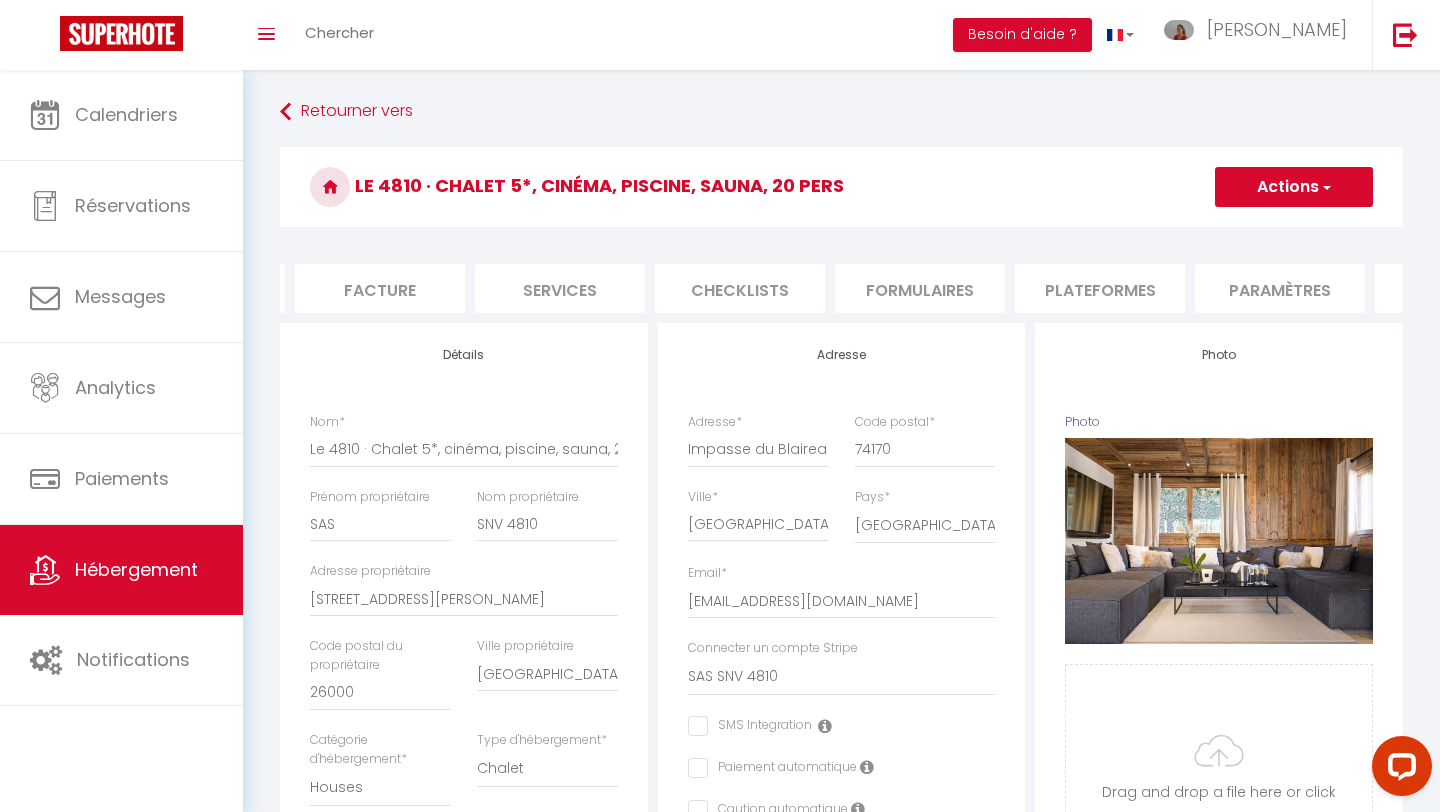 click on "Plateformes" at bounding box center [1100, 288] 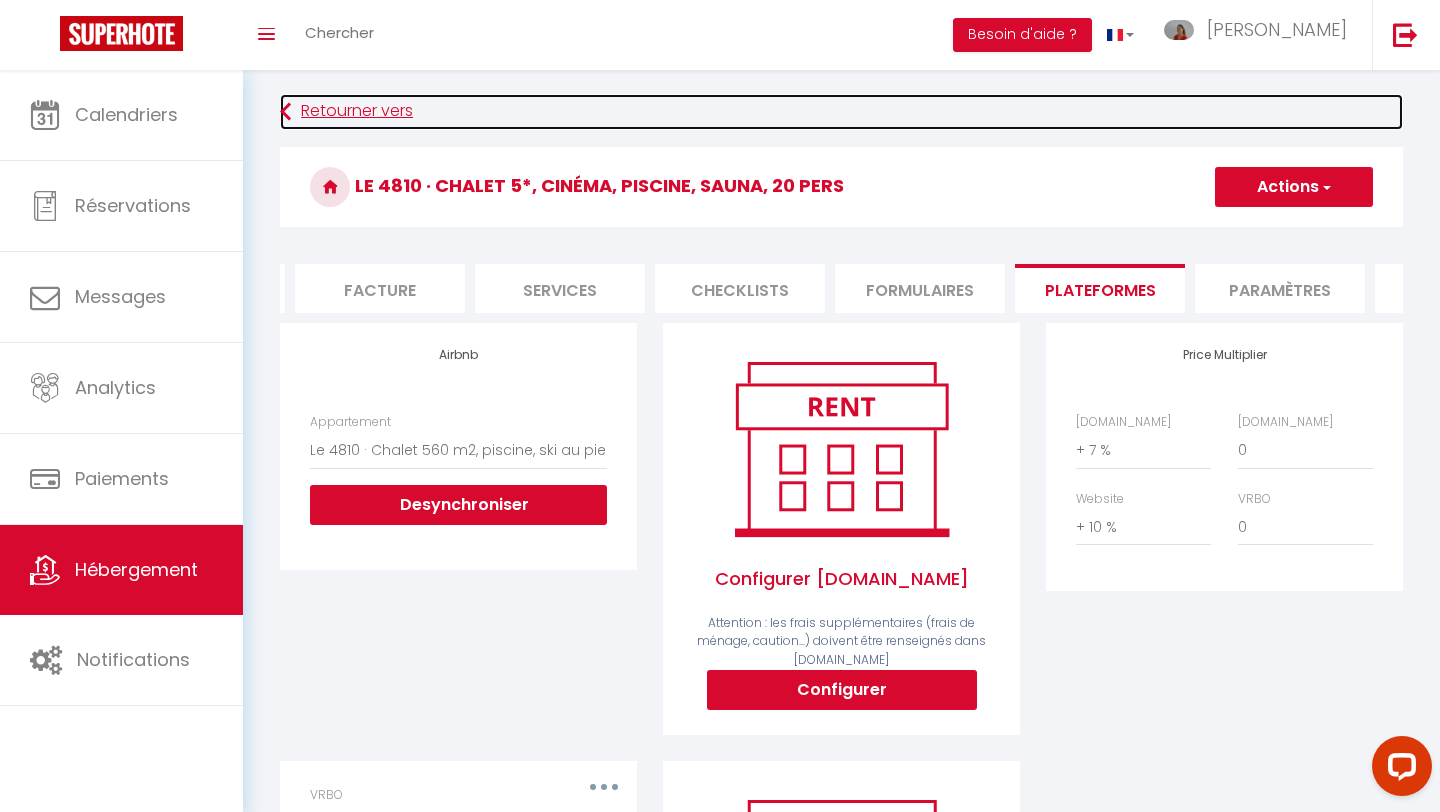 click on "Retourner vers" at bounding box center (841, 112) 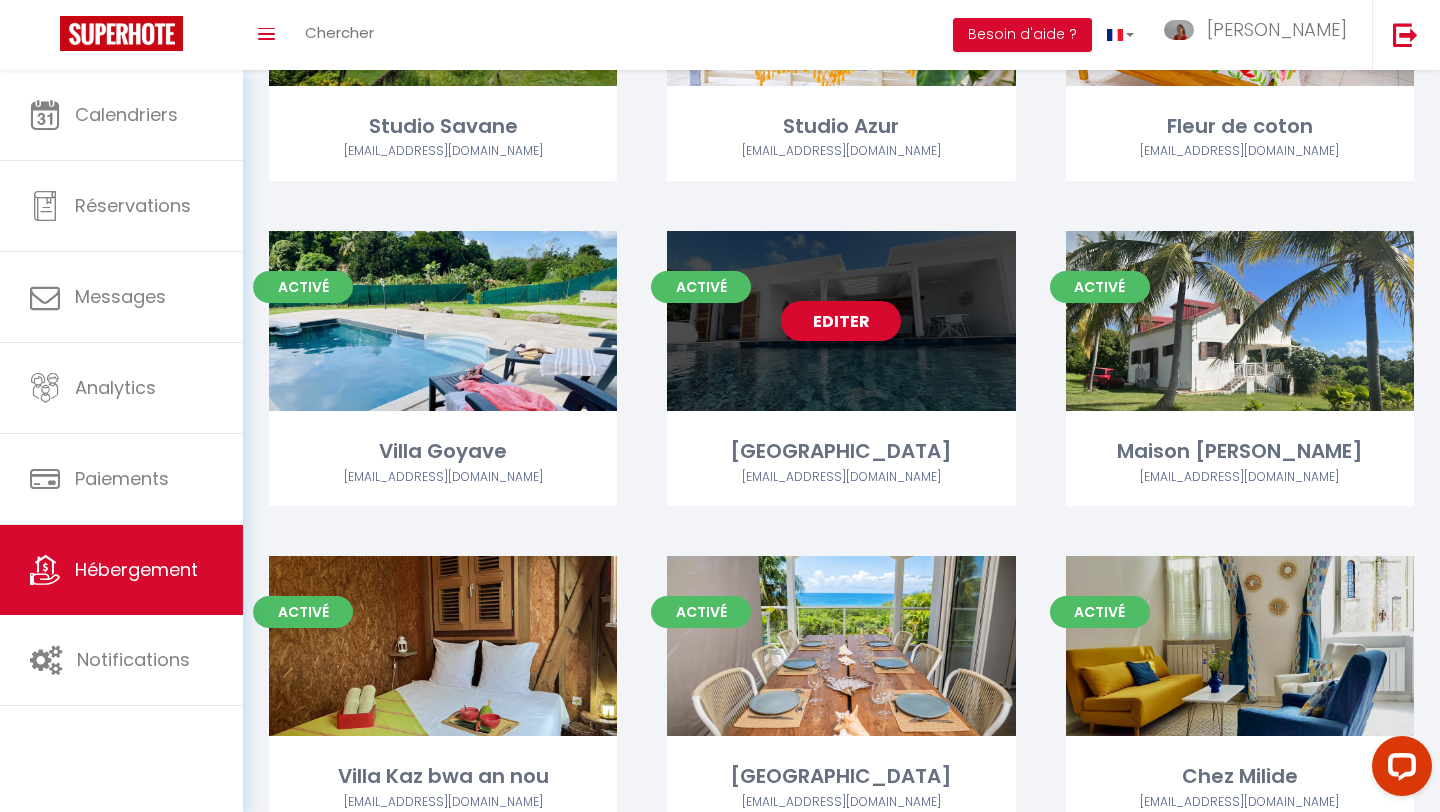 scroll, scrollTop: 762, scrollLeft: 0, axis: vertical 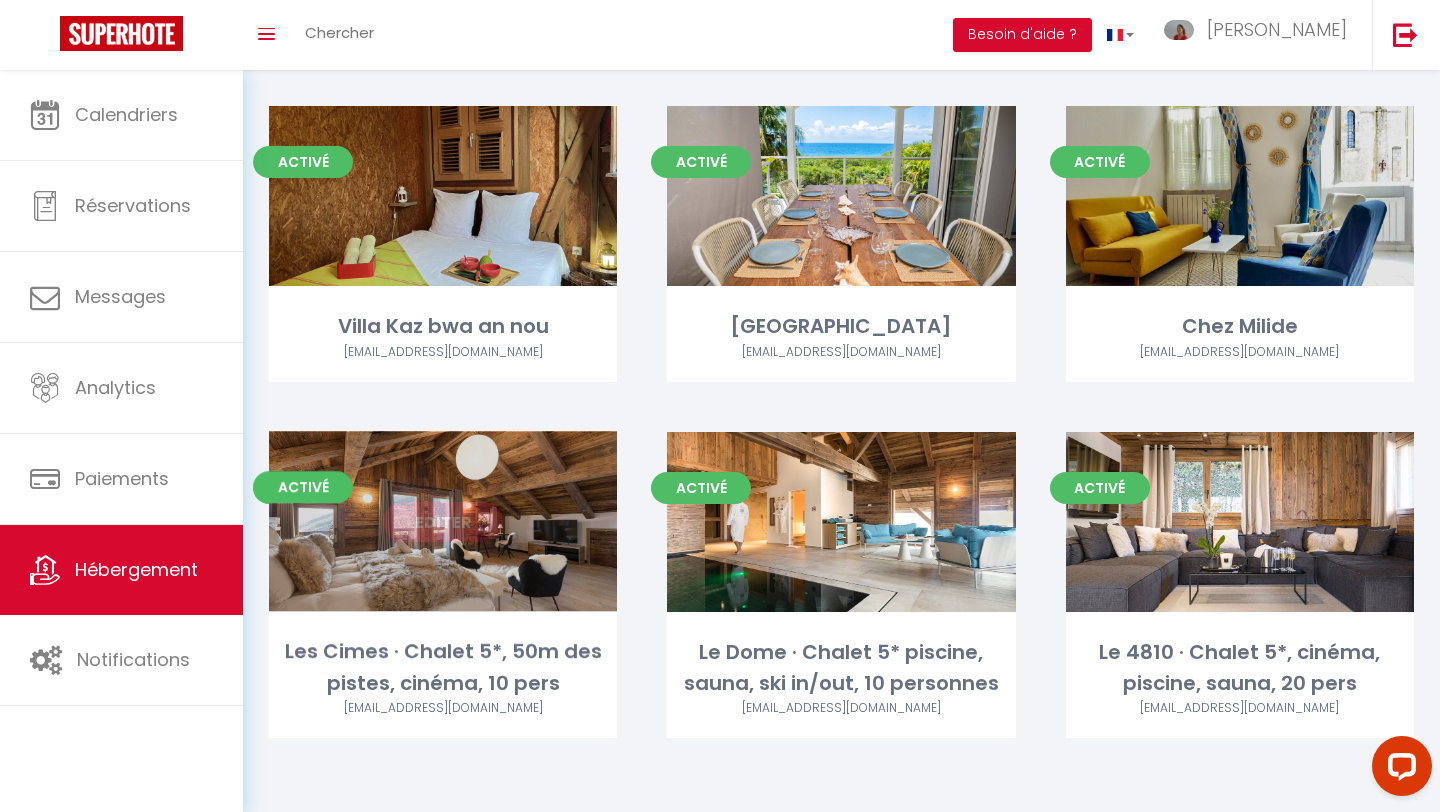 click on "Editer" at bounding box center (443, 522) 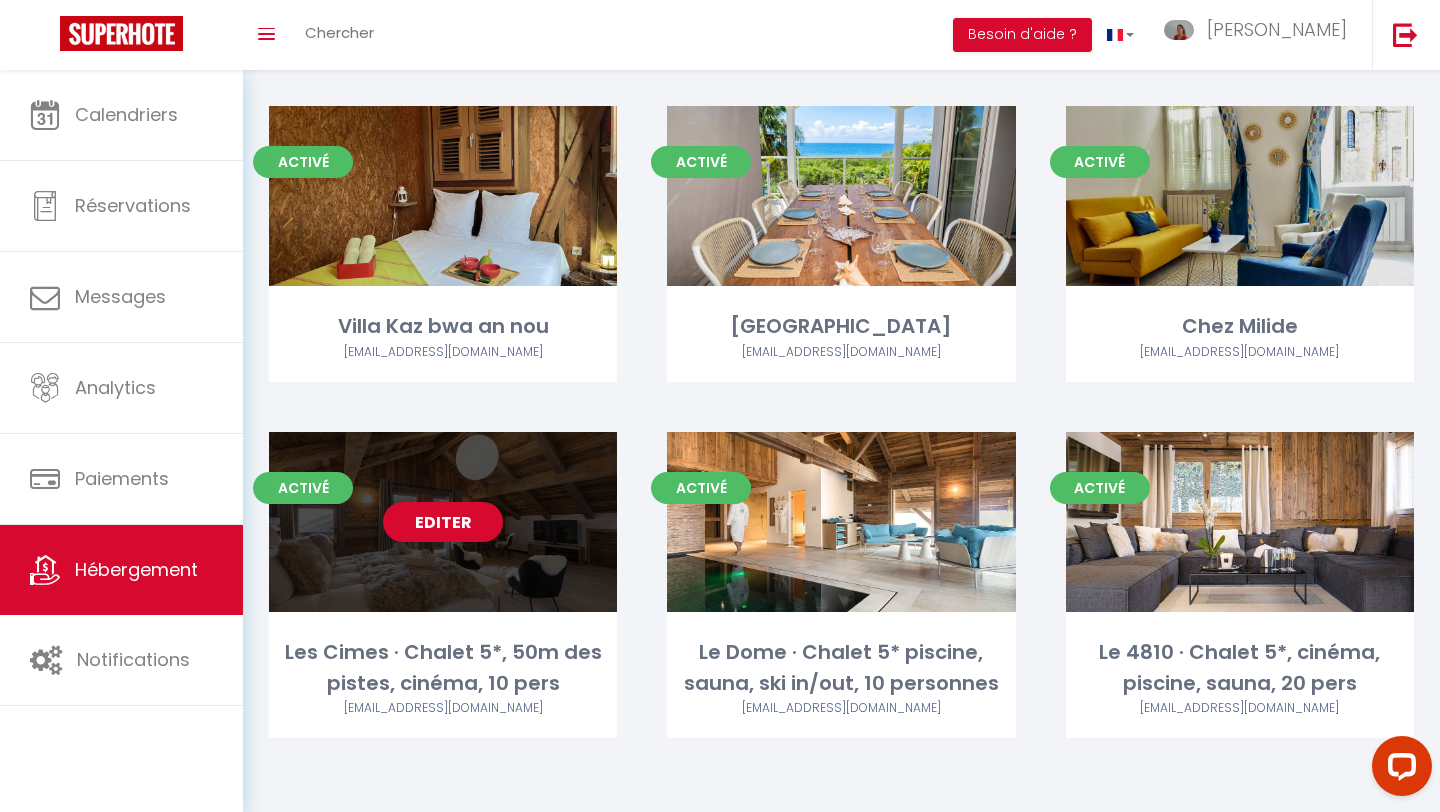 click on "Editer" at bounding box center (443, 522) 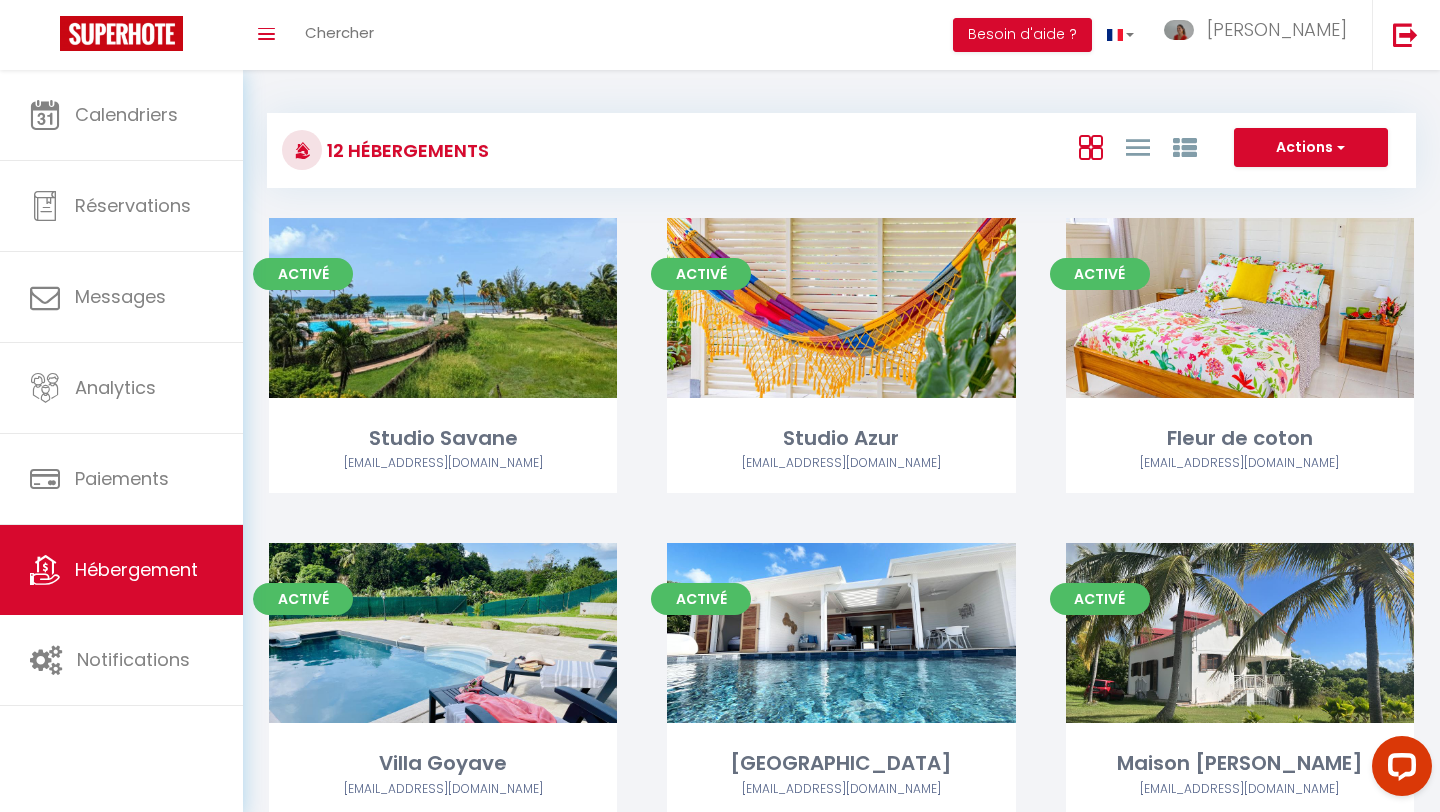select on "3" 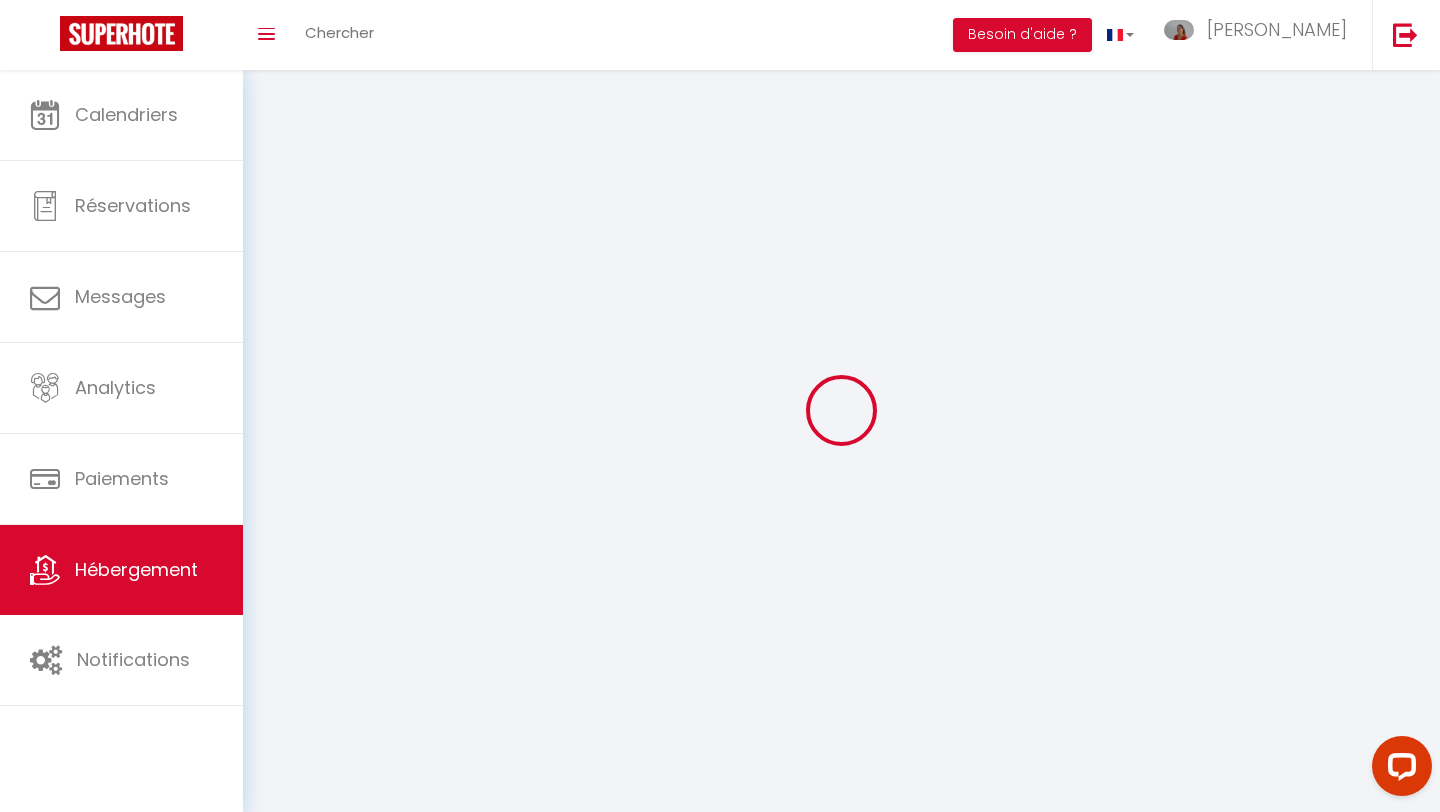 select 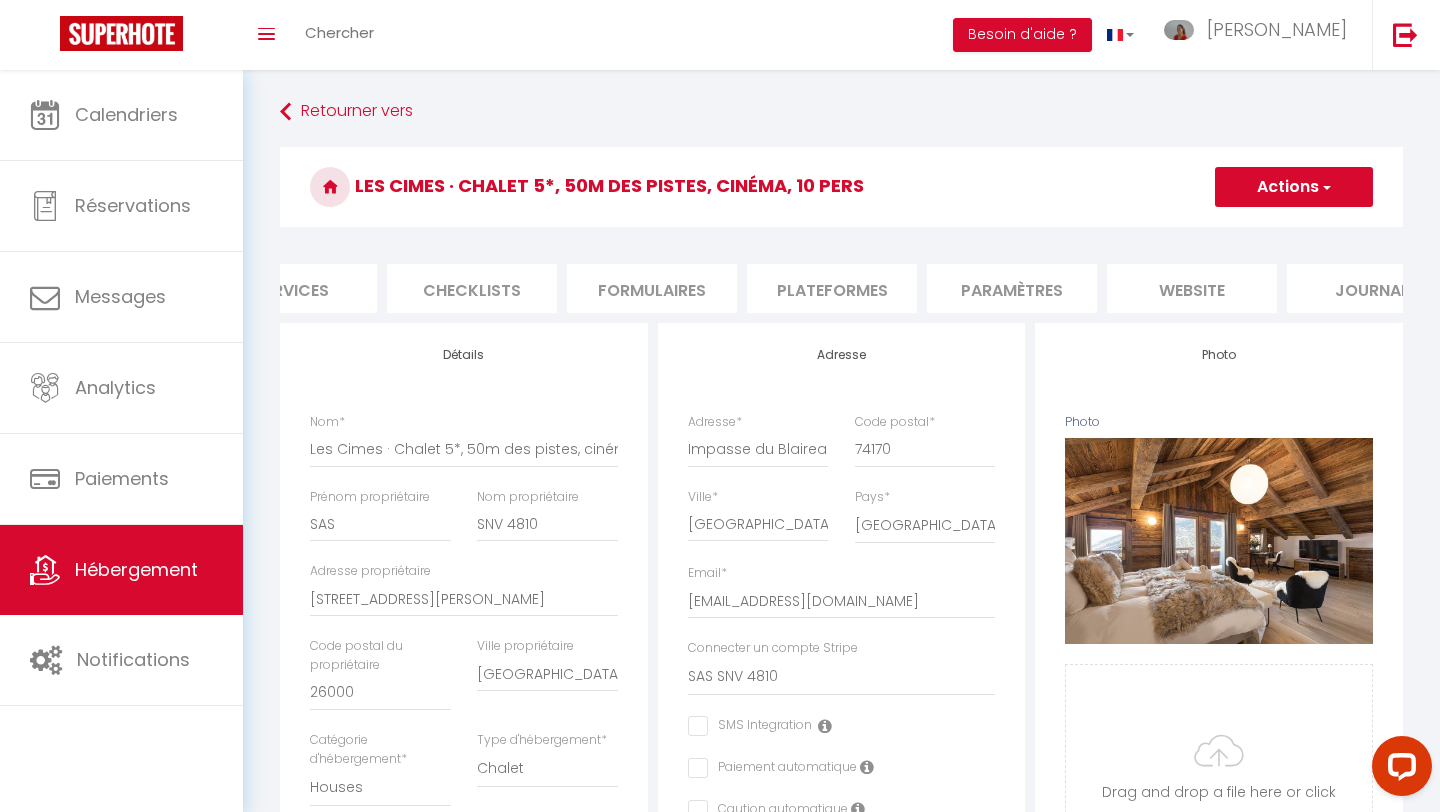 scroll, scrollTop: 0, scrollLeft: 619, axis: horizontal 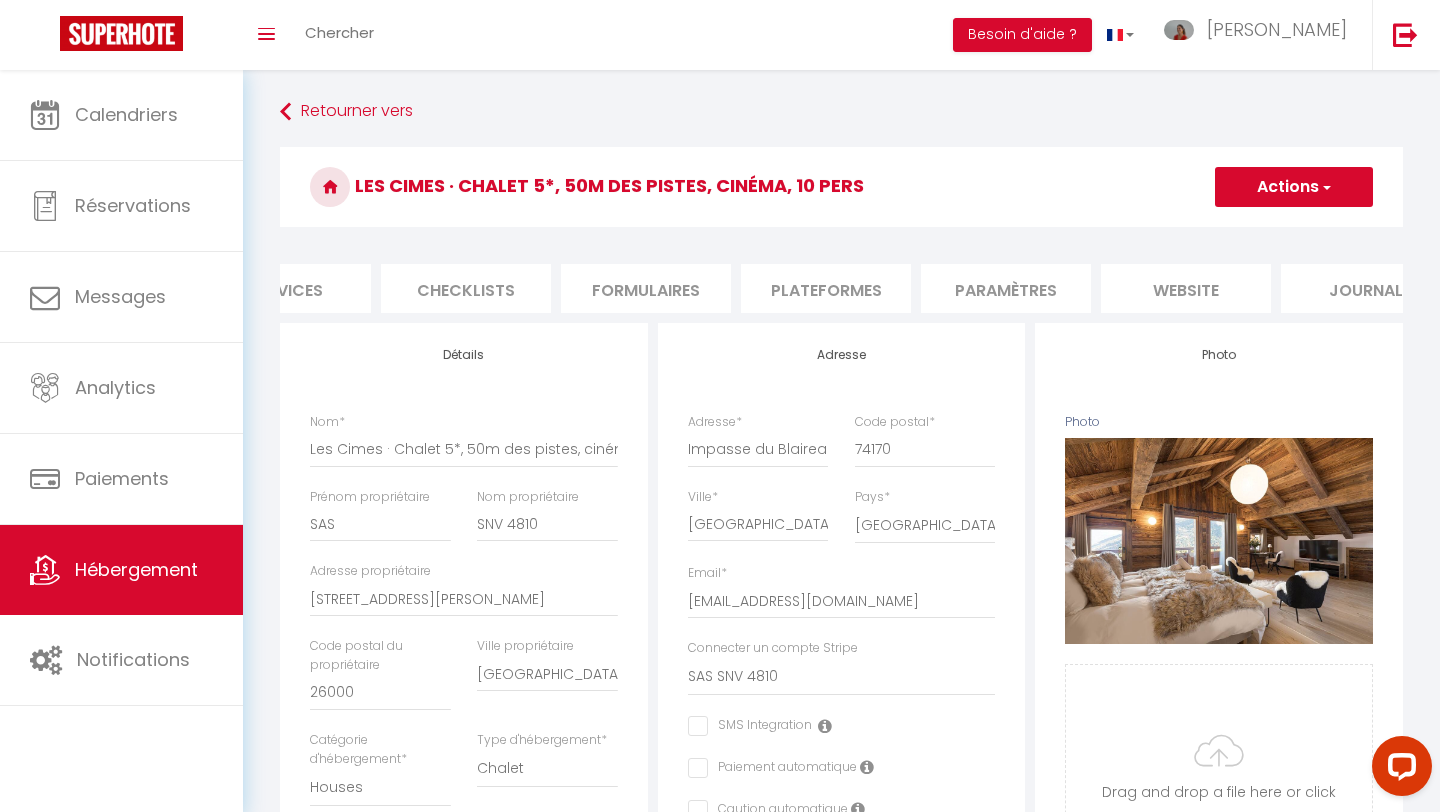 click on "Plateformes" at bounding box center [826, 288] 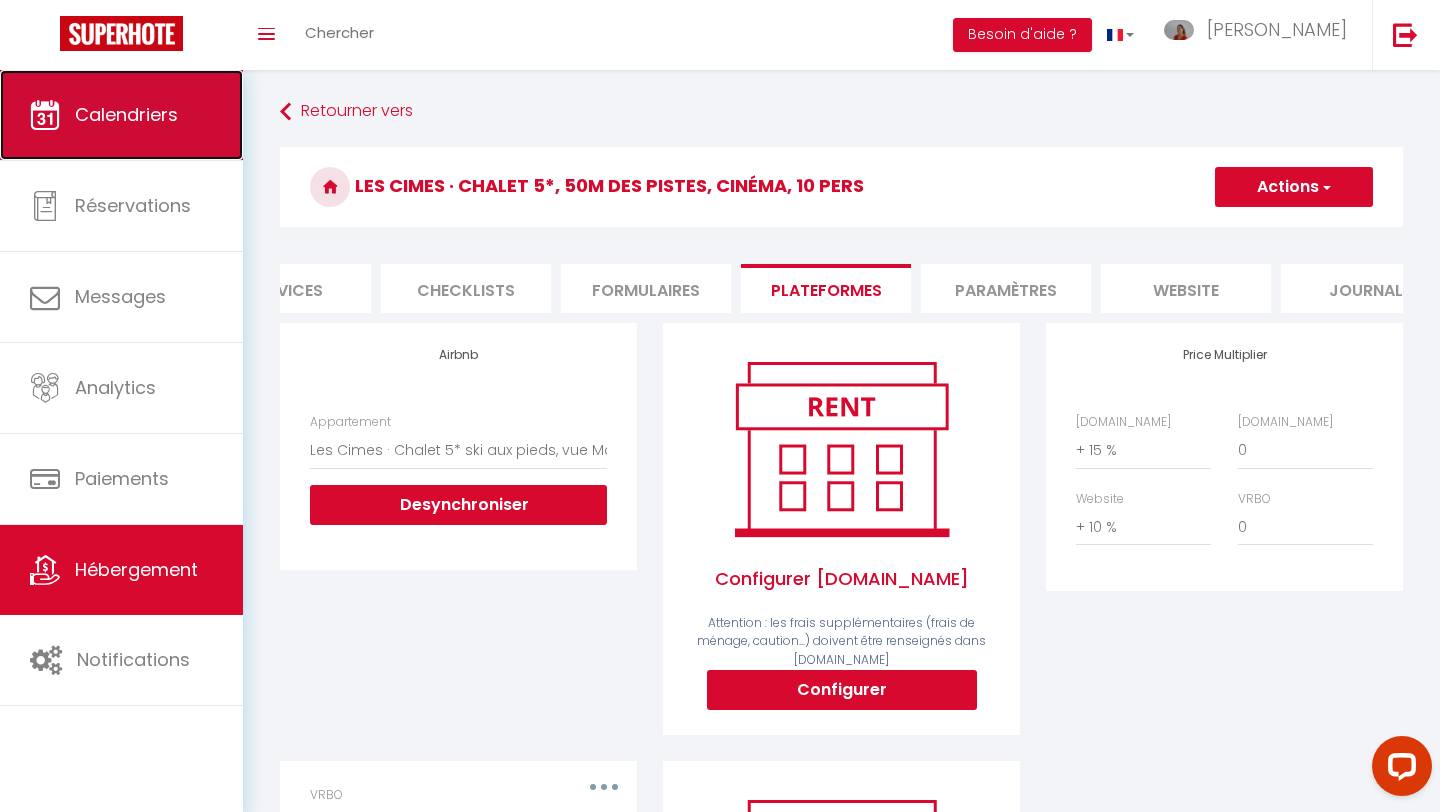 click on "Calendriers" at bounding box center [121, 115] 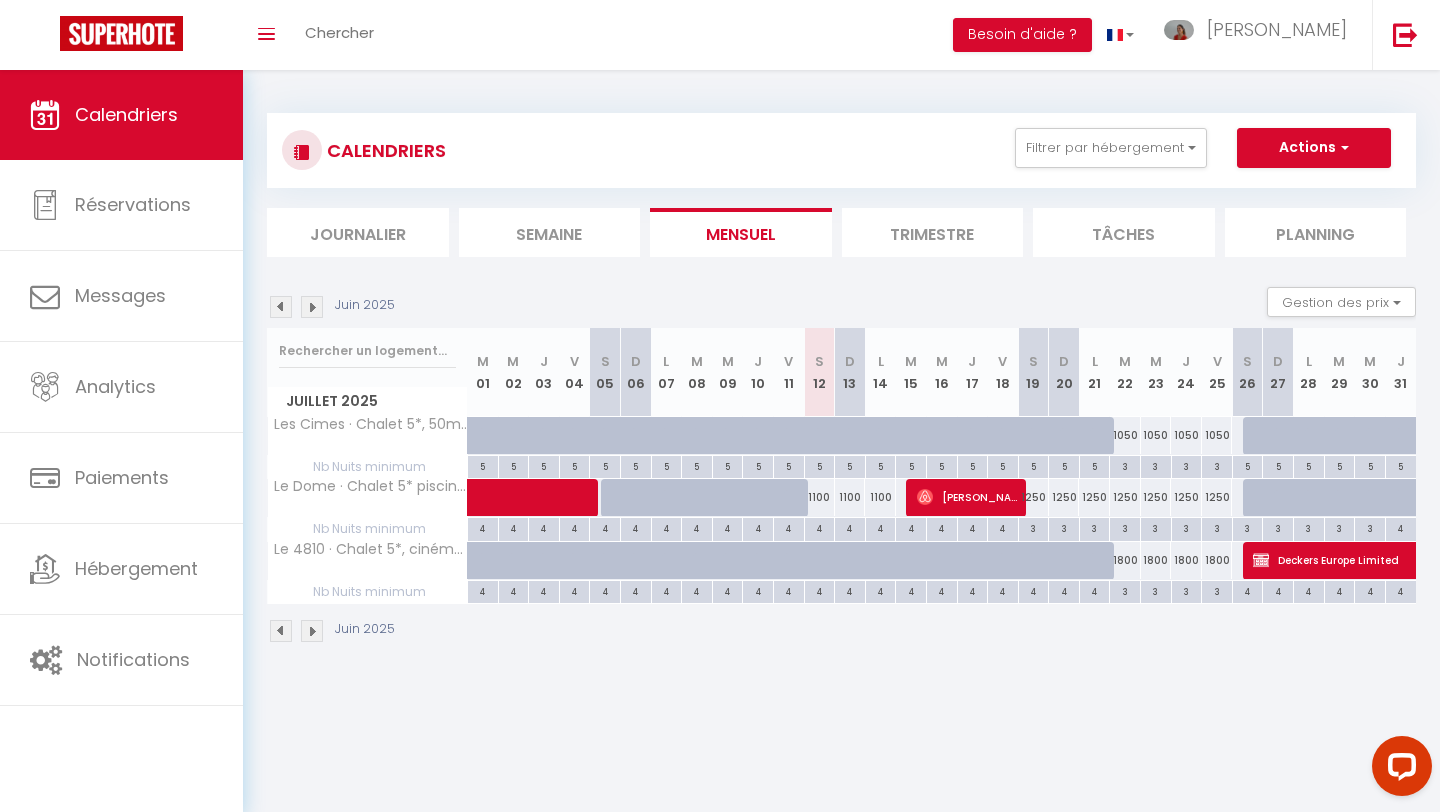 click at bounding box center (312, 307) 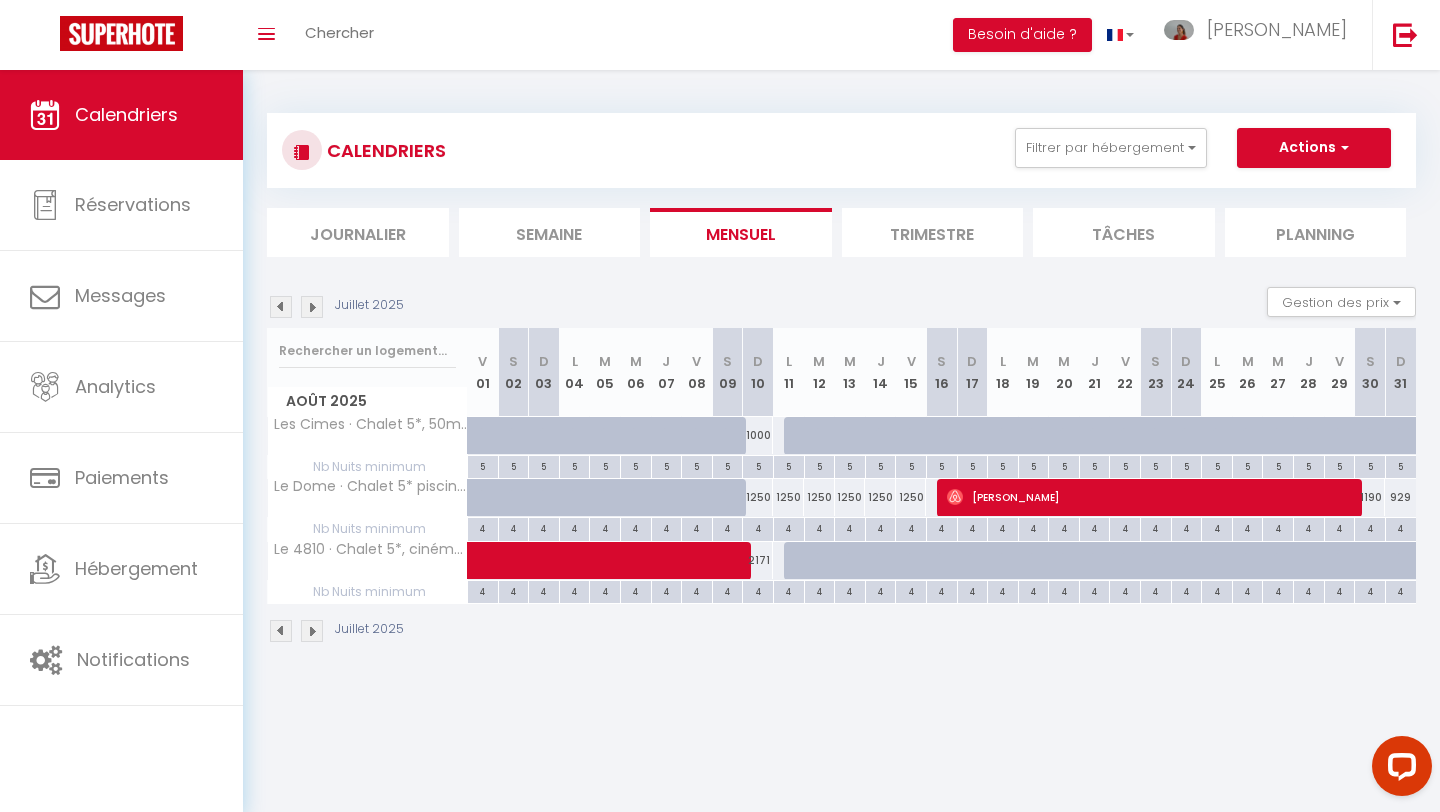 click at bounding box center (312, 307) 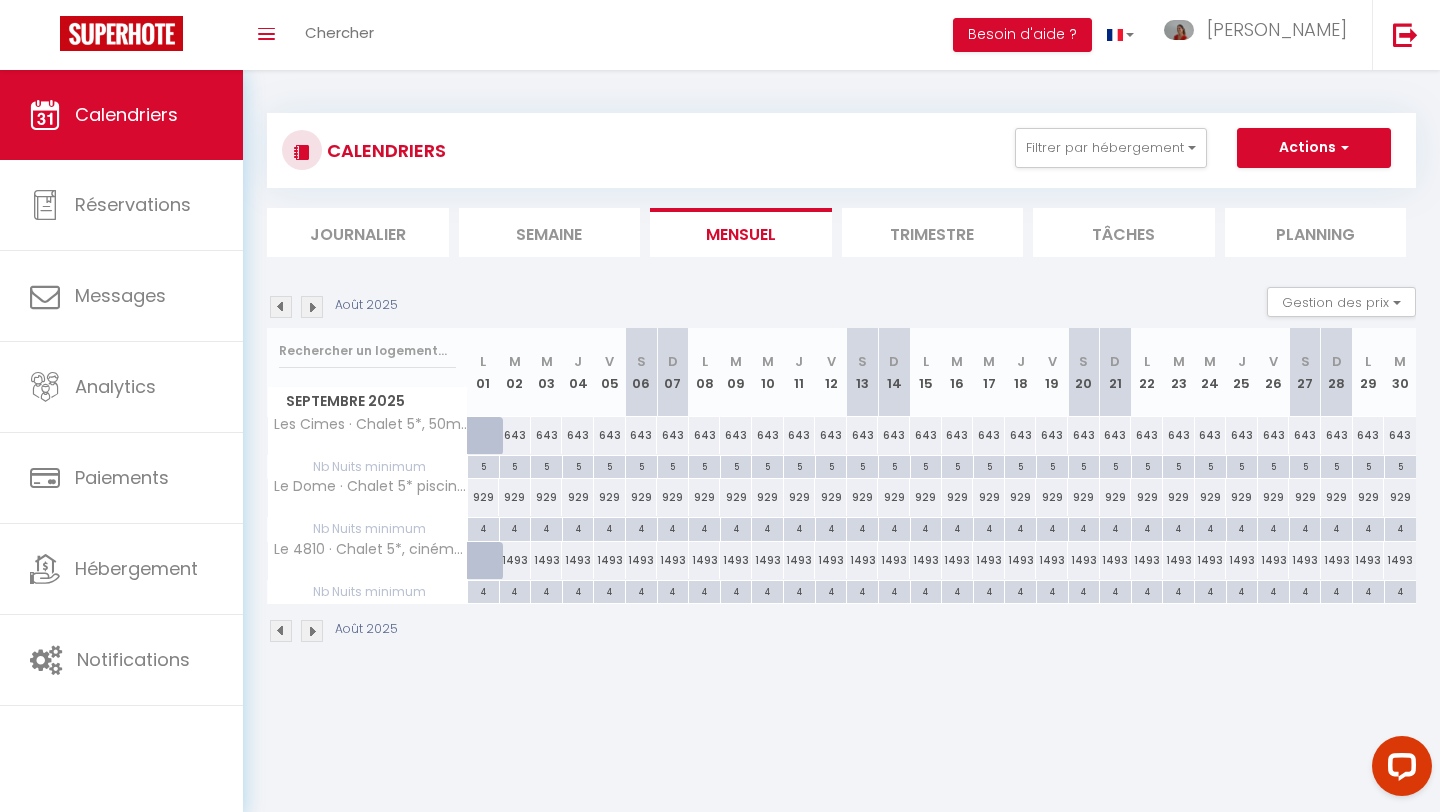click at bounding box center [312, 307] 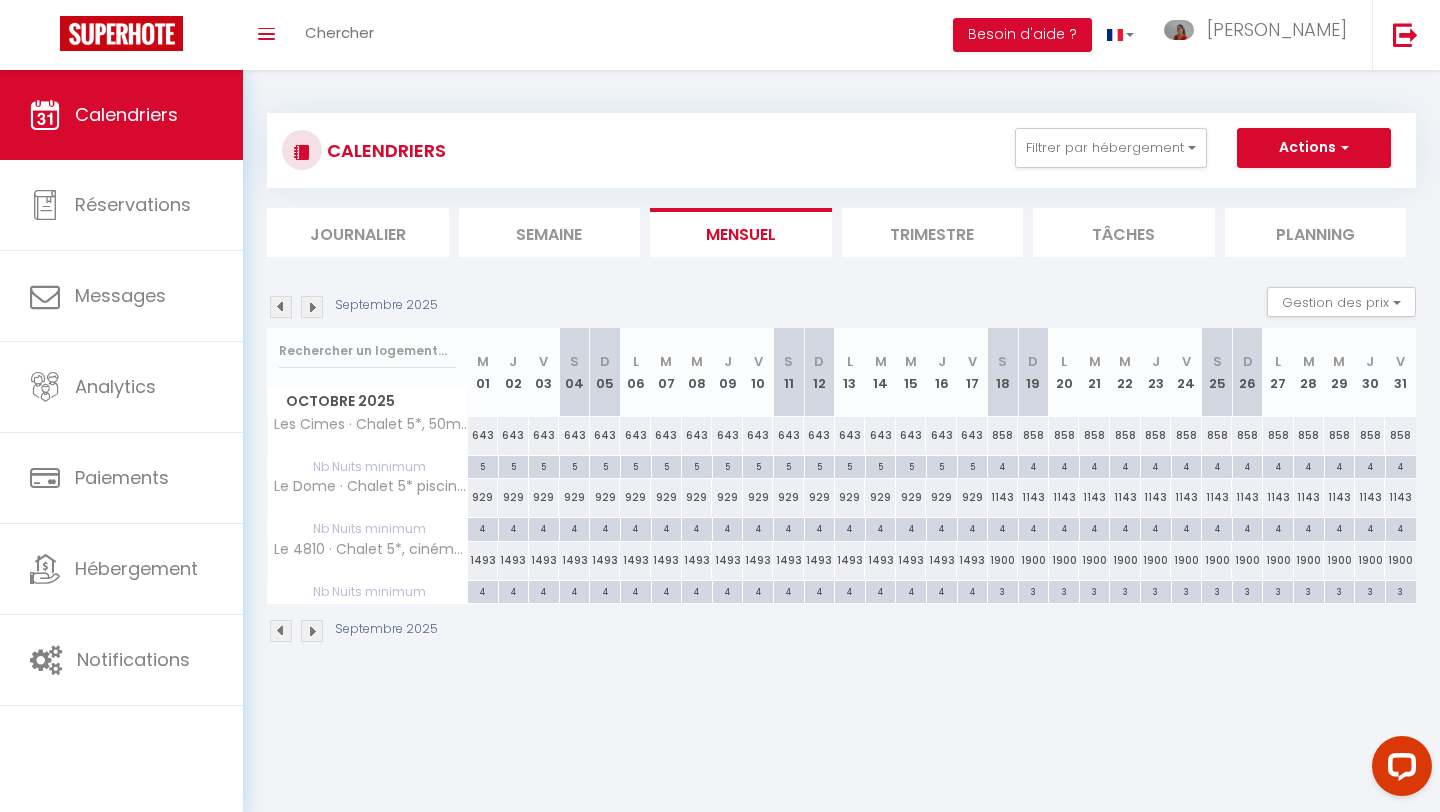 click at bounding box center (312, 307) 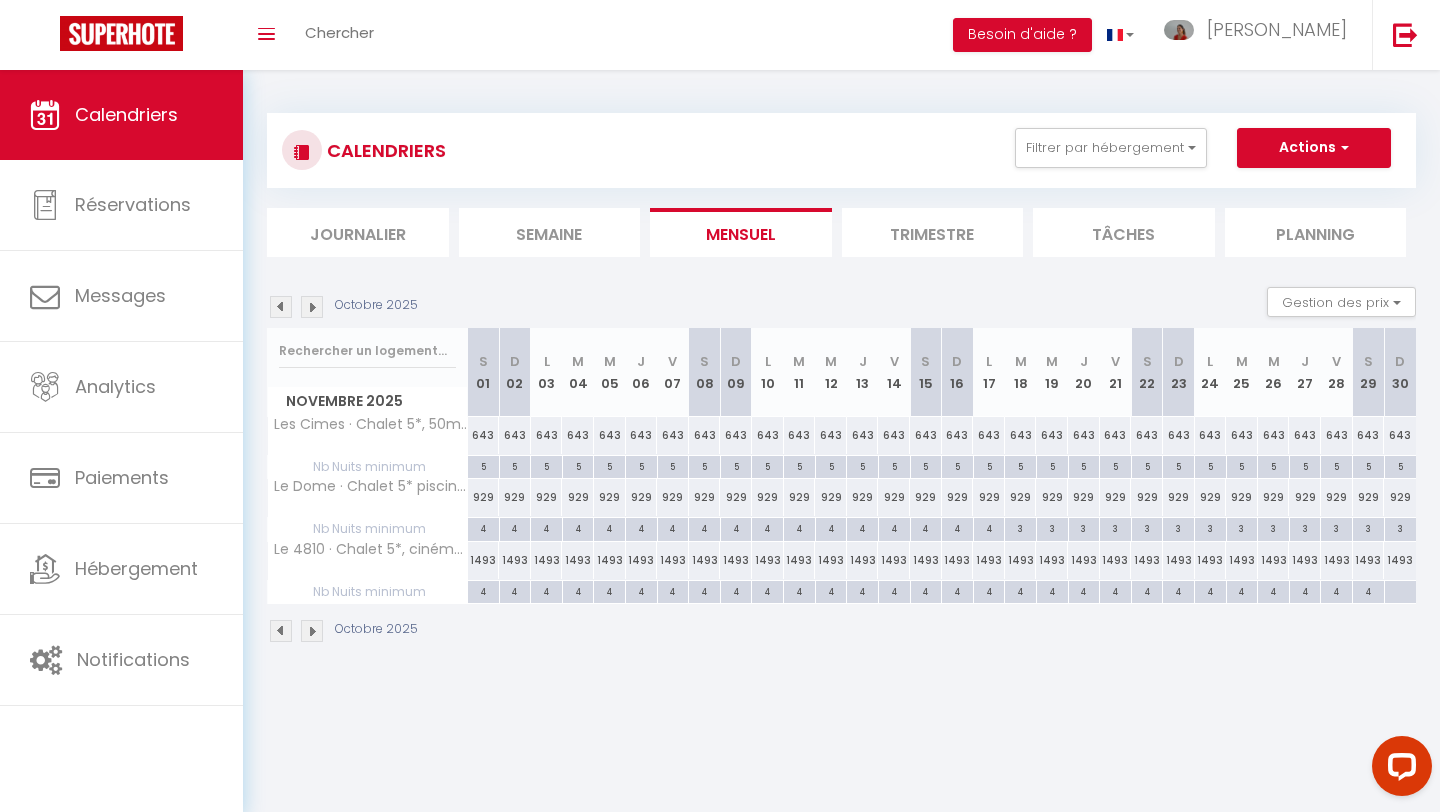 click at bounding box center [312, 307] 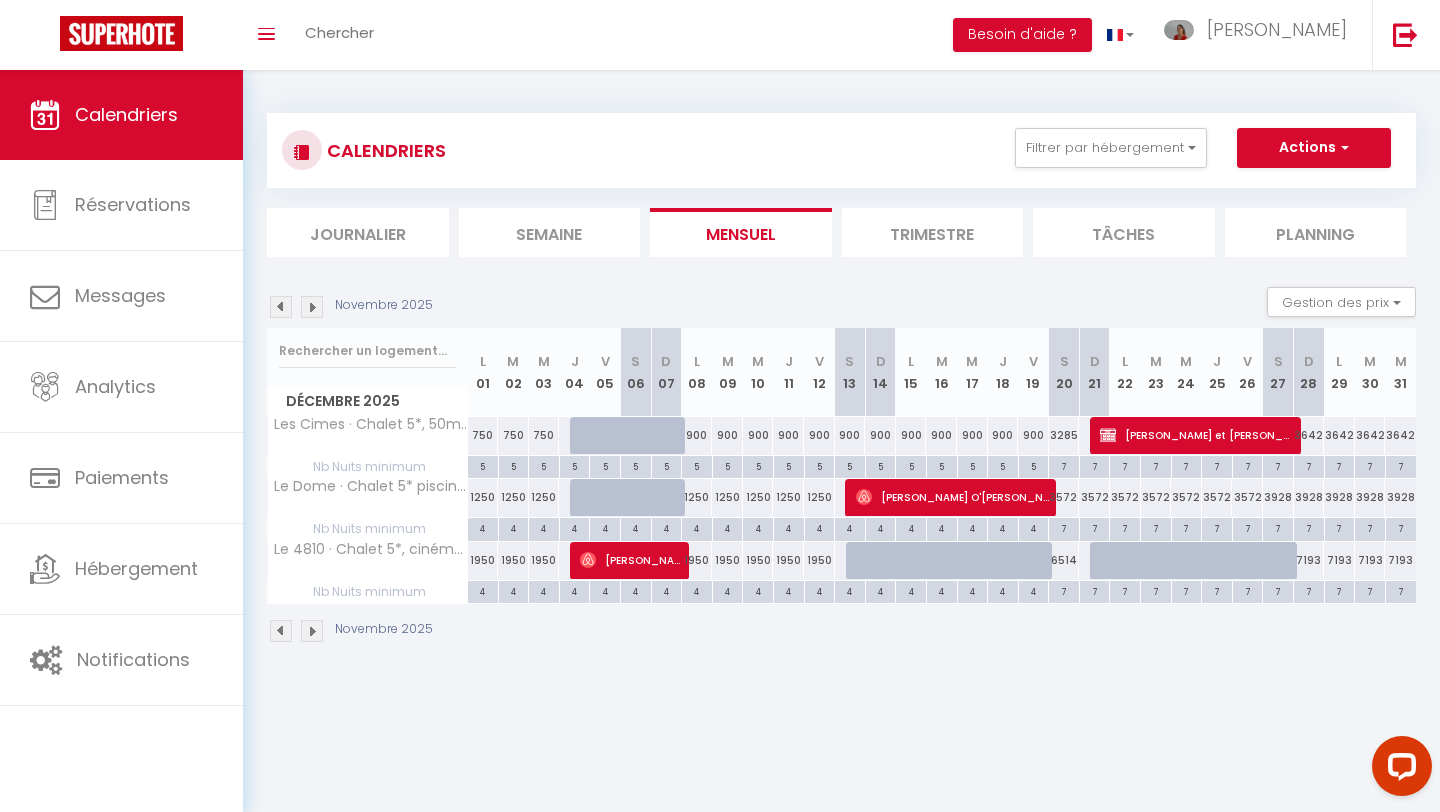 click on "3572" at bounding box center [1064, 497] 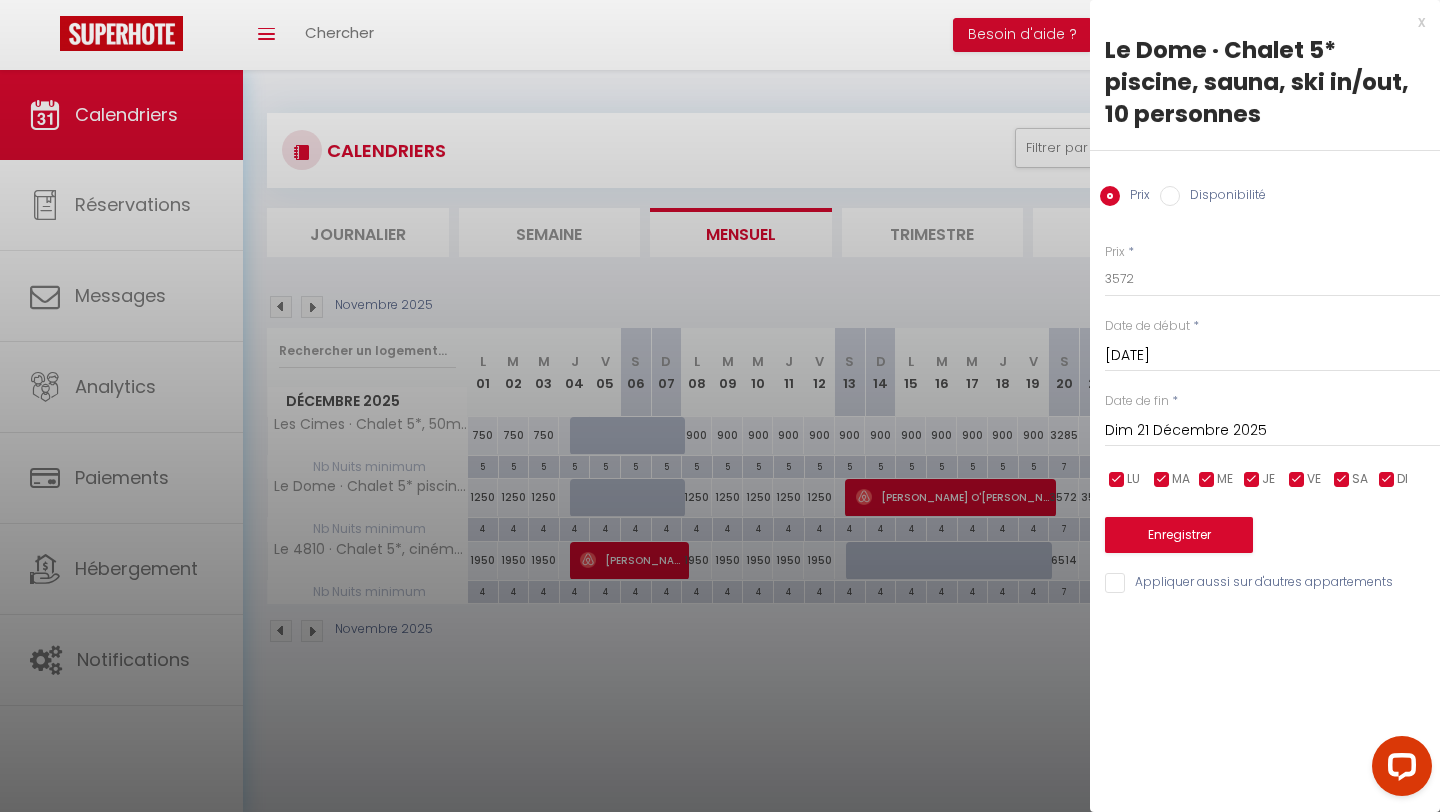 click on "Dim 21 Décembre 2025" at bounding box center [1272, 431] 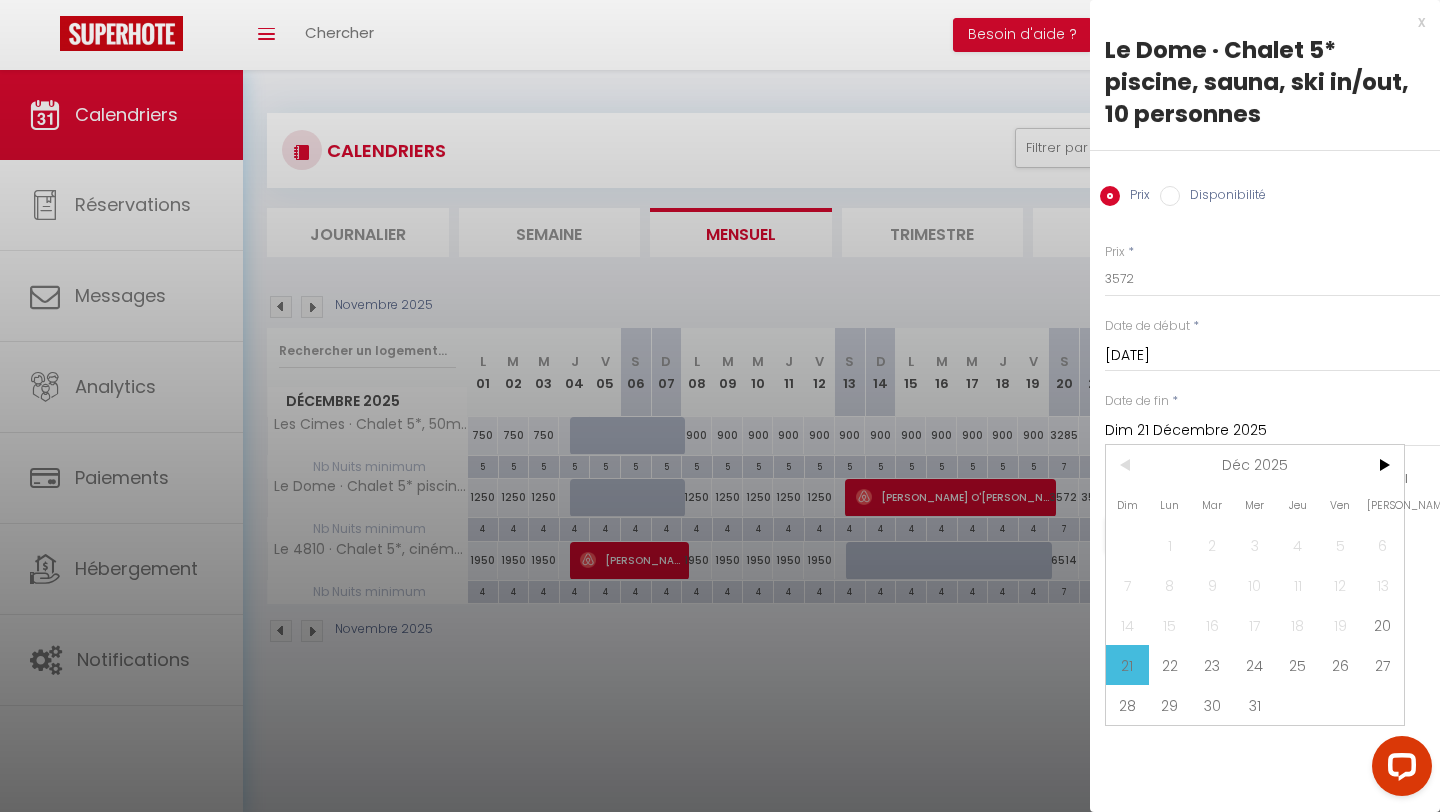 click on "27" at bounding box center (1382, 665) 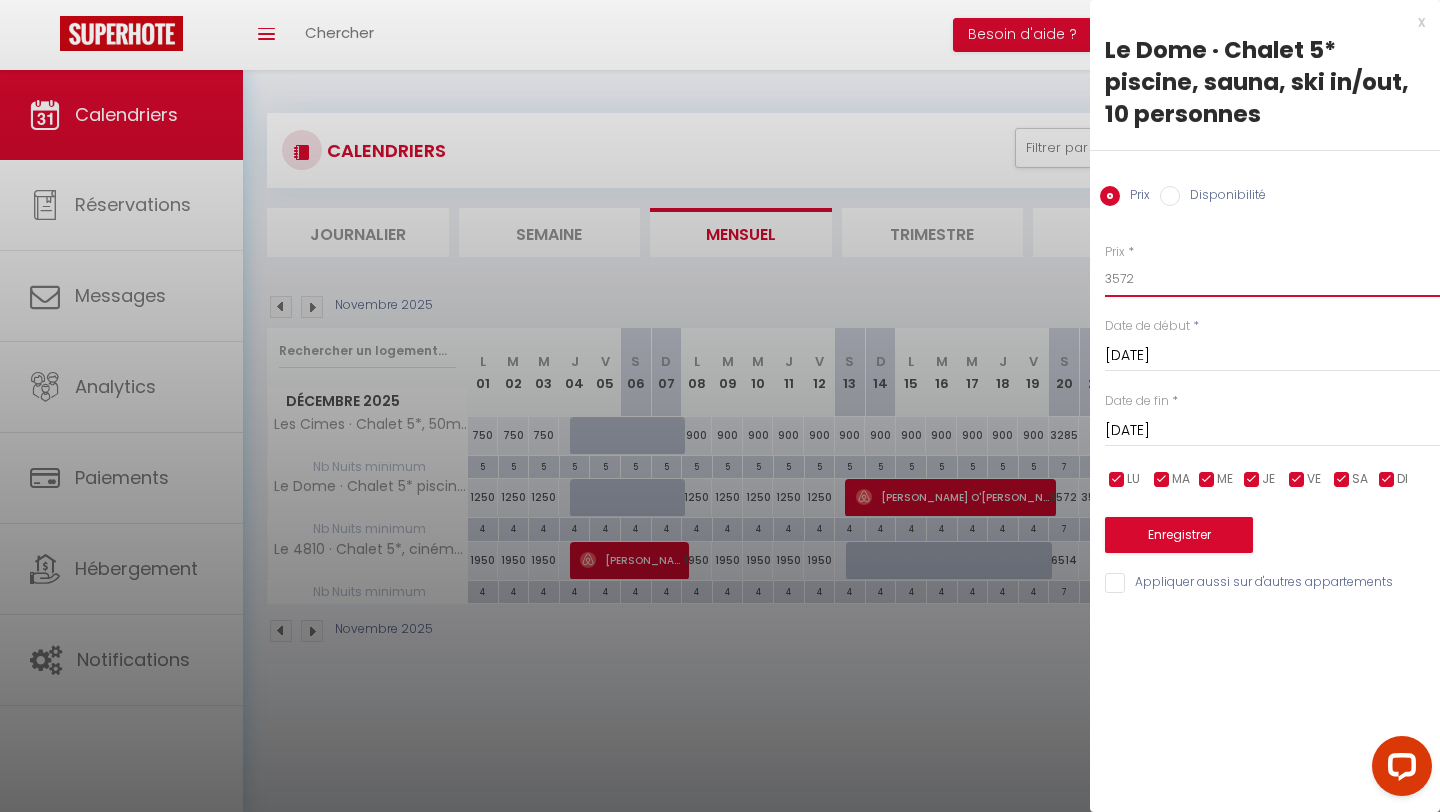 drag, startPoint x: 1122, startPoint y: 282, endPoint x: 1095, endPoint y: 281, distance: 27.018513 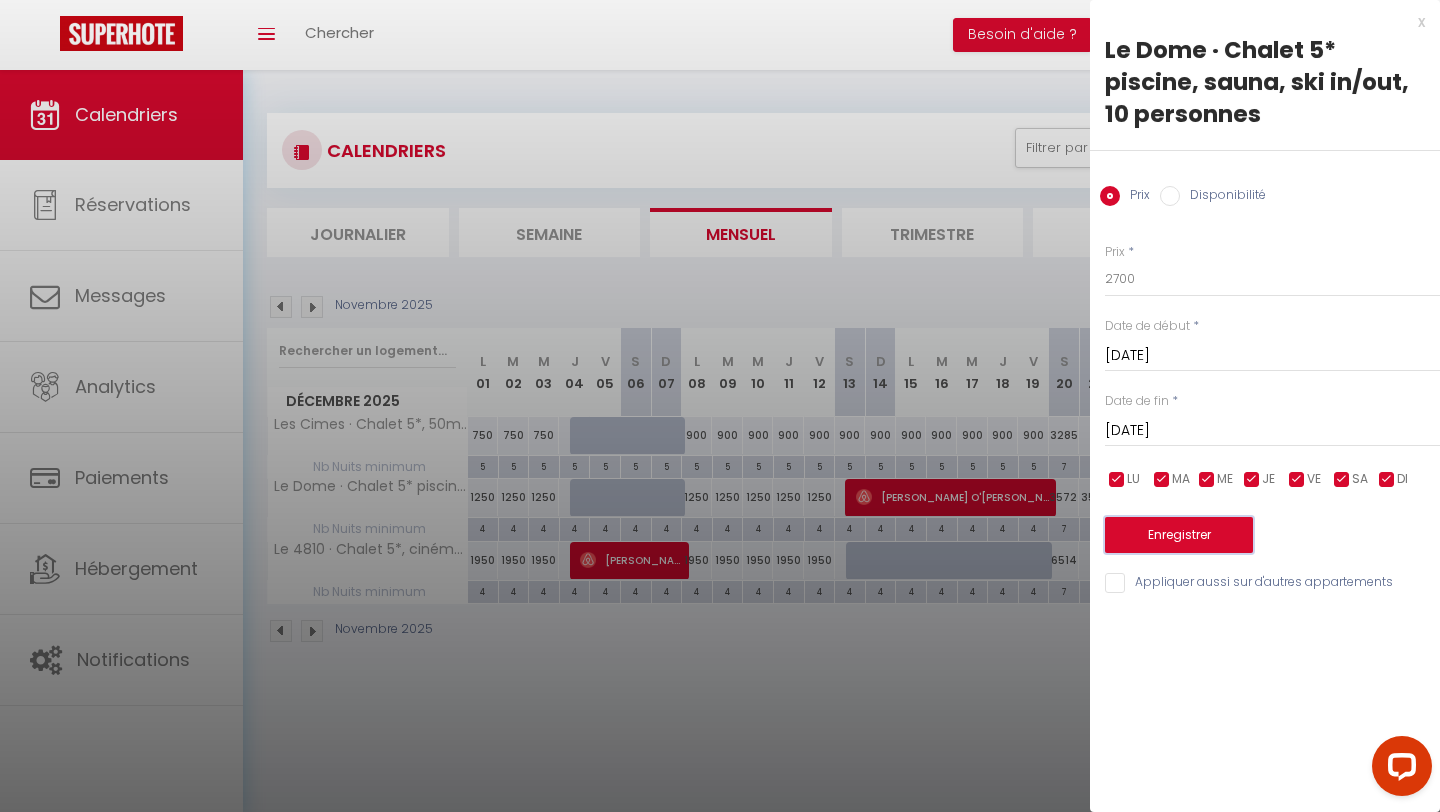 click on "Enregistrer" at bounding box center (1179, 535) 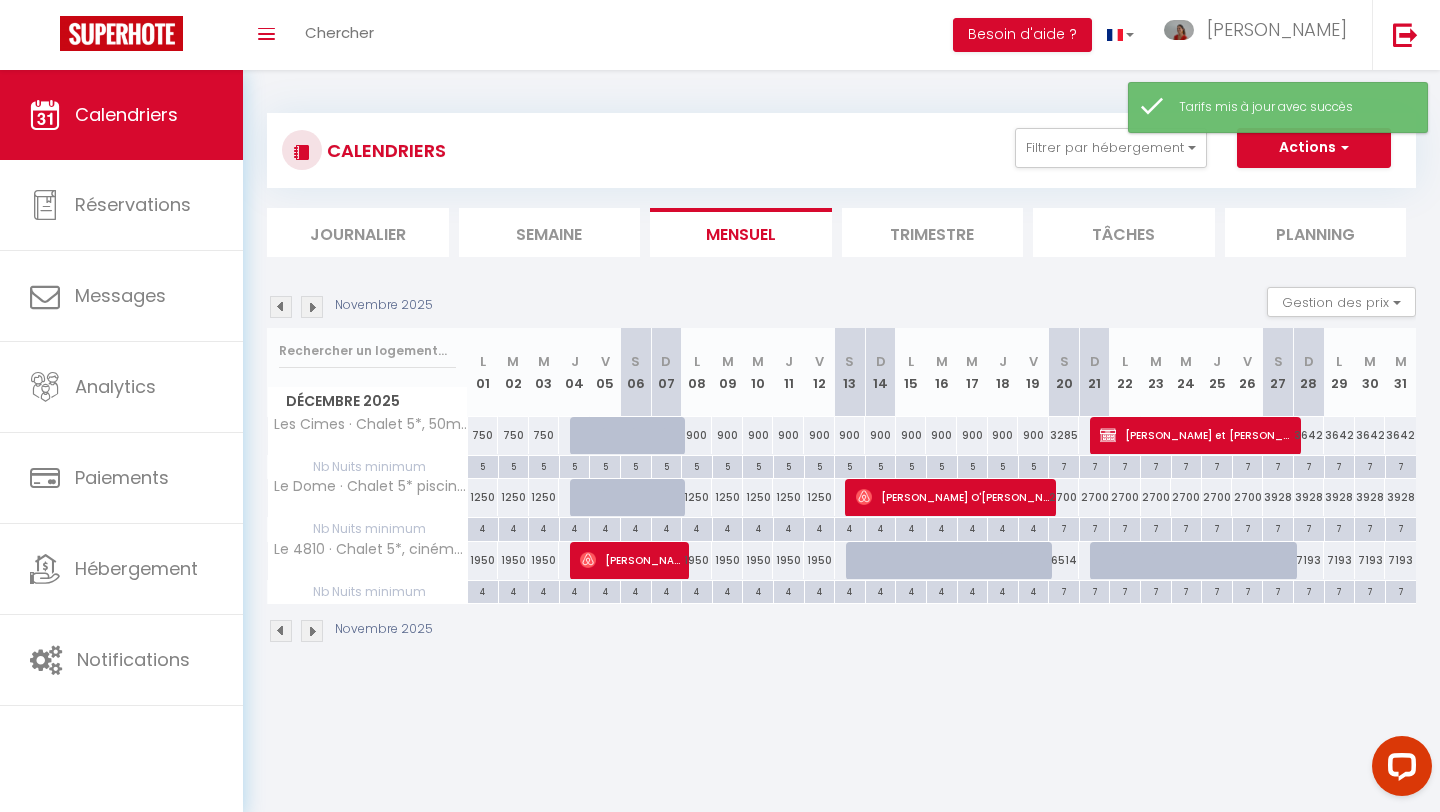 click on "3928" at bounding box center (1278, 497) 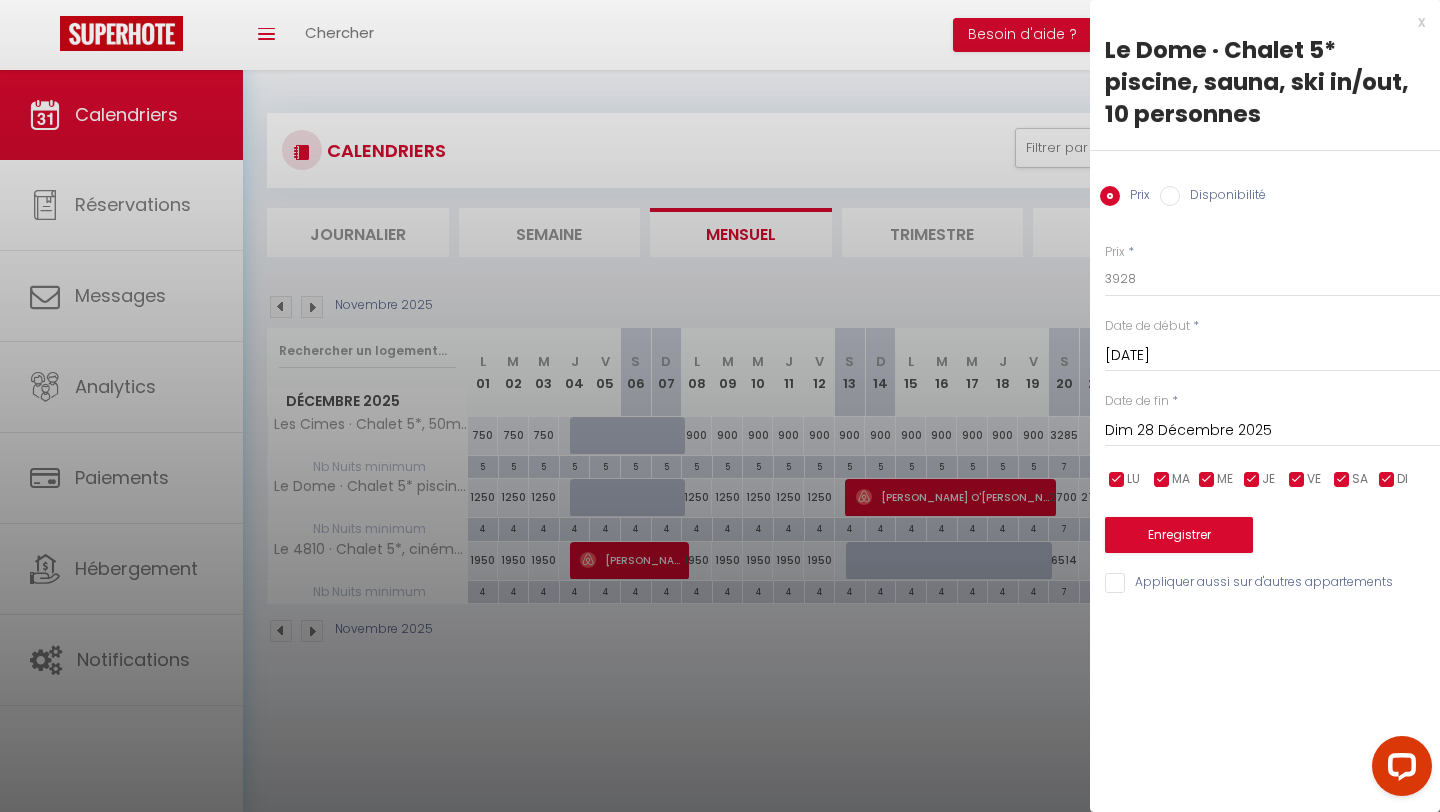 click on "Dim 28 Décembre 2025" at bounding box center (1272, 431) 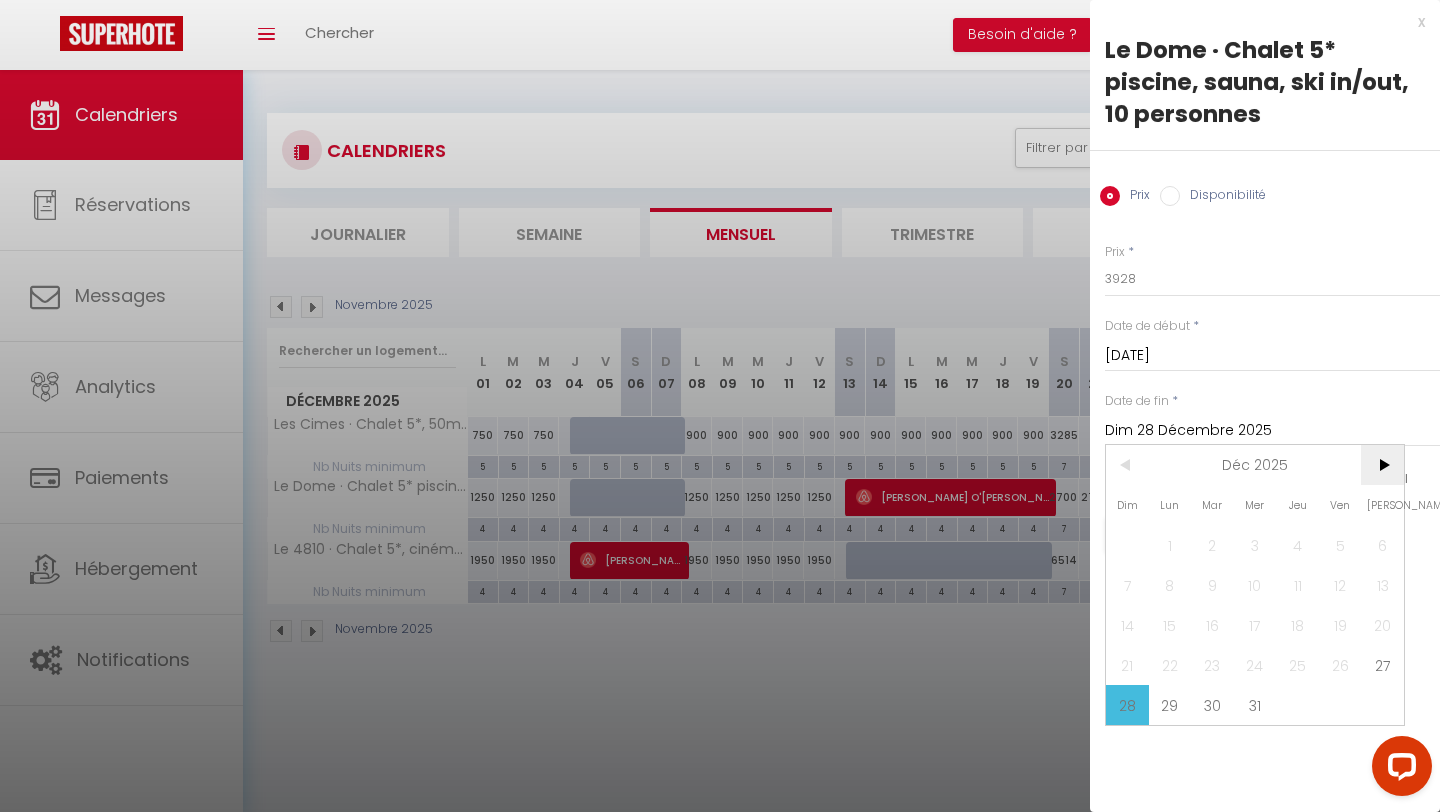 click on ">" at bounding box center (1382, 465) 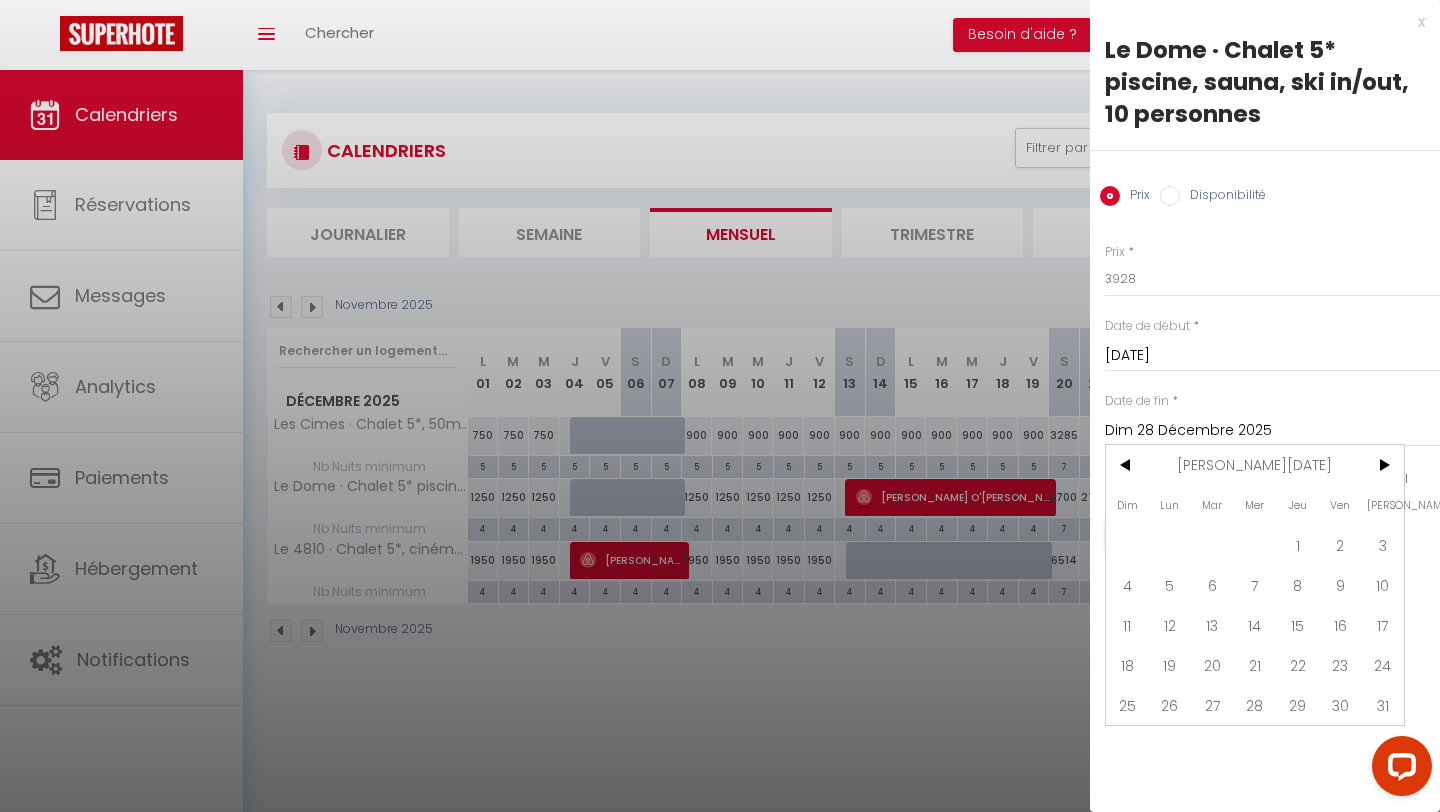 click on "4" at bounding box center (1127, 585) 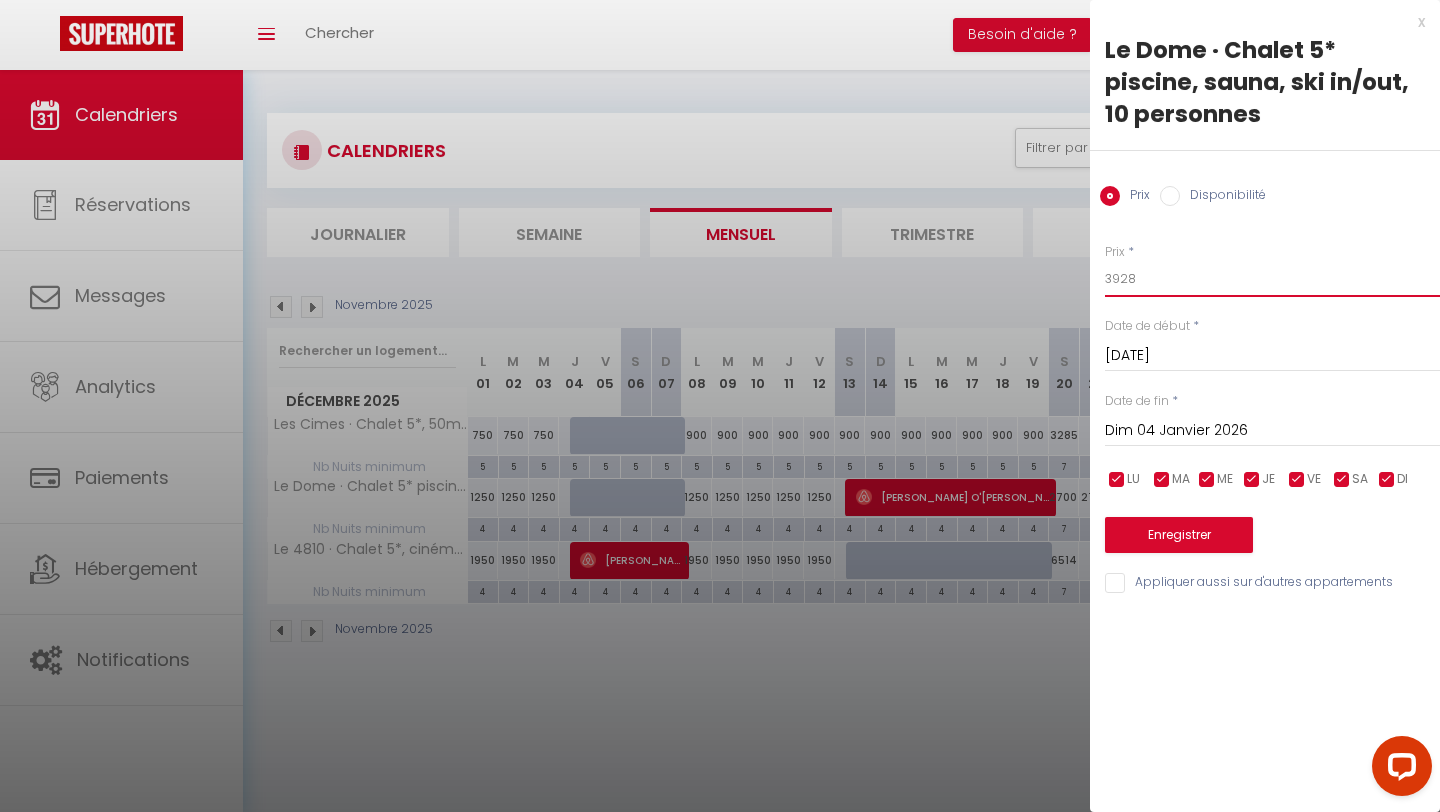 drag, startPoint x: 1136, startPoint y: 279, endPoint x: 1066, endPoint y: 278, distance: 70.00714 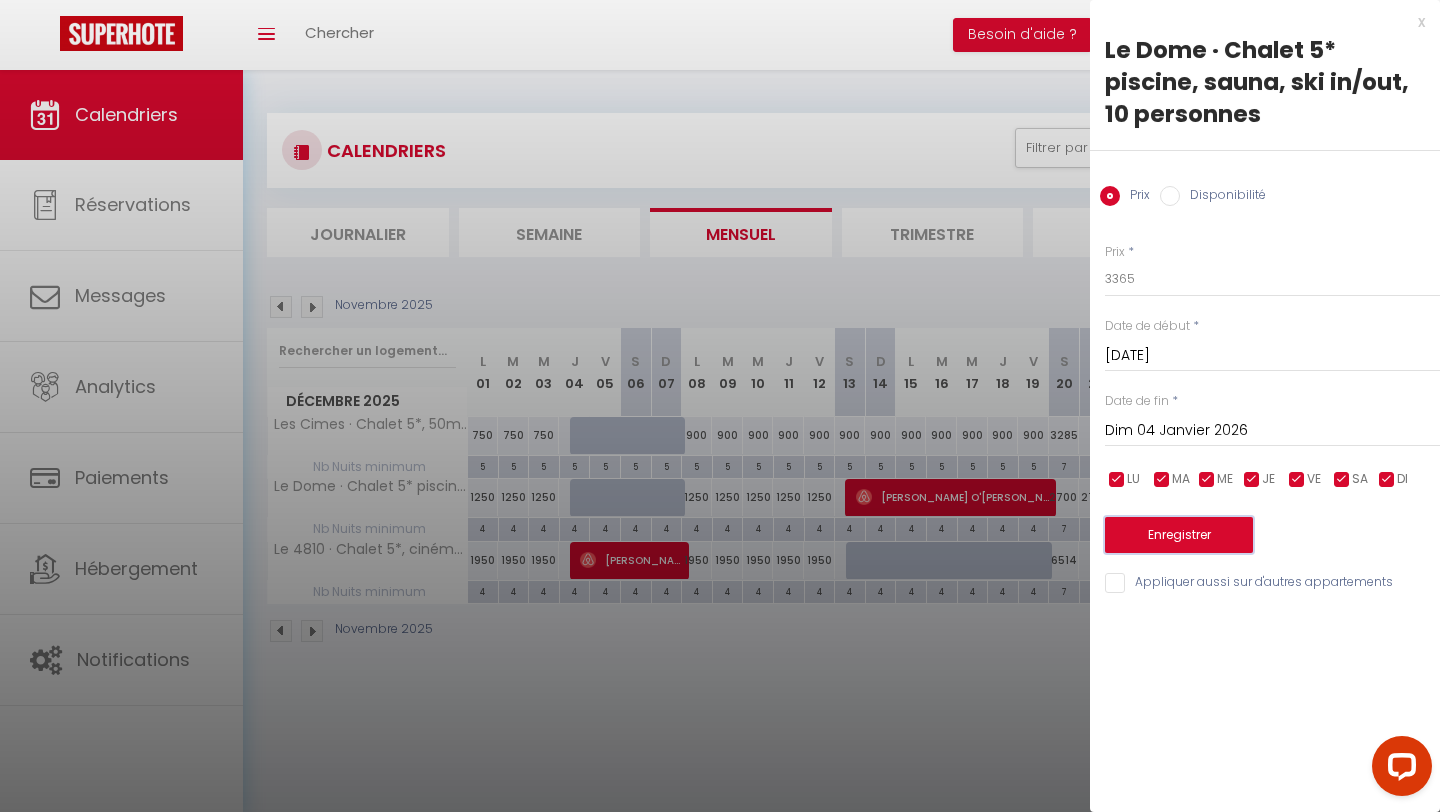 click on "Enregistrer" at bounding box center (1179, 535) 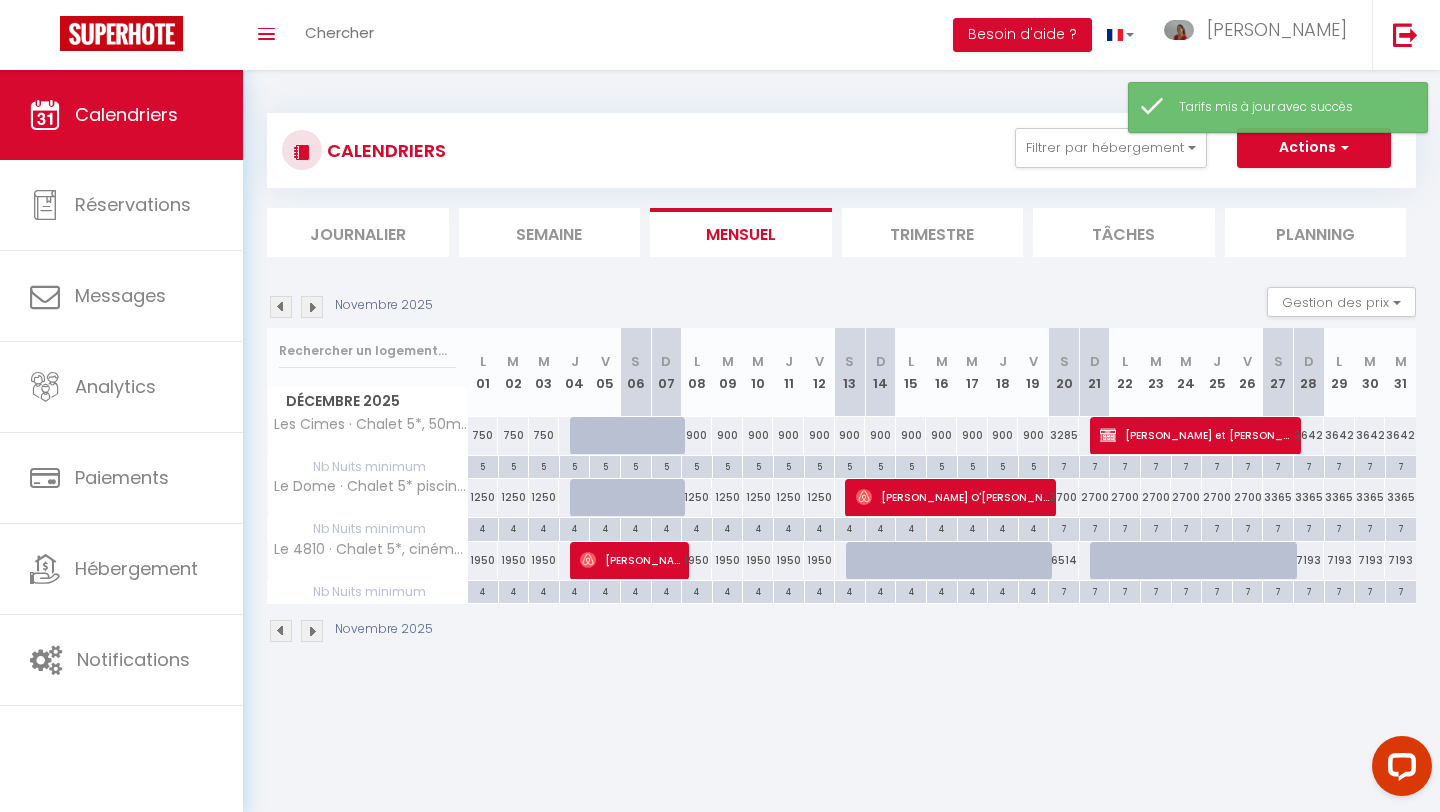 click on "3642" at bounding box center [1309, 435] 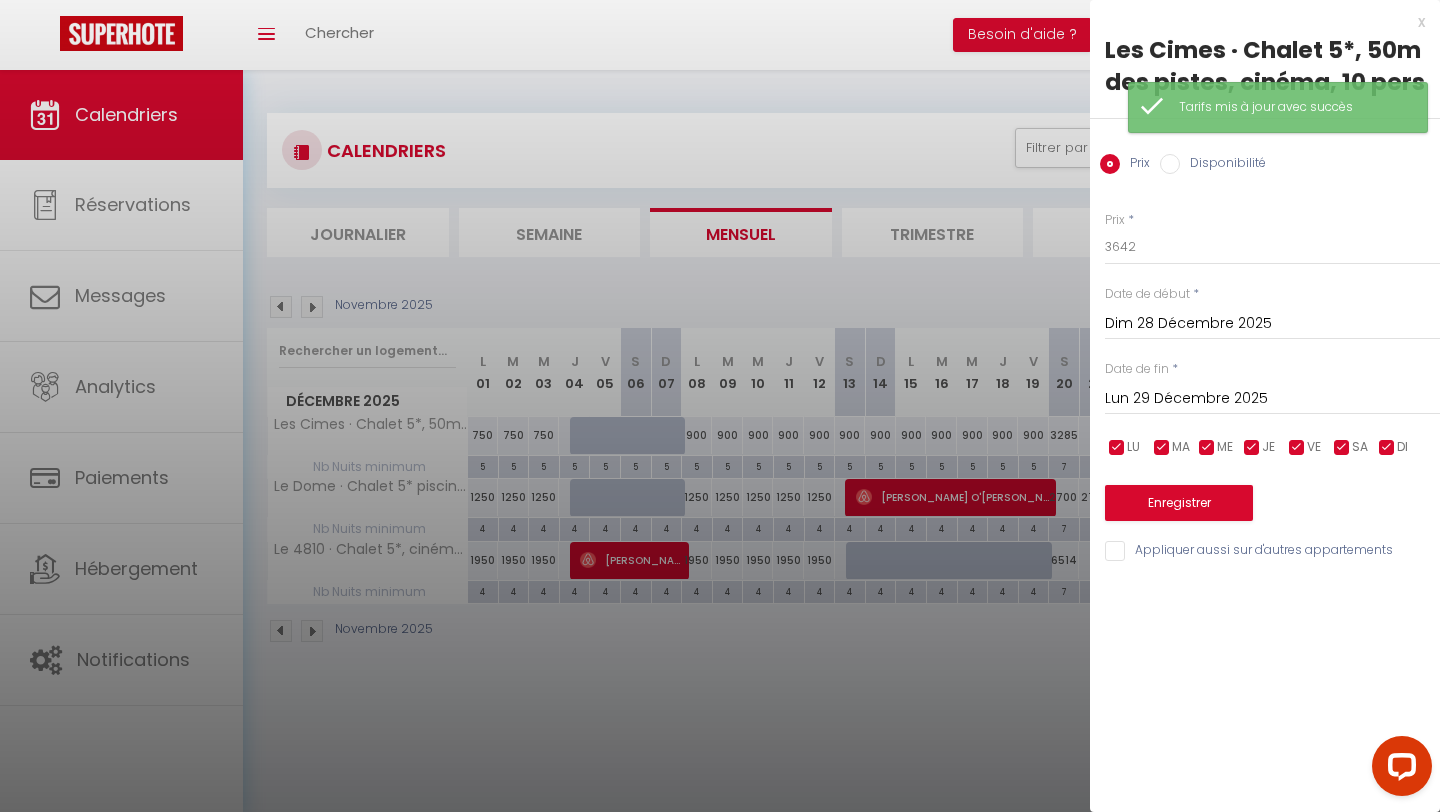 click on "Lun 29 Décembre 2025" at bounding box center (1272, 399) 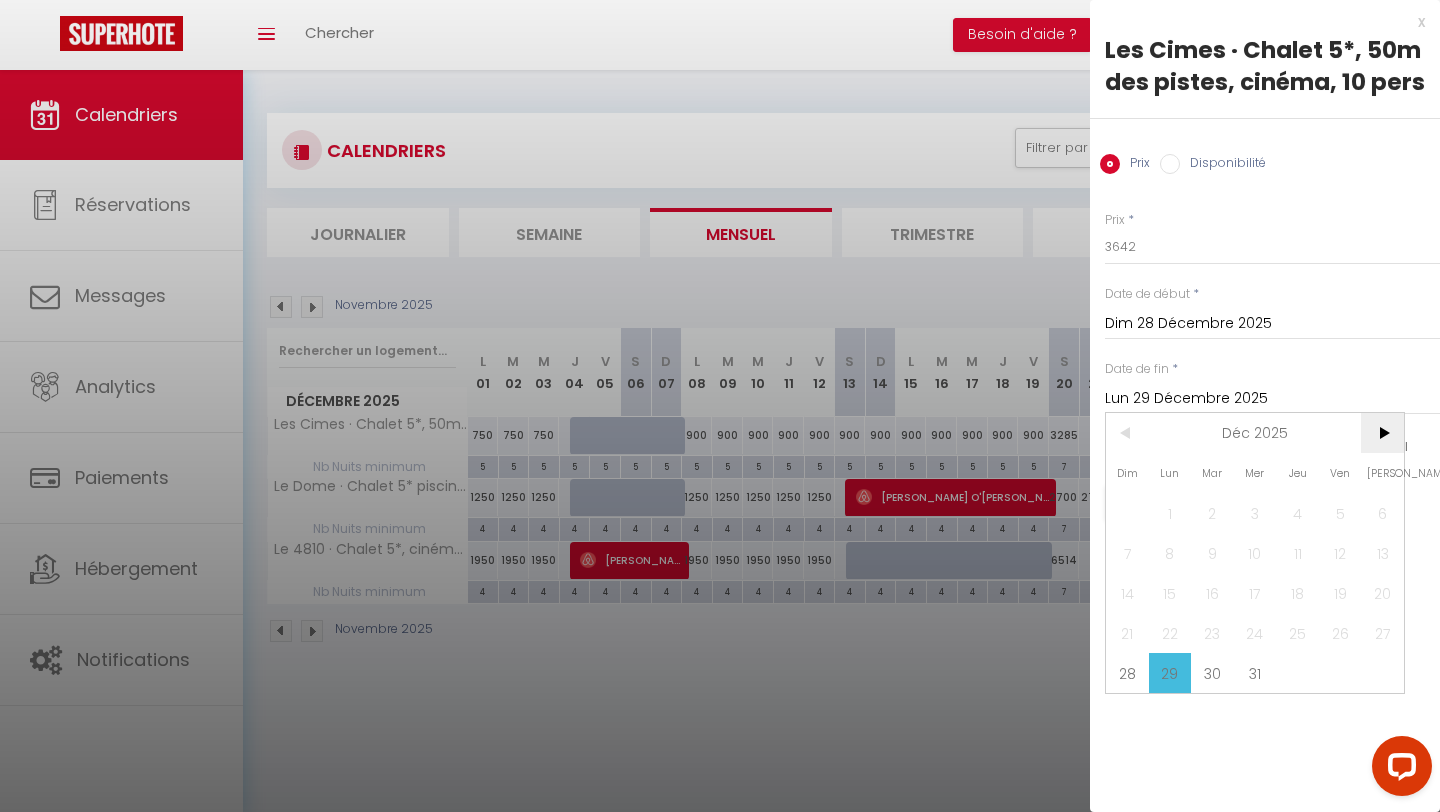 click on ">" at bounding box center (1382, 433) 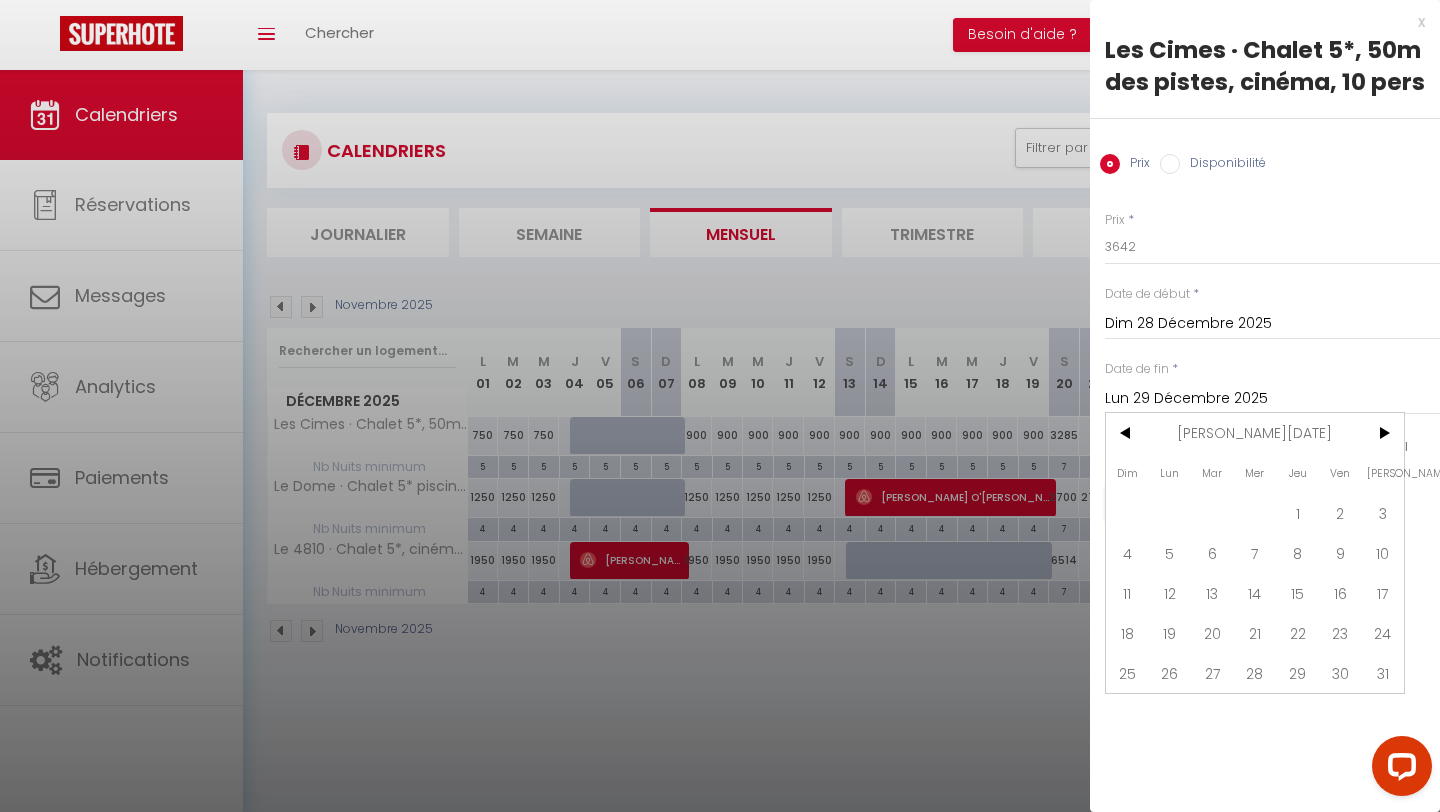 click on "4" at bounding box center [1127, 553] 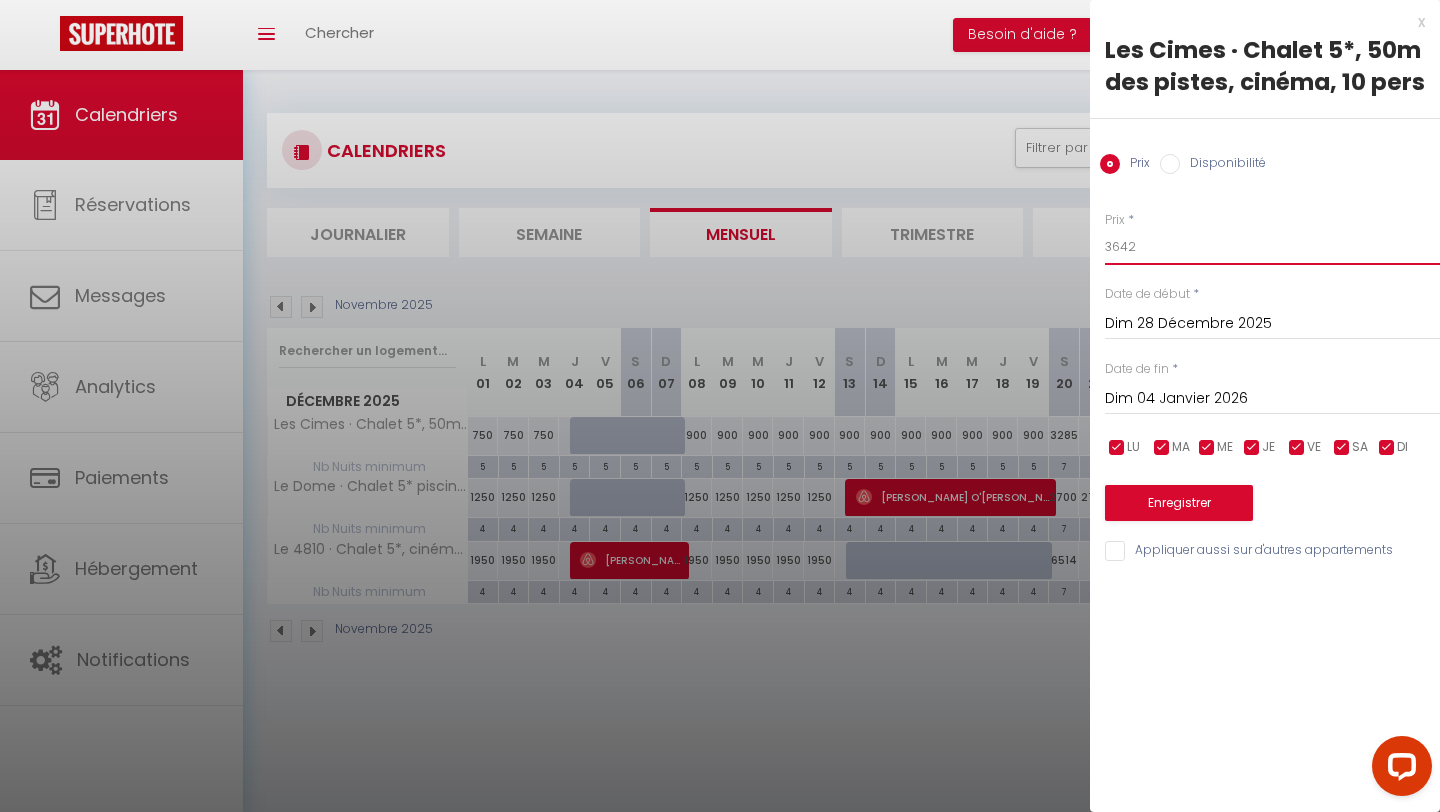 drag, startPoint x: 1142, startPoint y: 250, endPoint x: 1093, endPoint y: 250, distance: 49 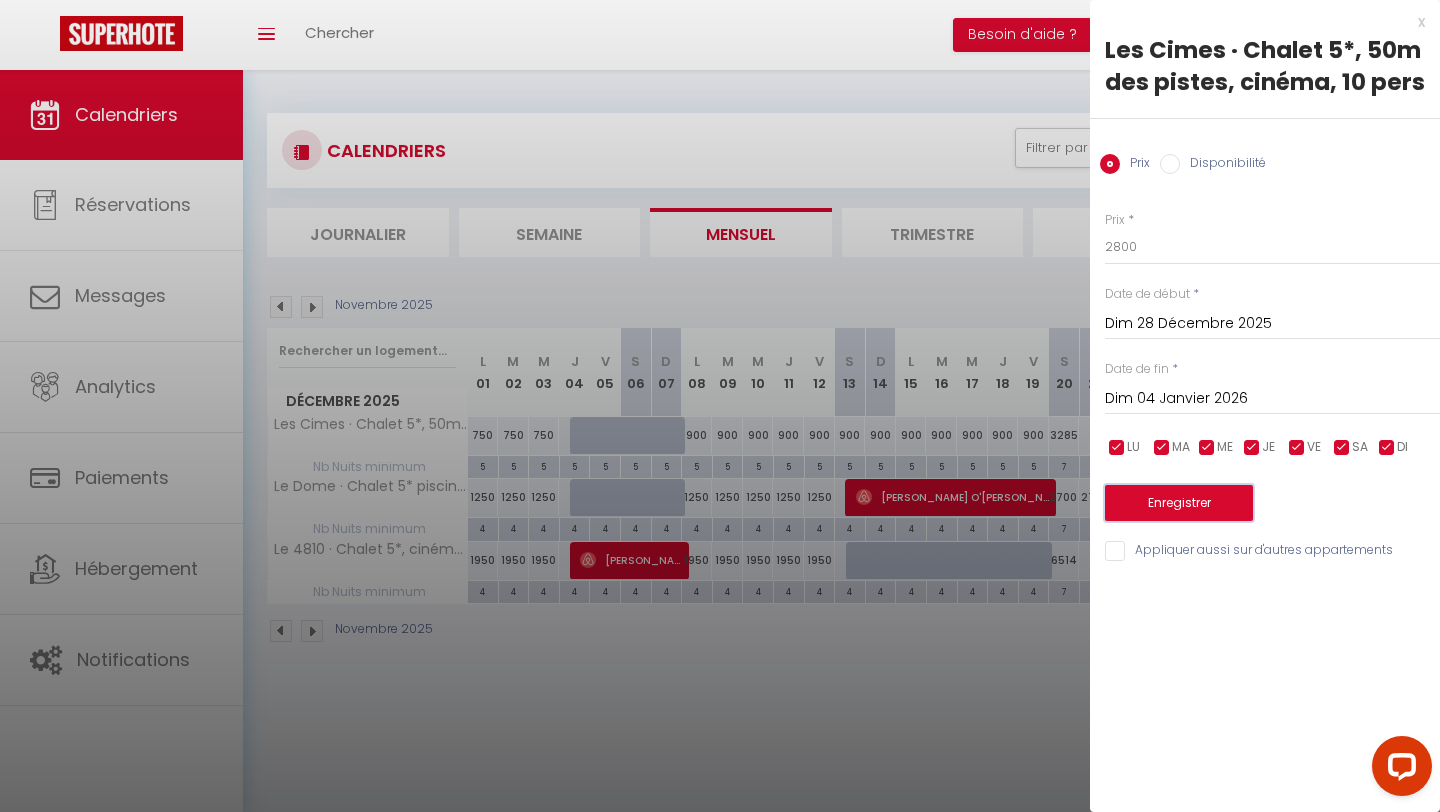 drag, startPoint x: 1212, startPoint y: 508, endPoint x: 1399, endPoint y: 559, distance: 193.82982 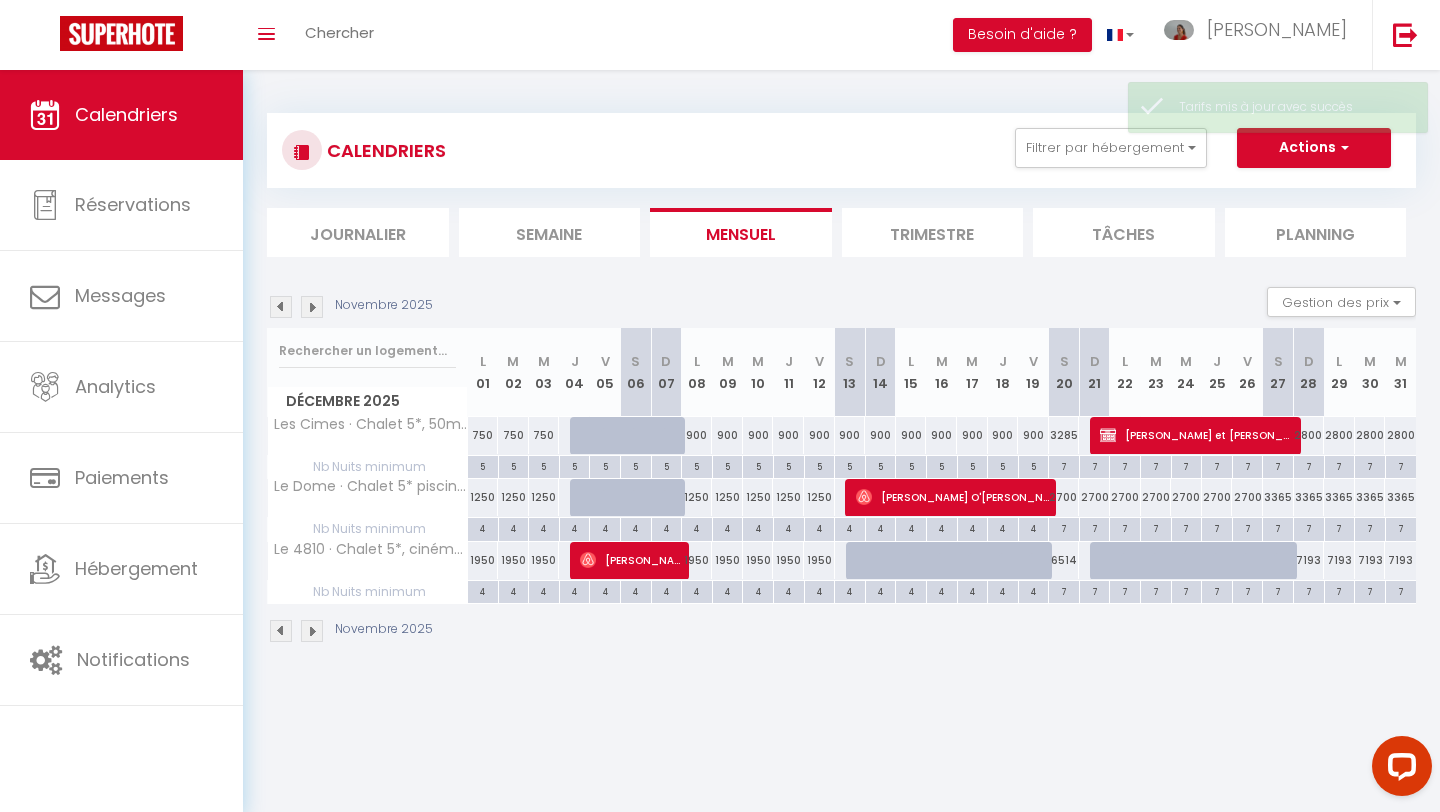 click on "7193" at bounding box center [1309, 560] 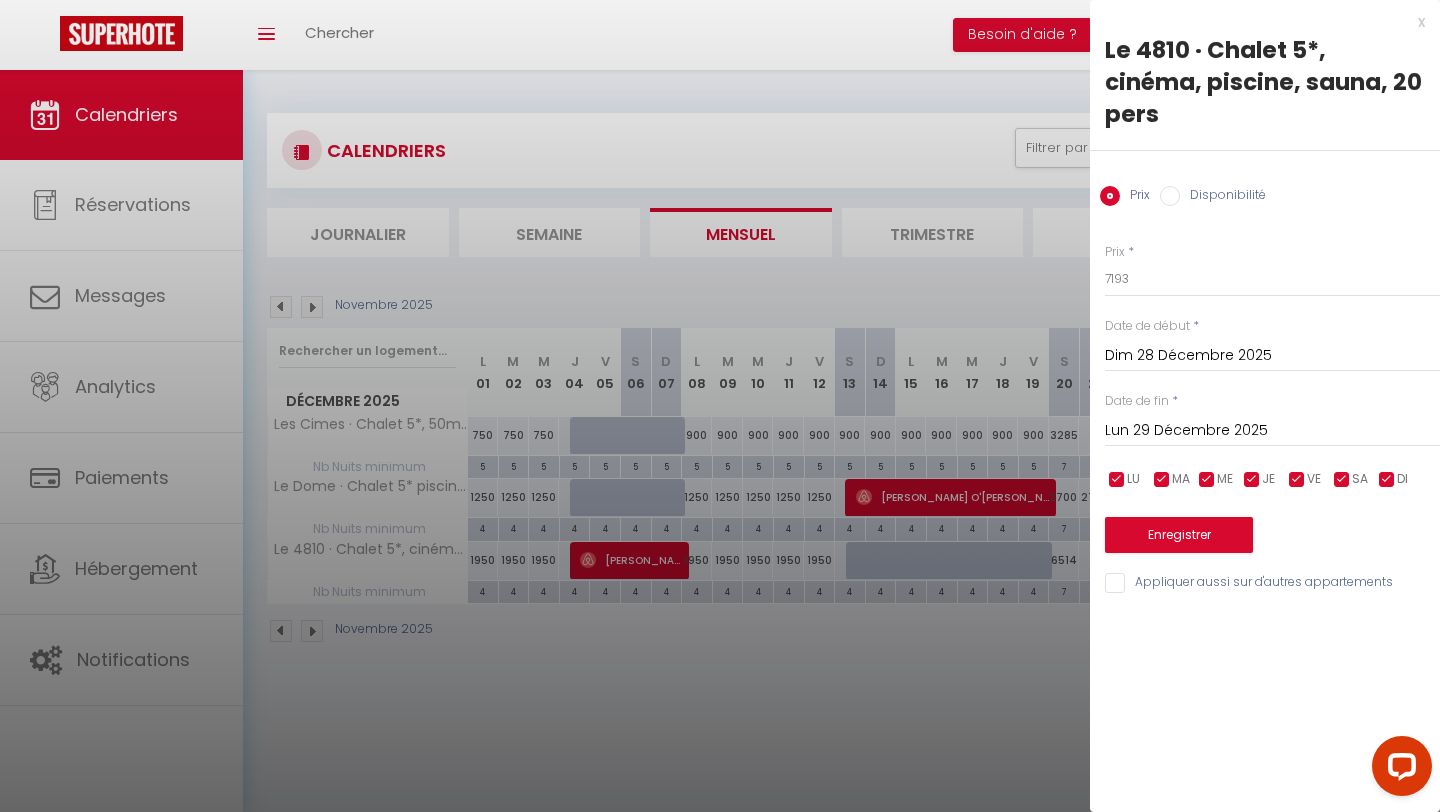 click on "Lun 29 Décembre 2025" at bounding box center (1272, 431) 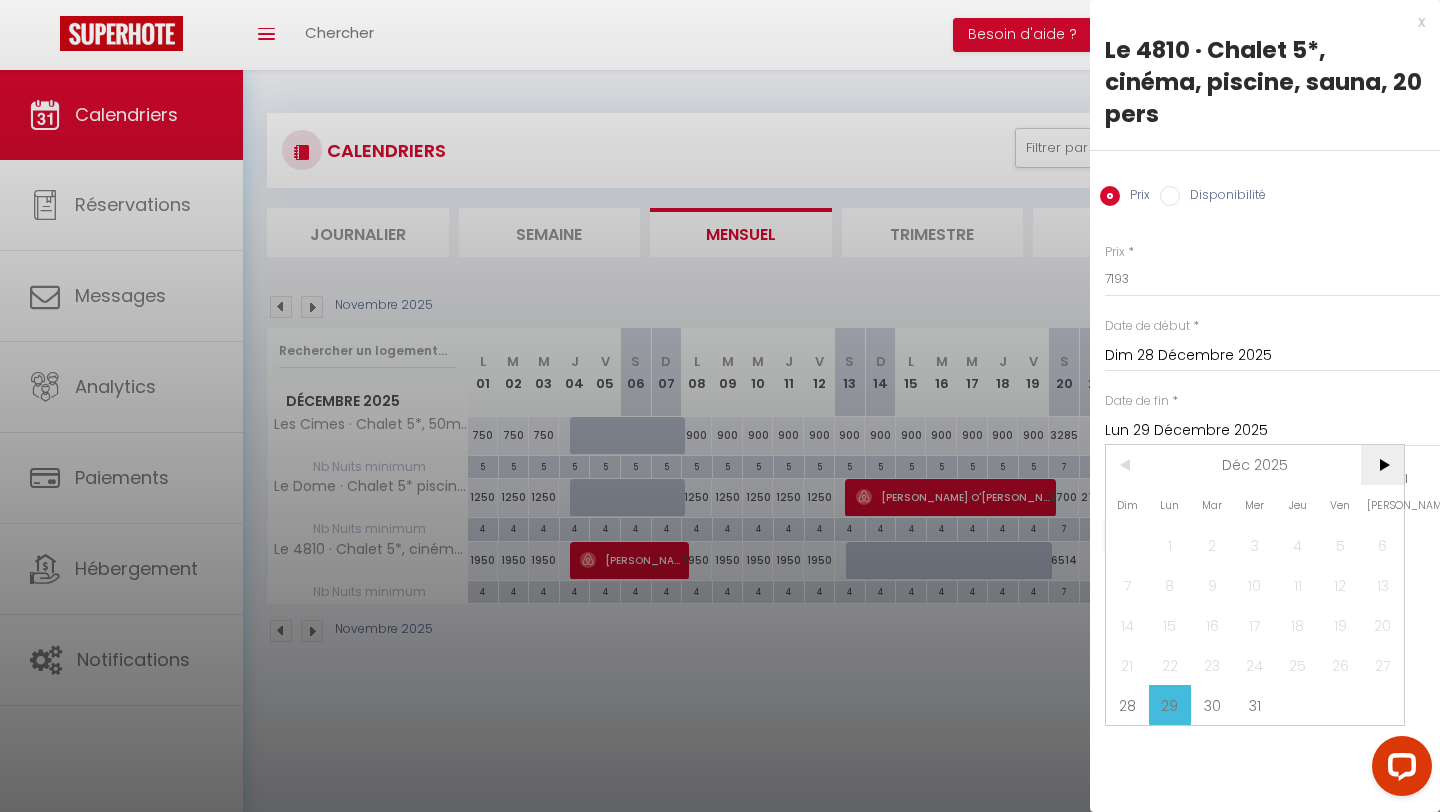 click on ">" at bounding box center [1382, 465] 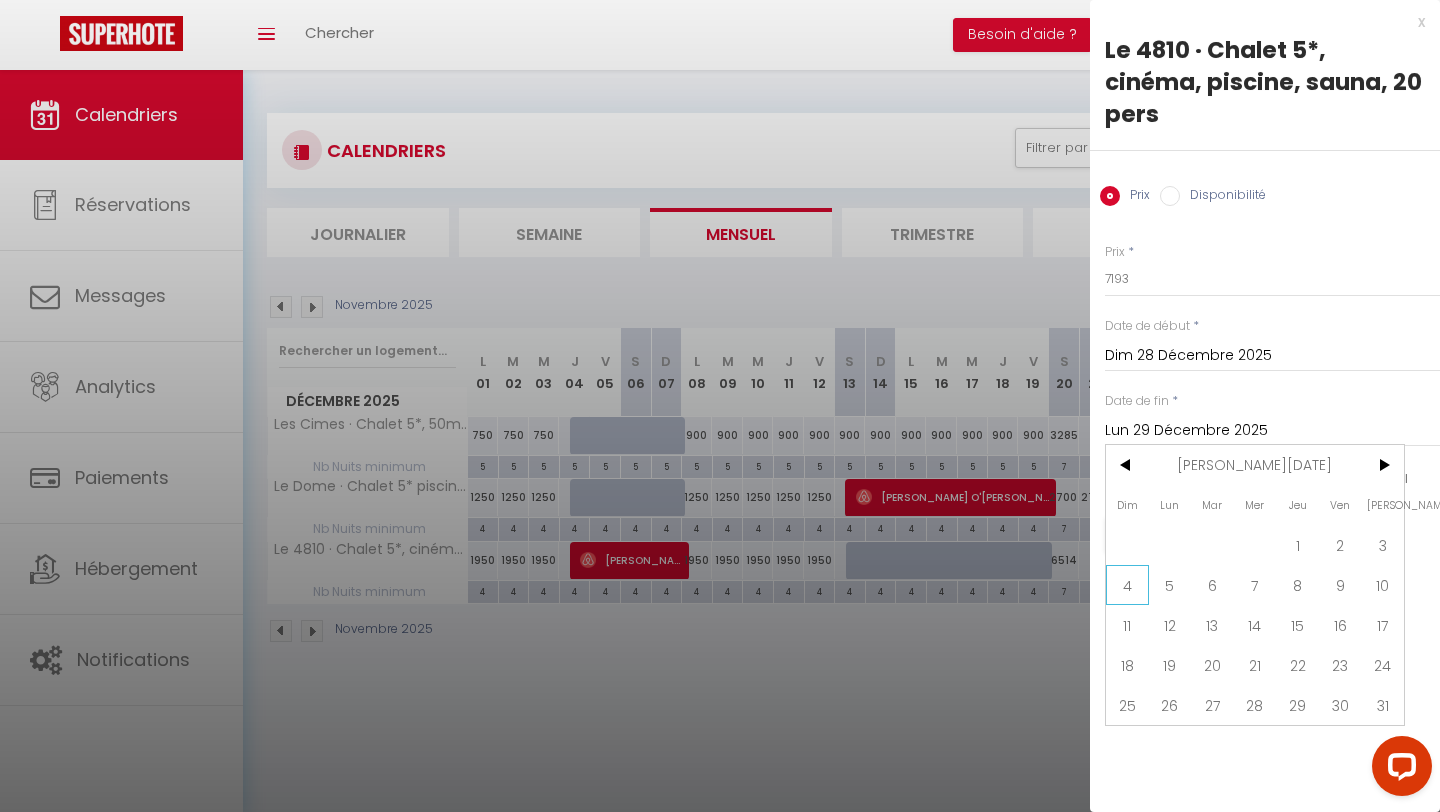 click on "4" at bounding box center (1127, 585) 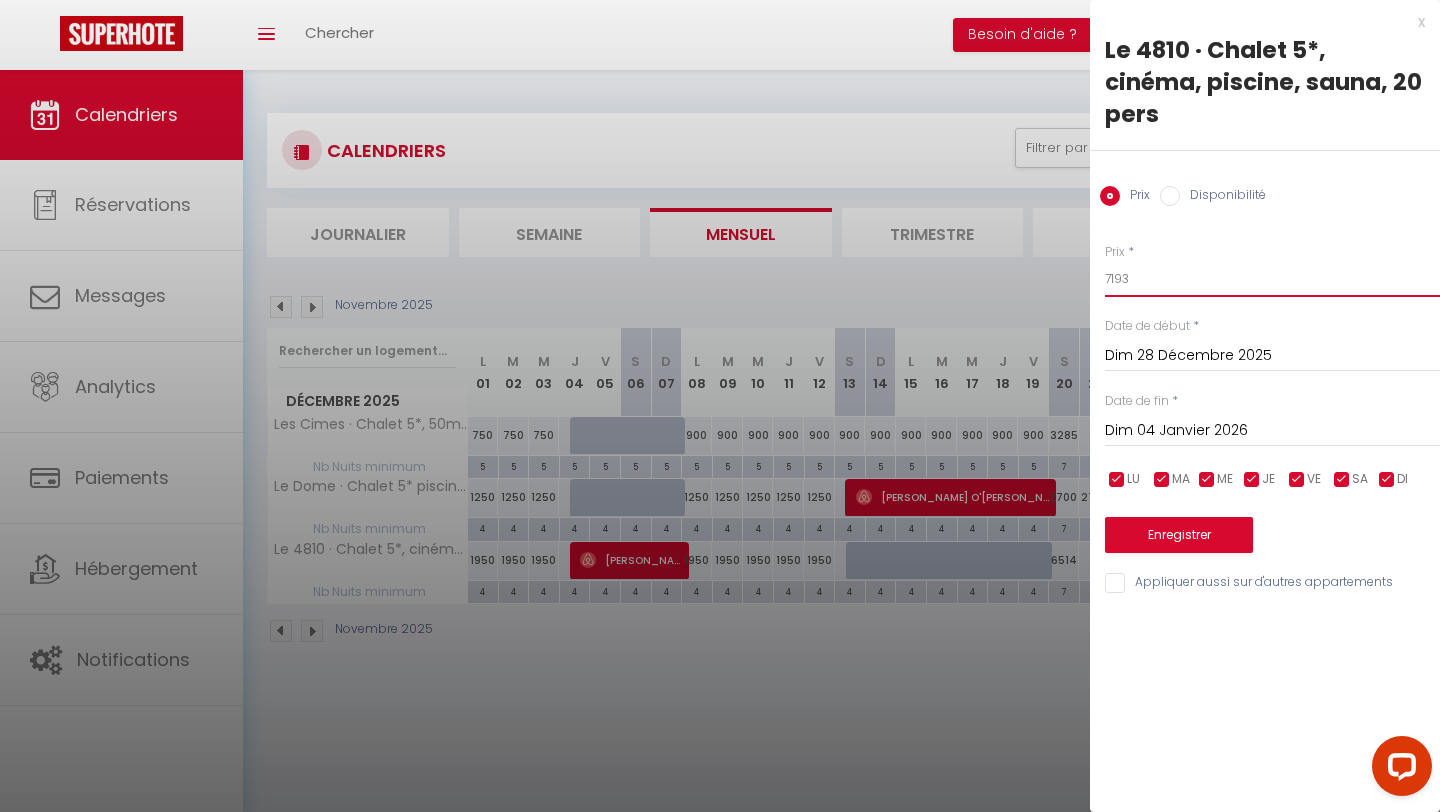 drag, startPoint x: 1136, startPoint y: 276, endPoint x: 1067, endPoint y: 278, distance: 69.02898 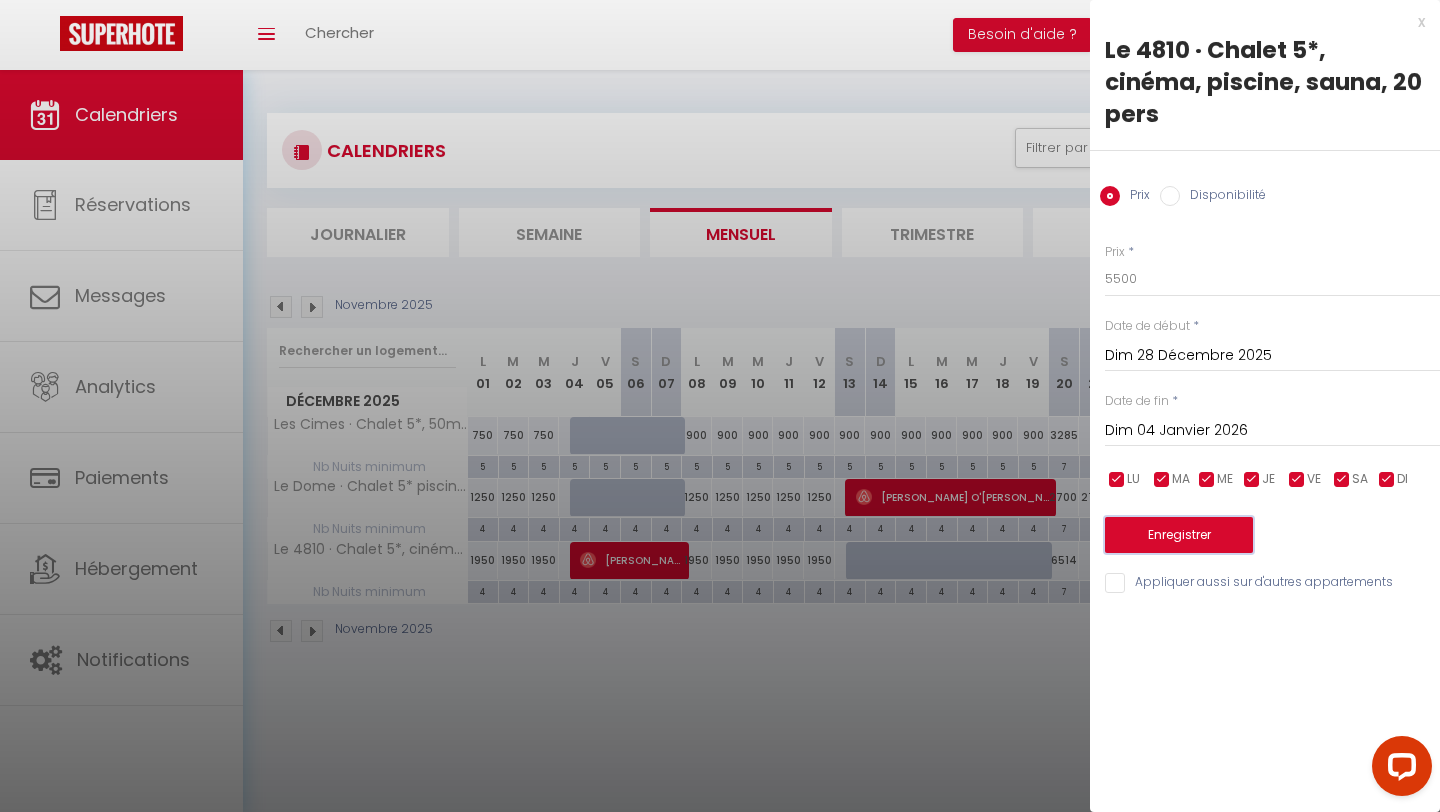 click on "Enregistrer" at bounding box center (1179, 535) 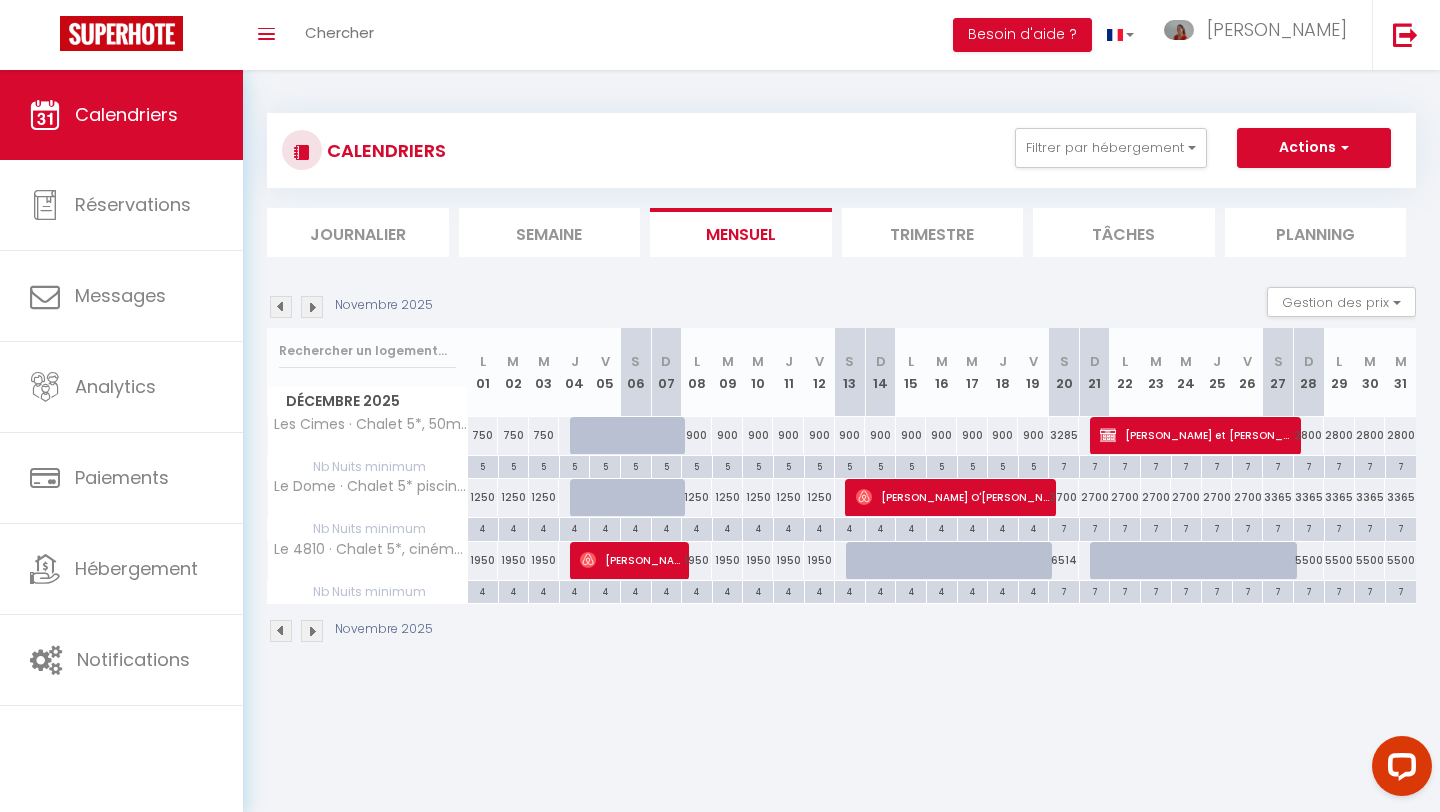 click on "2800" at bounding box center (1309, 435) 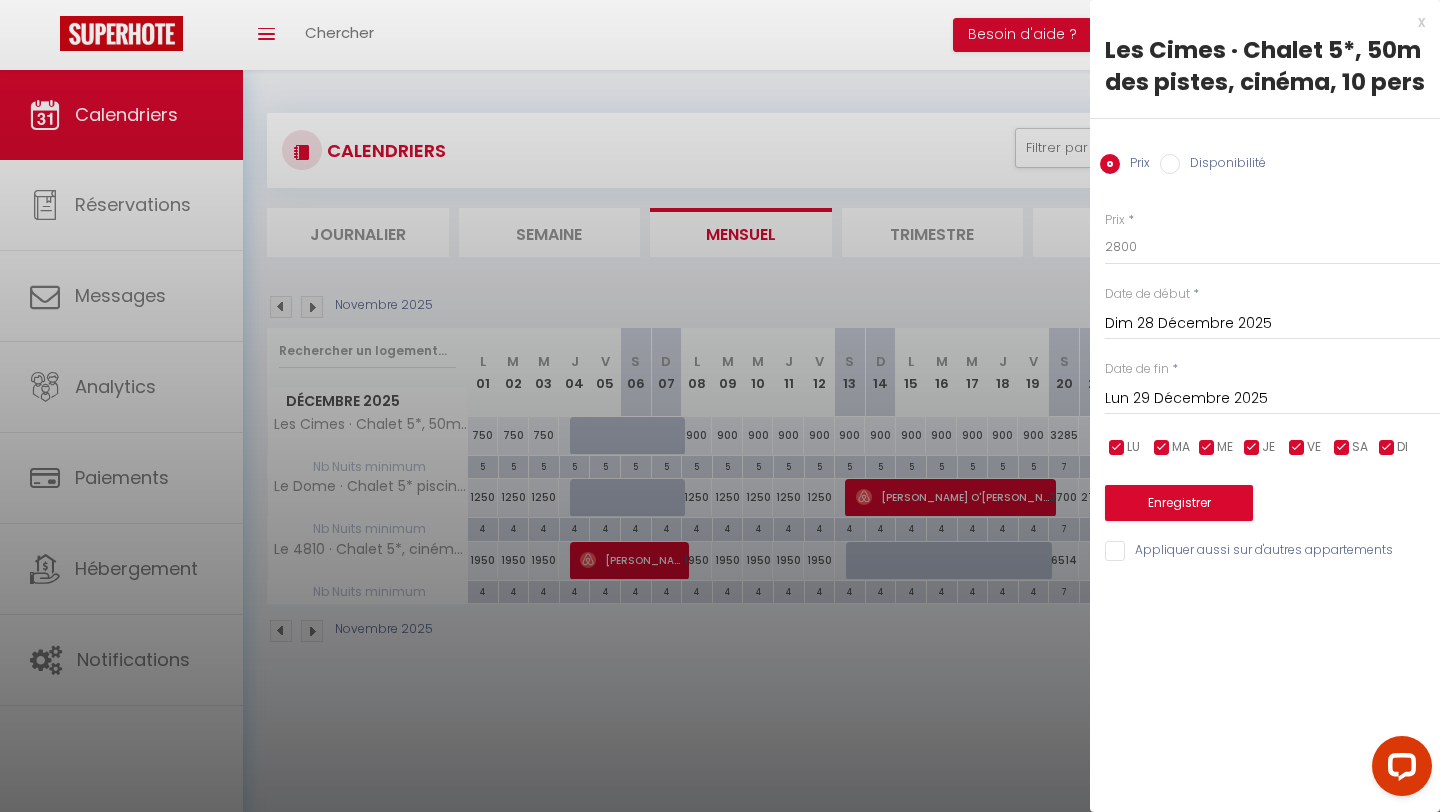 click on "Lun 29 Décembre 2025" at bounding box center (1272, 399) 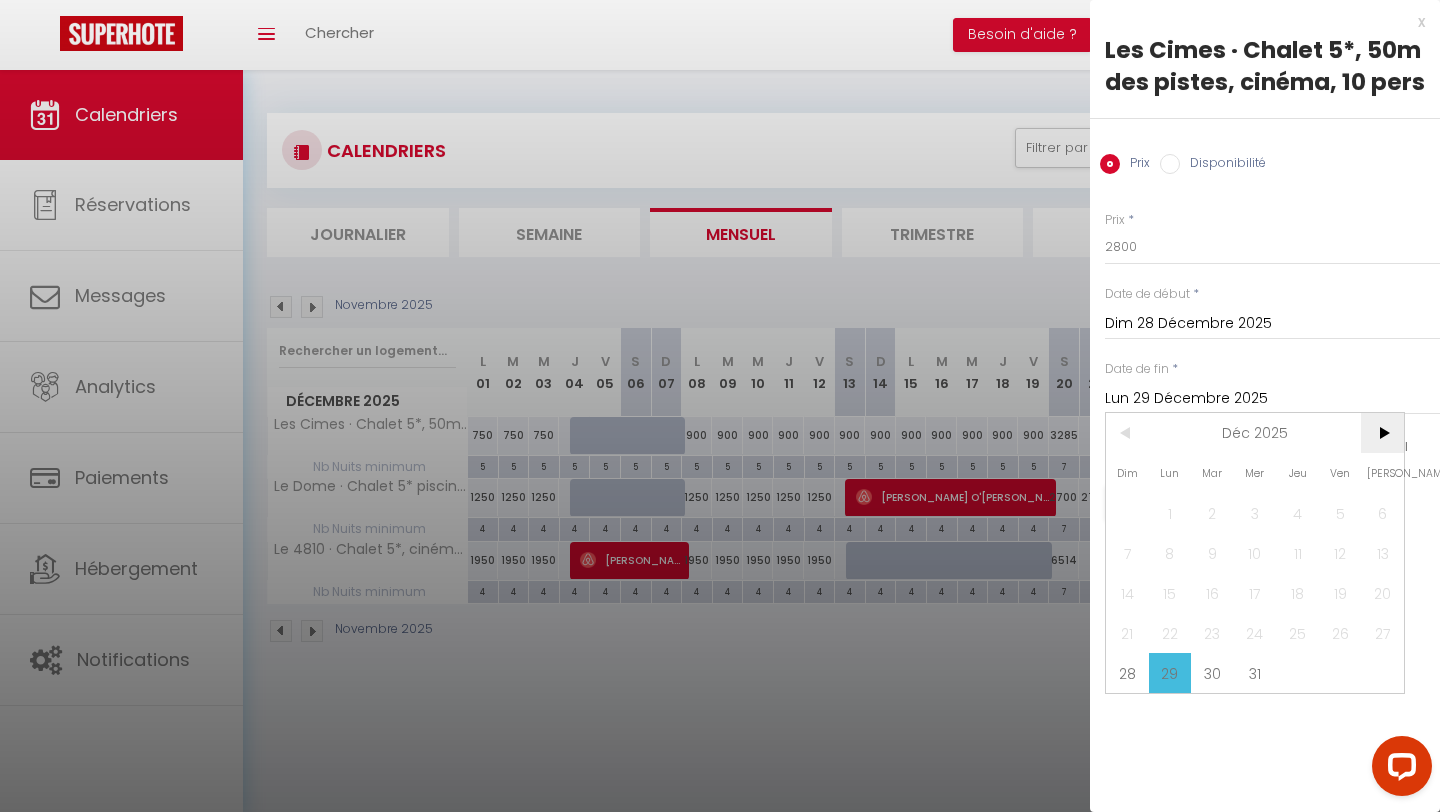 click on ">" at bounding box center [1382, 433] 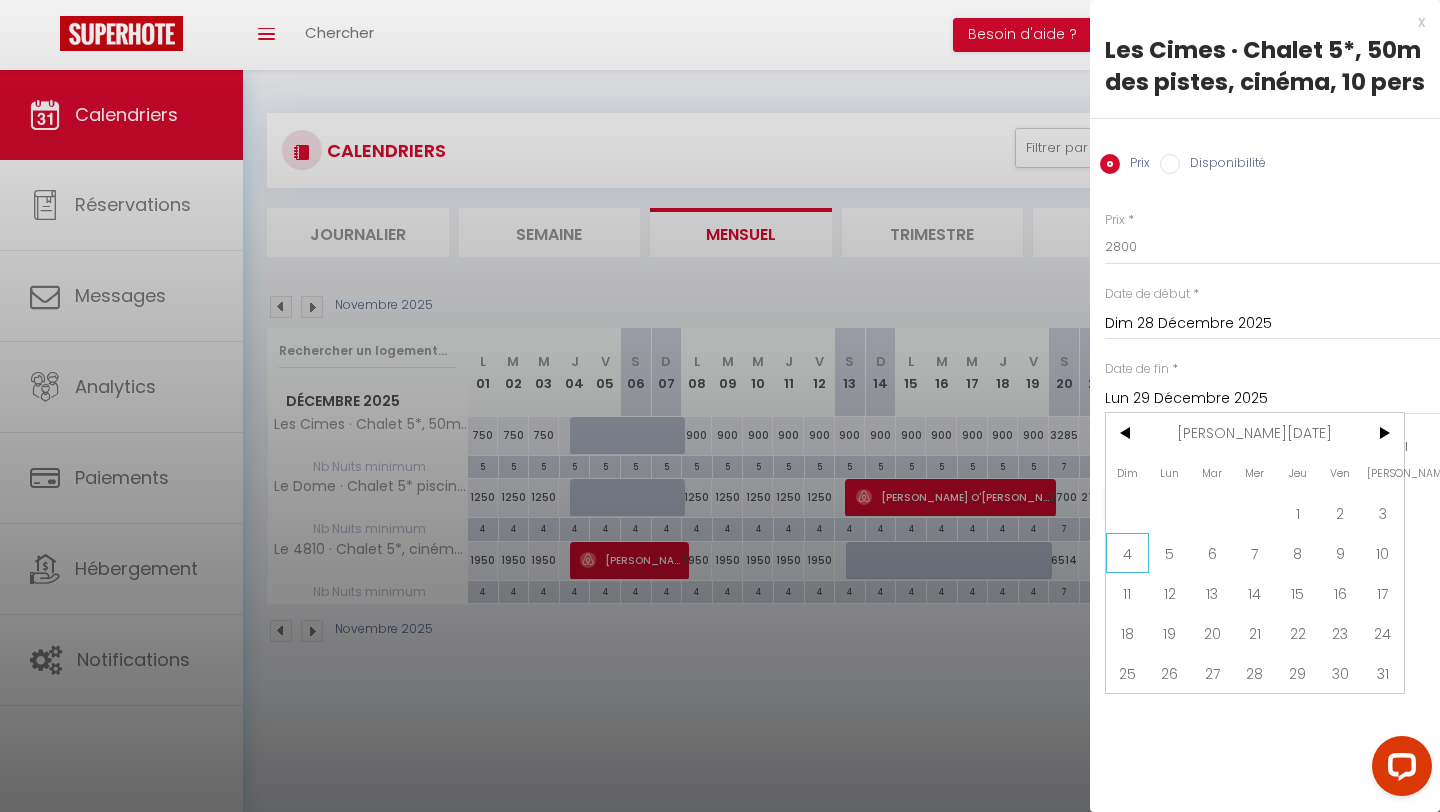 click on "4" at bounding box center (1127, 553) 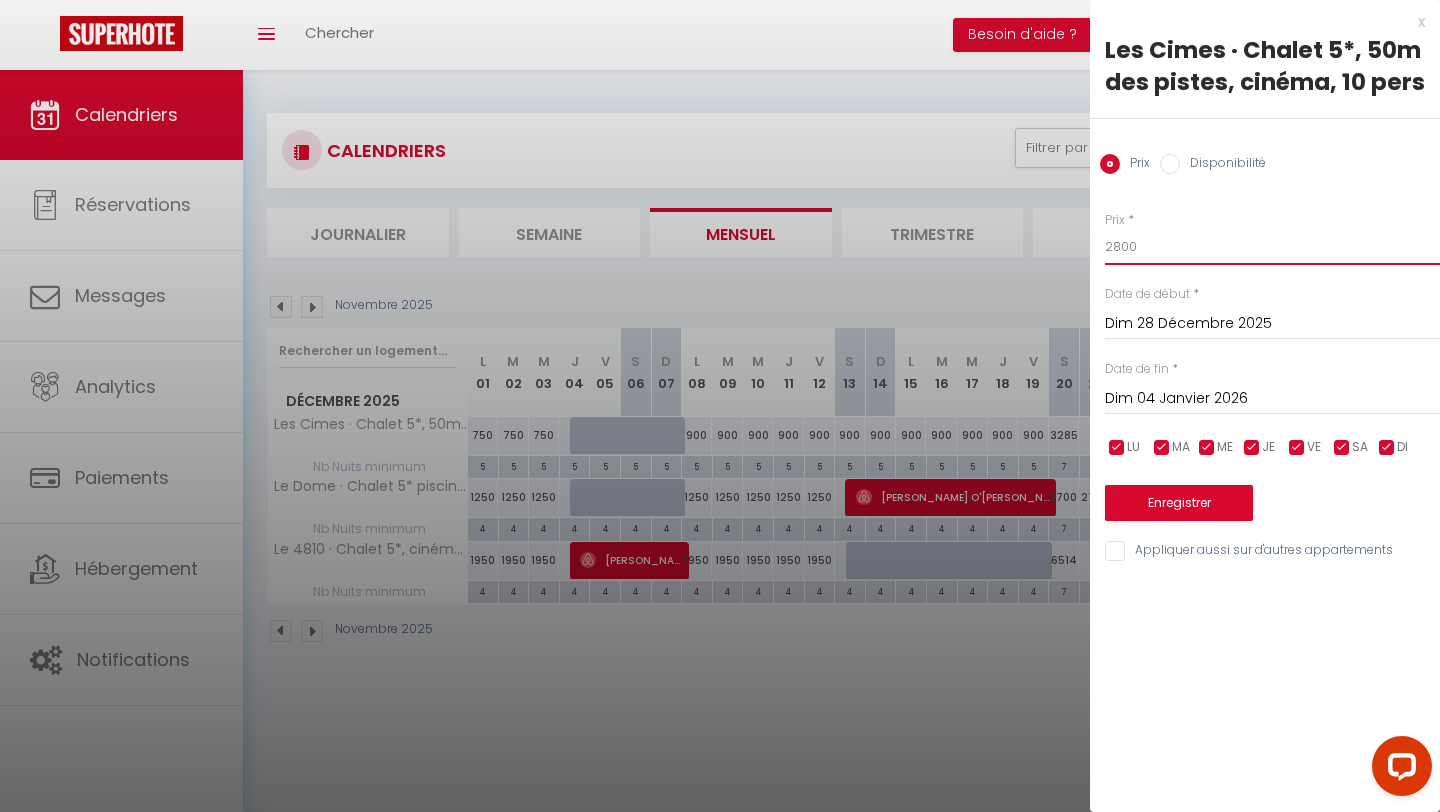 drag, startPoint x: 1140, startPoint y: 253, endPoint x: 1087, endPoint y: 249, distance: 53.15073 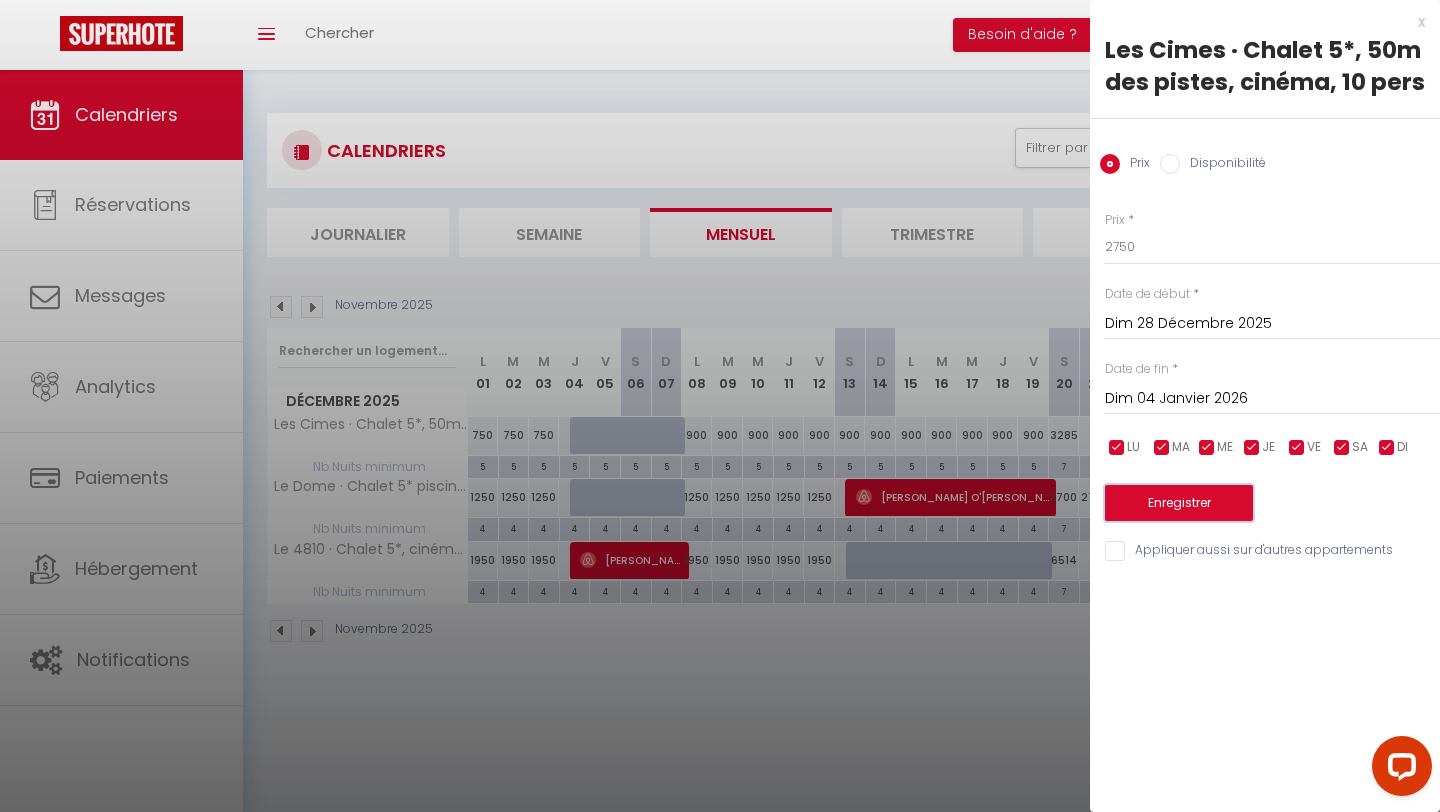 click on "Enregistrer" at bounding box center (1179, 503) 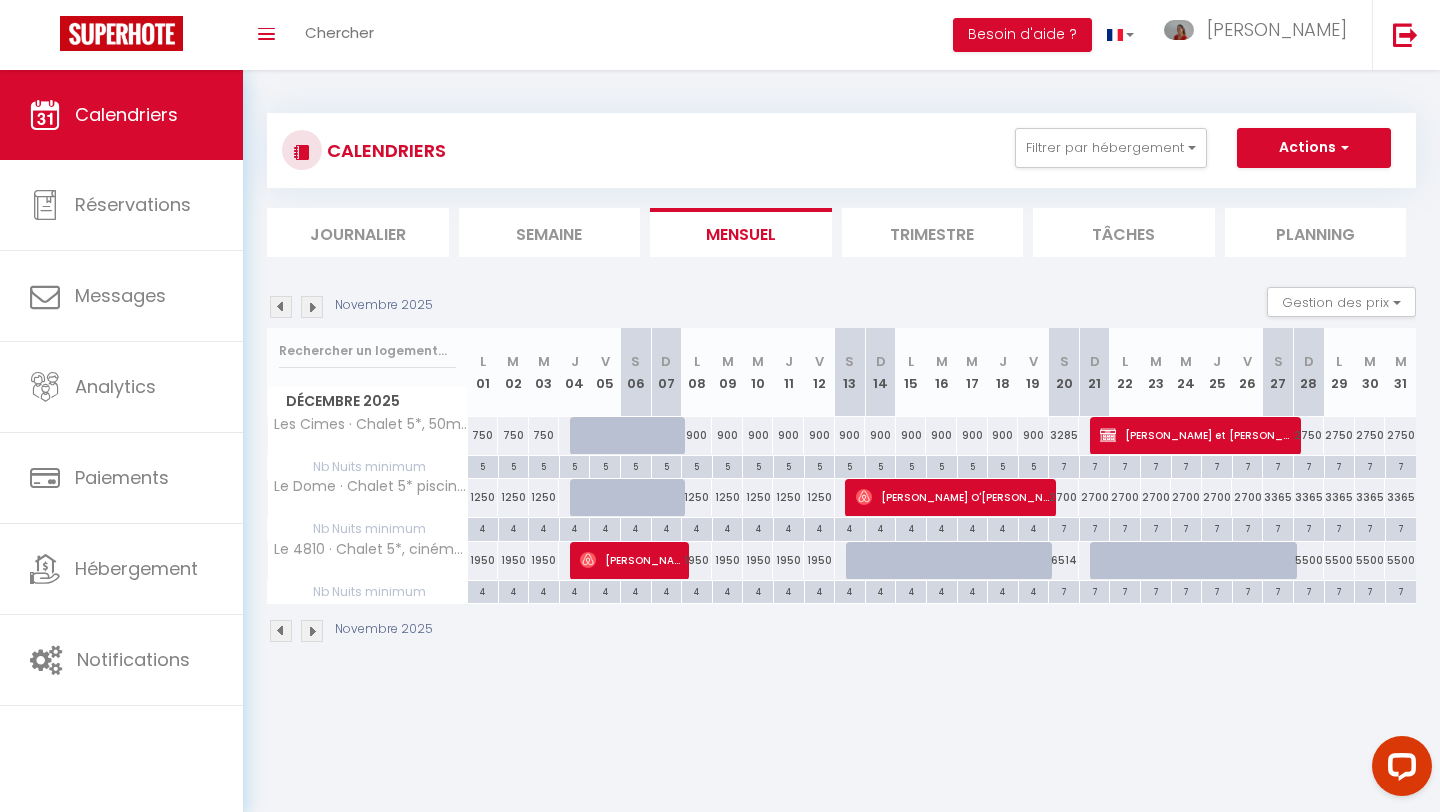 click on "2700" at bounding box center (1064, 497) 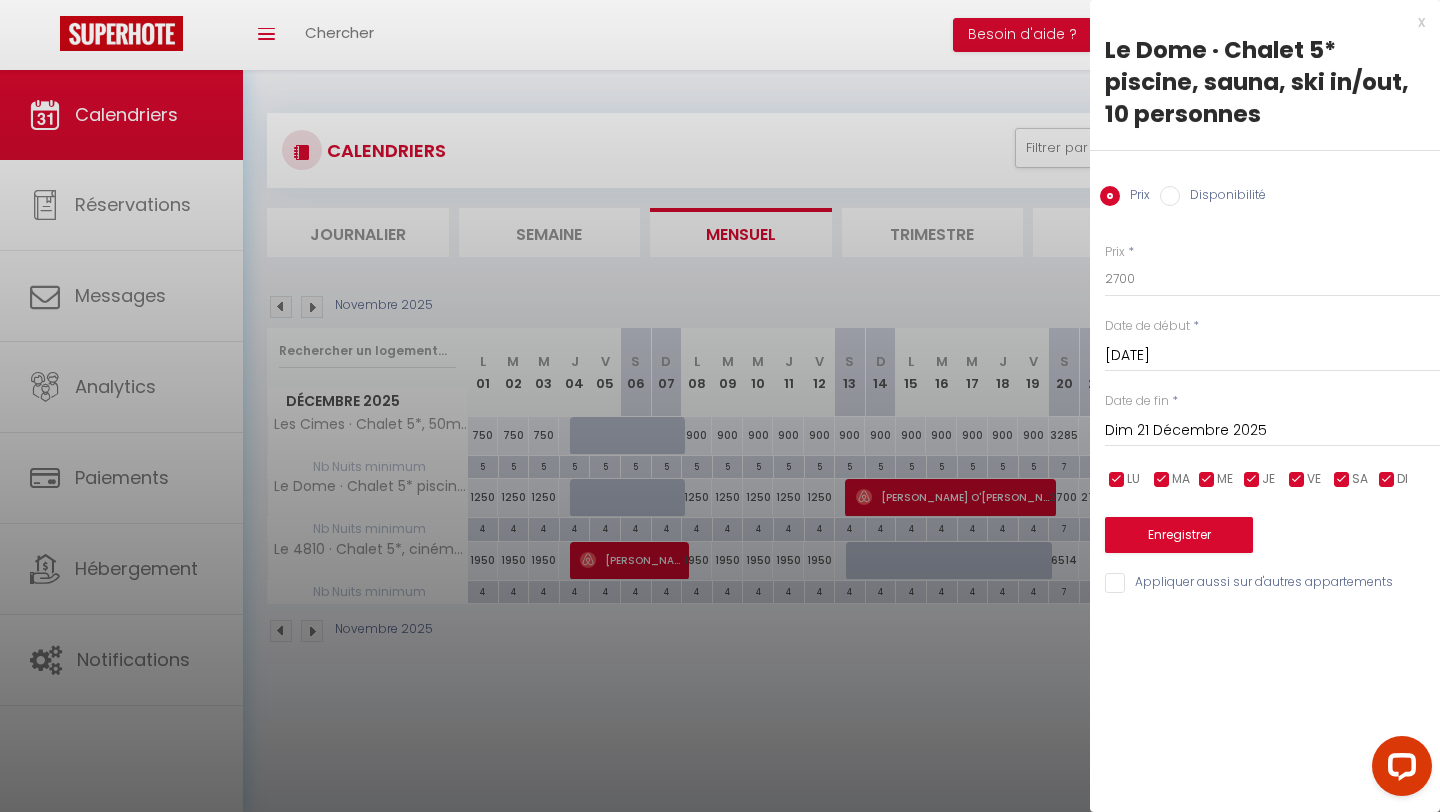 click on "Dim 21 Décembre 2025" at bounding box center [1272, 431] 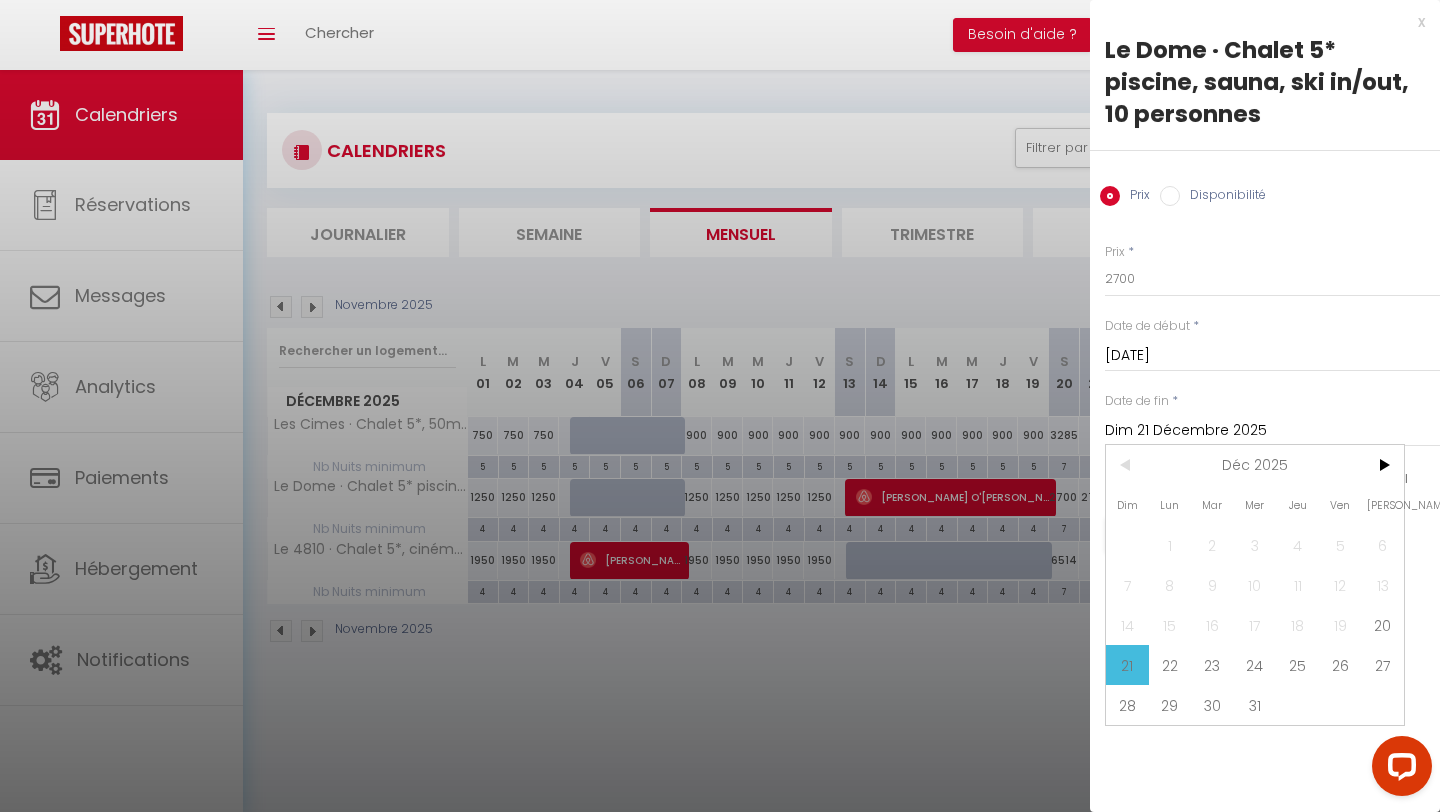 click on "26" at bounding box center [1340, 665] 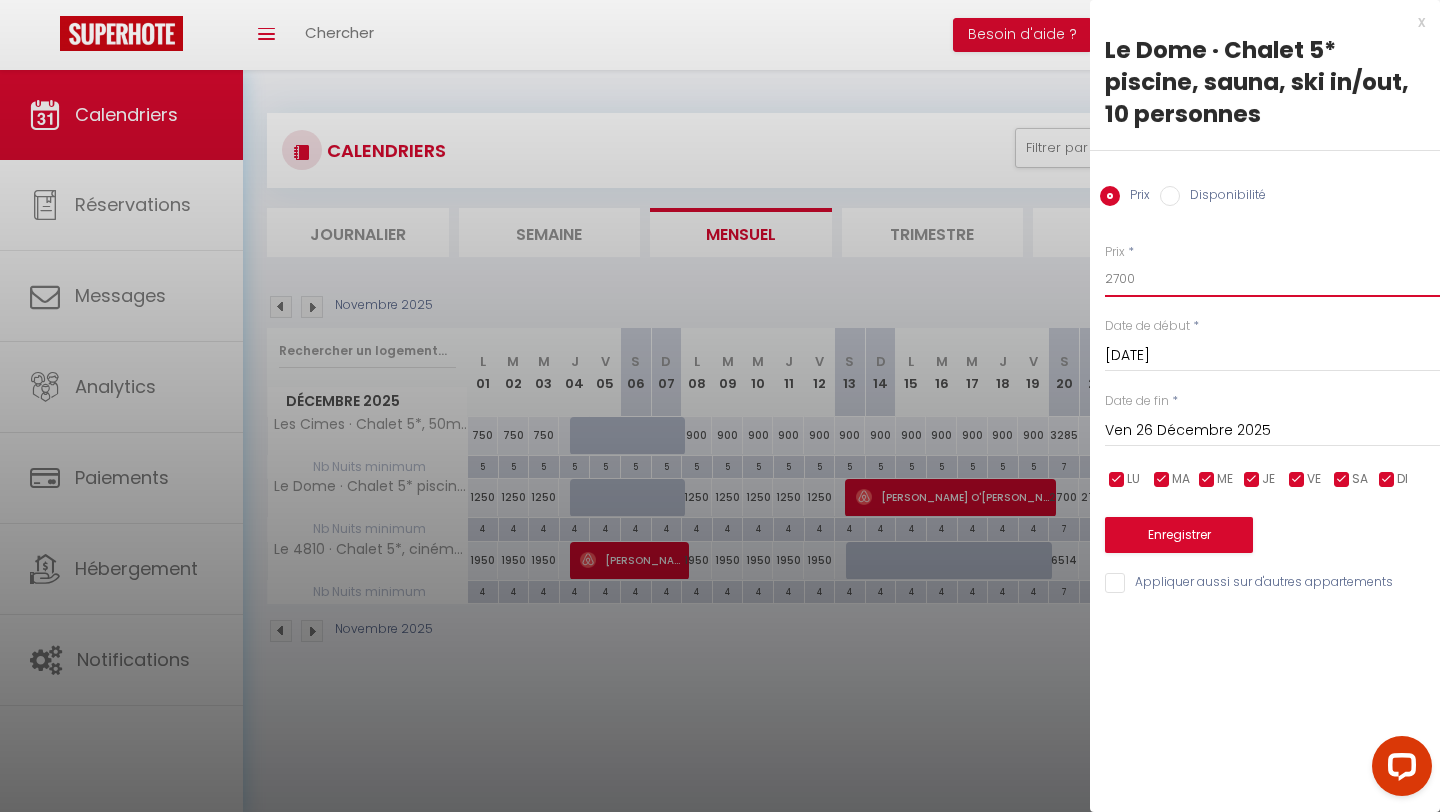 drag, startPoint x: 1141, startPoint y: 279, endPoint x: 1090, endPoint y: 281, distance: 51.0392 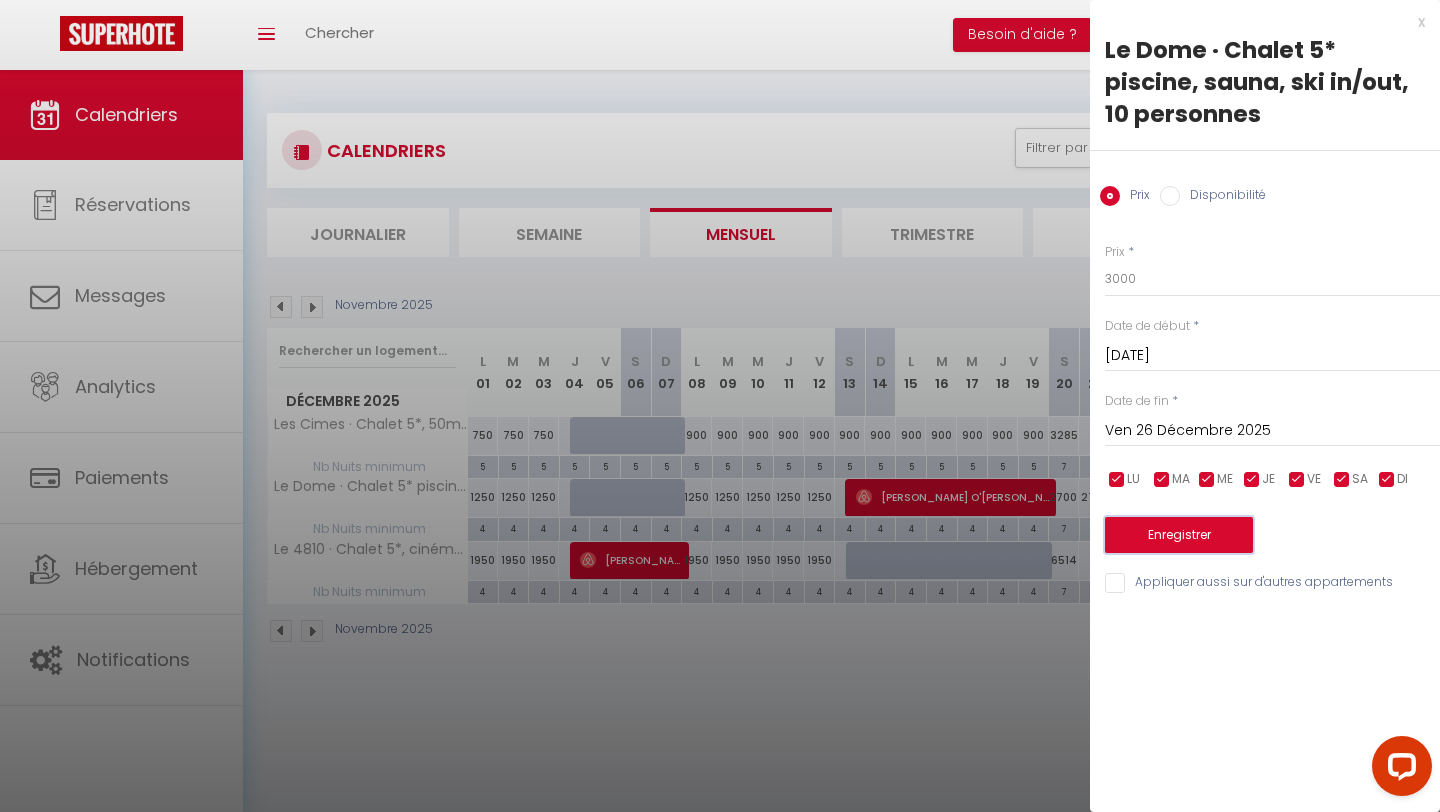click on "Enregistrer" at bounding box center [1179, 535] 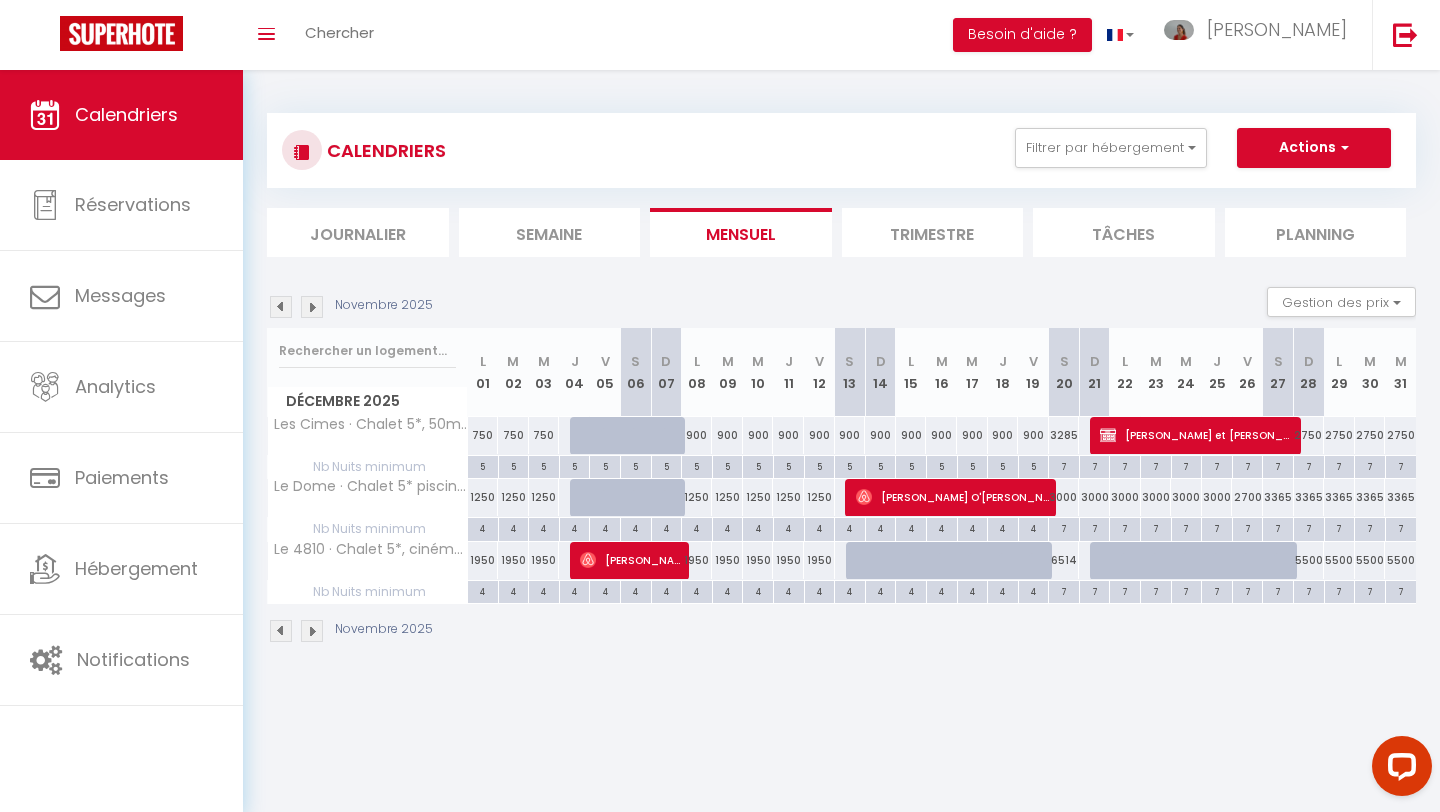 click on "3365" at bounding box center [1278, 497] 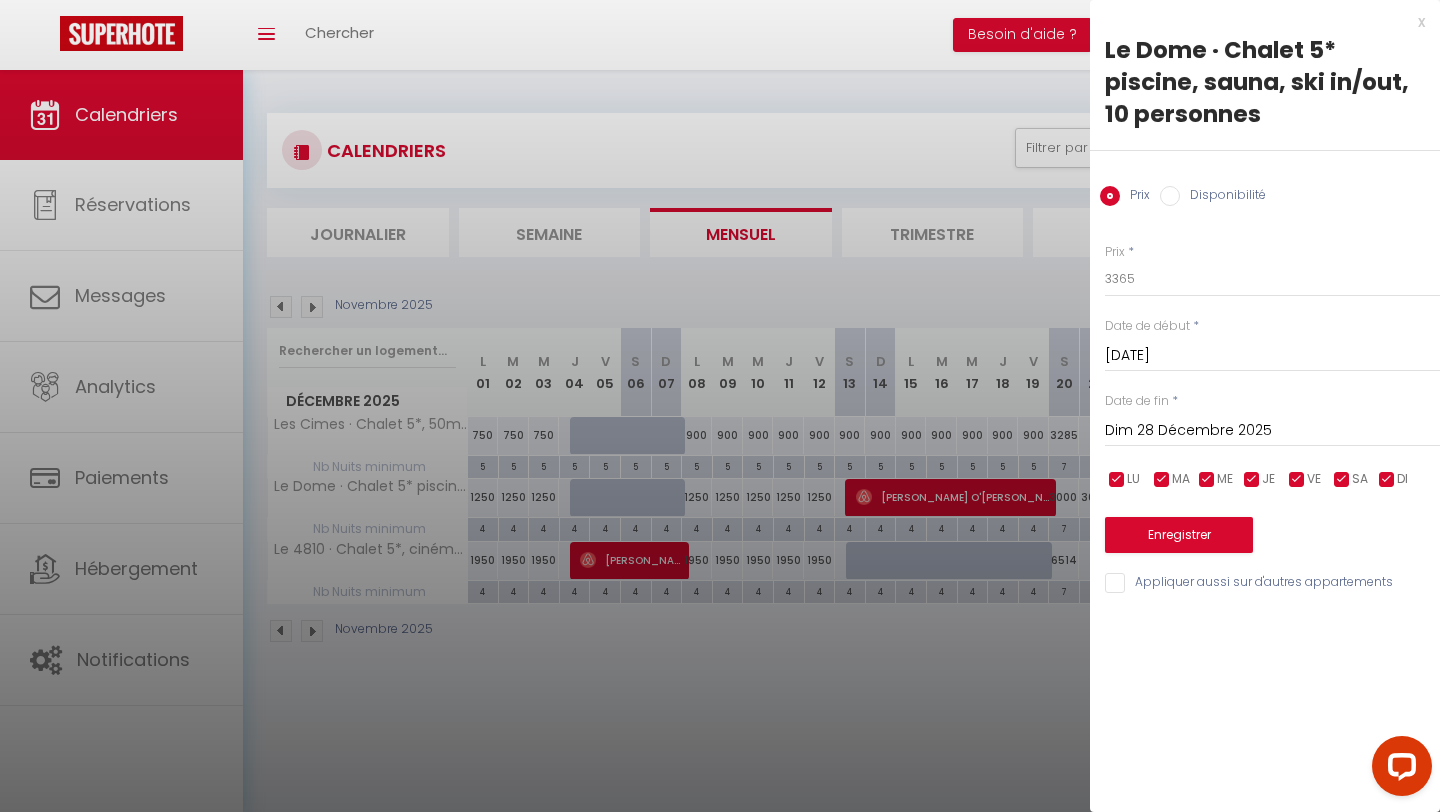 click on "Dim 28 Décembre 2025" at bounding box center (1272, 431) 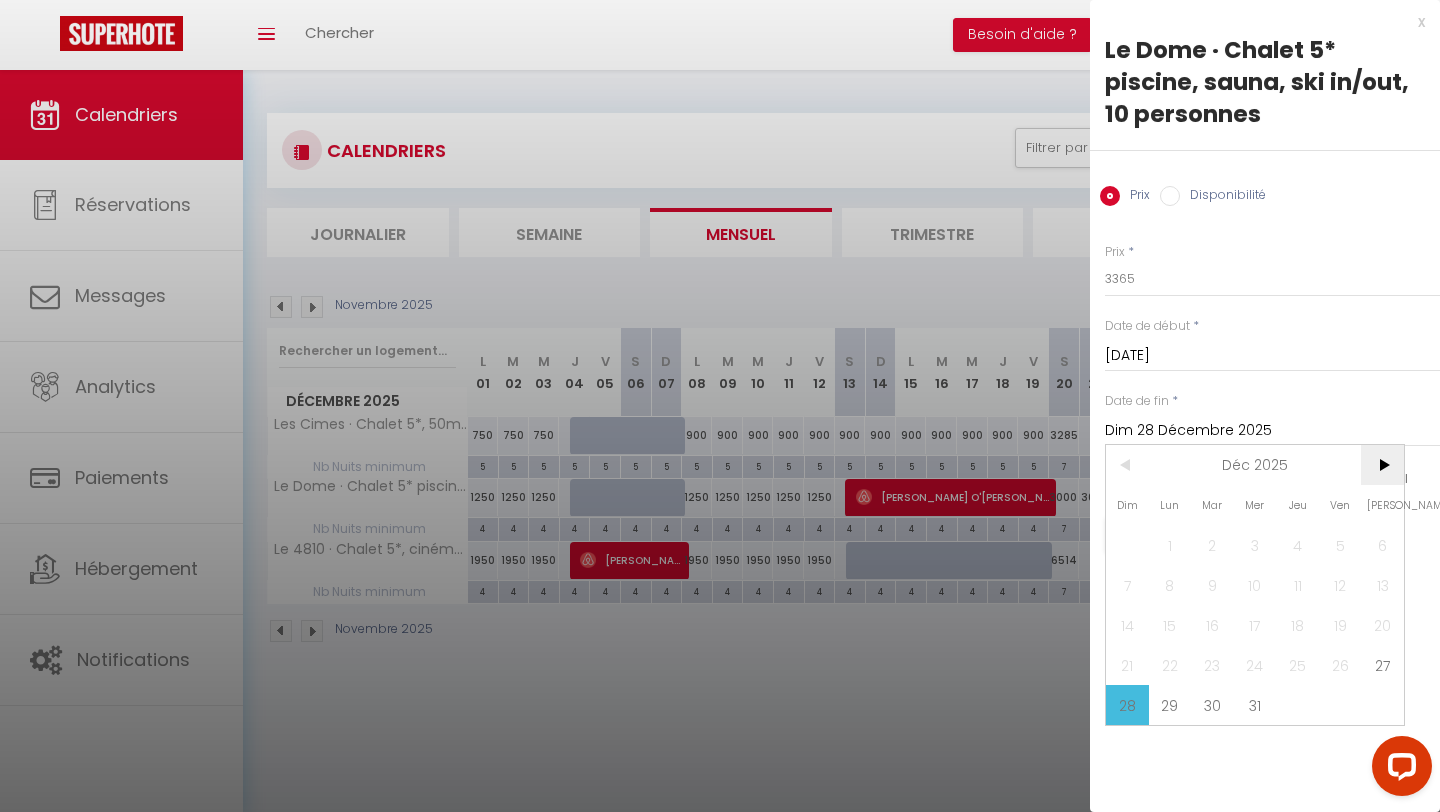 click on ">" at bounding box center [1382, 465] 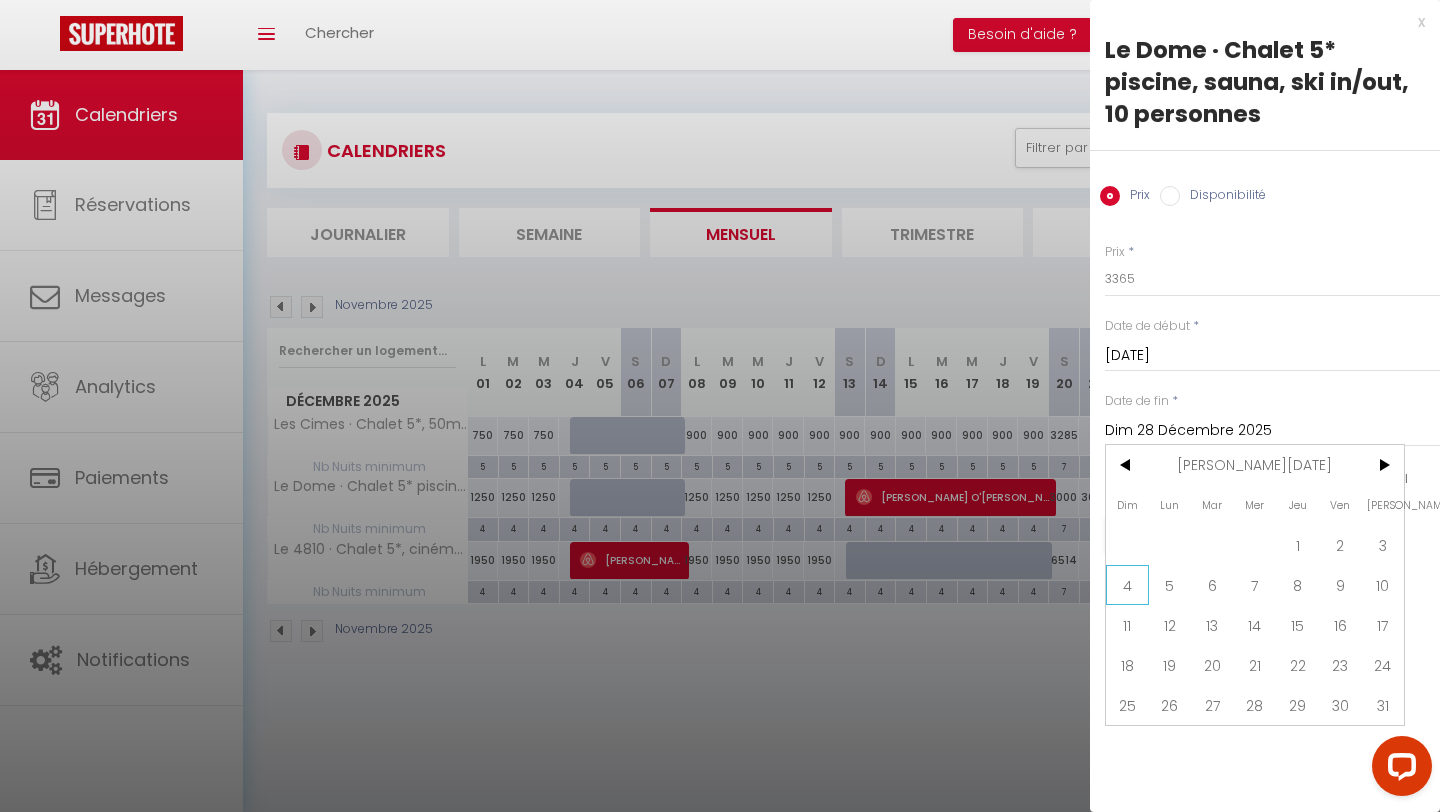 click on "4" at bounding box center (1127, 585) 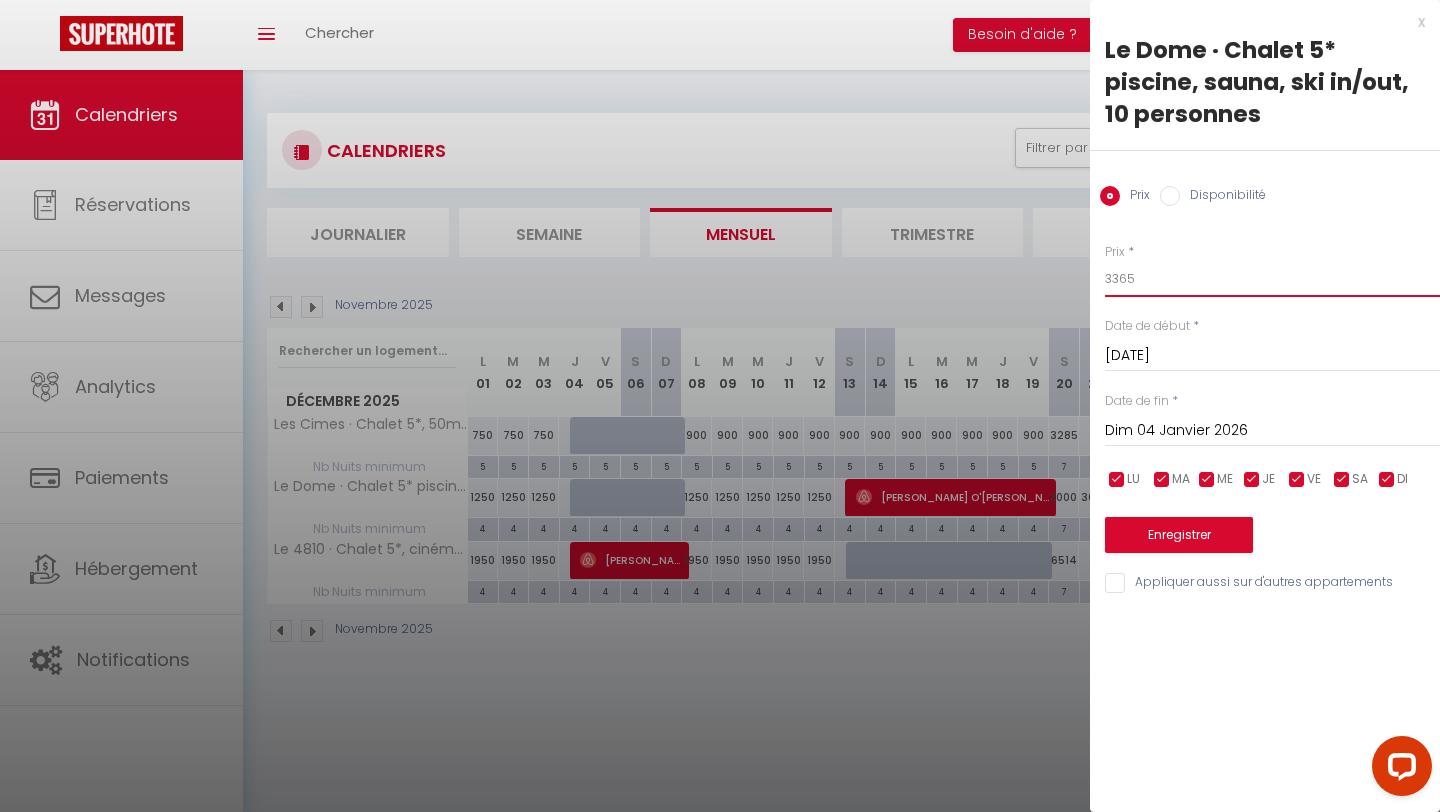 drag, startPoint x: 1125, startPoint y: 278, endPoint x: 1103, endPoint y: 279, distance: 22.022715 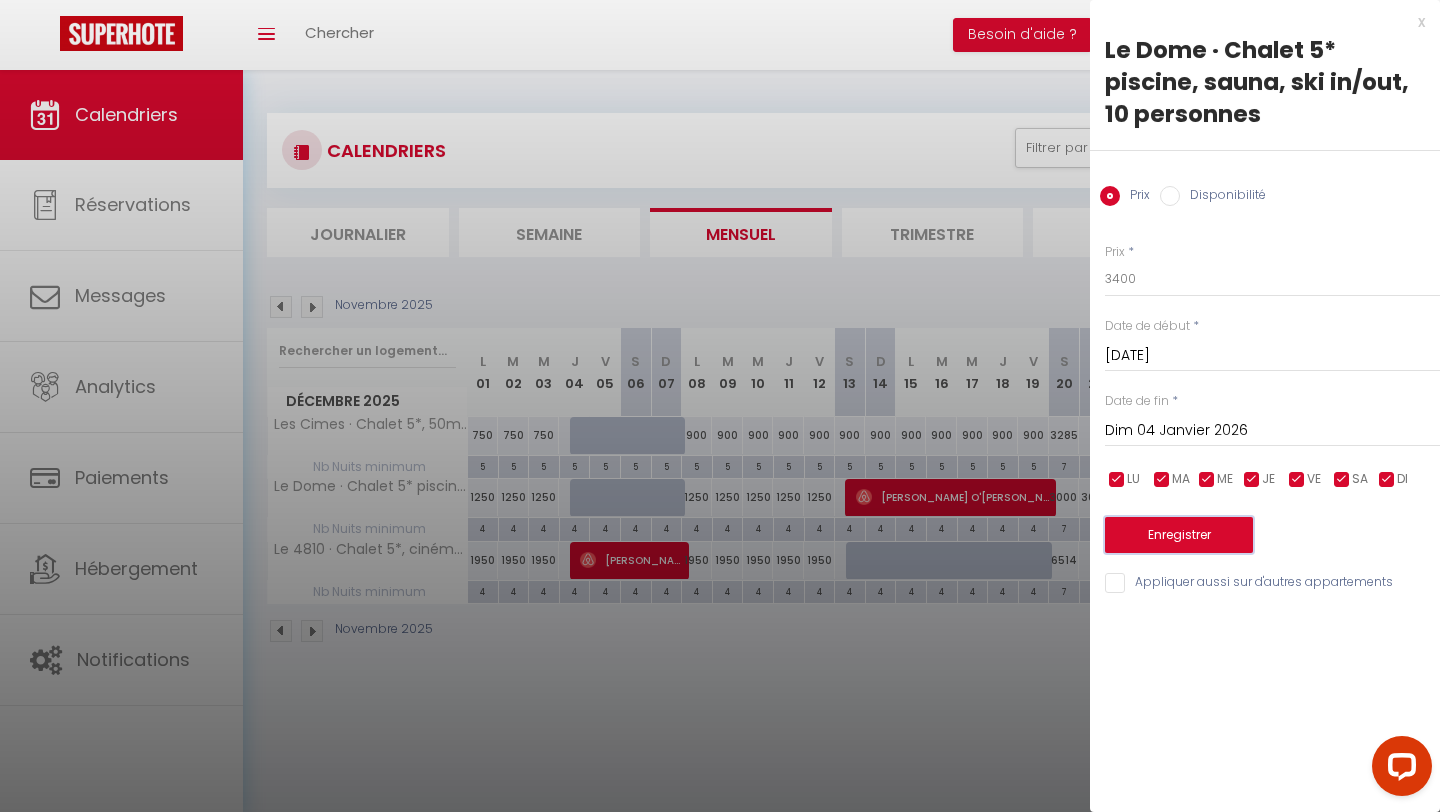 click on "Enregistrer" at bounding box center (1179, 535) 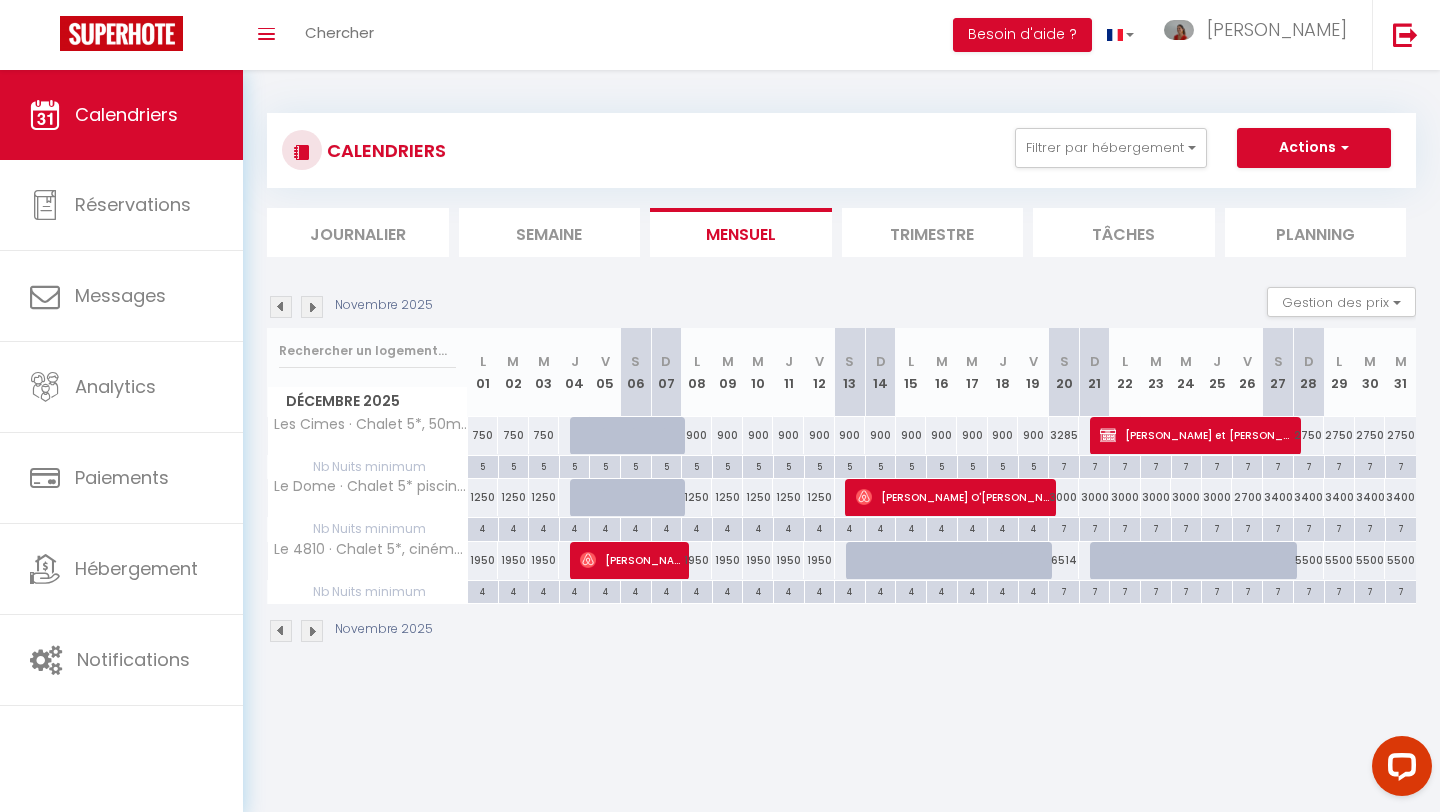 click on "3000" at bounding box center (1064, 497) 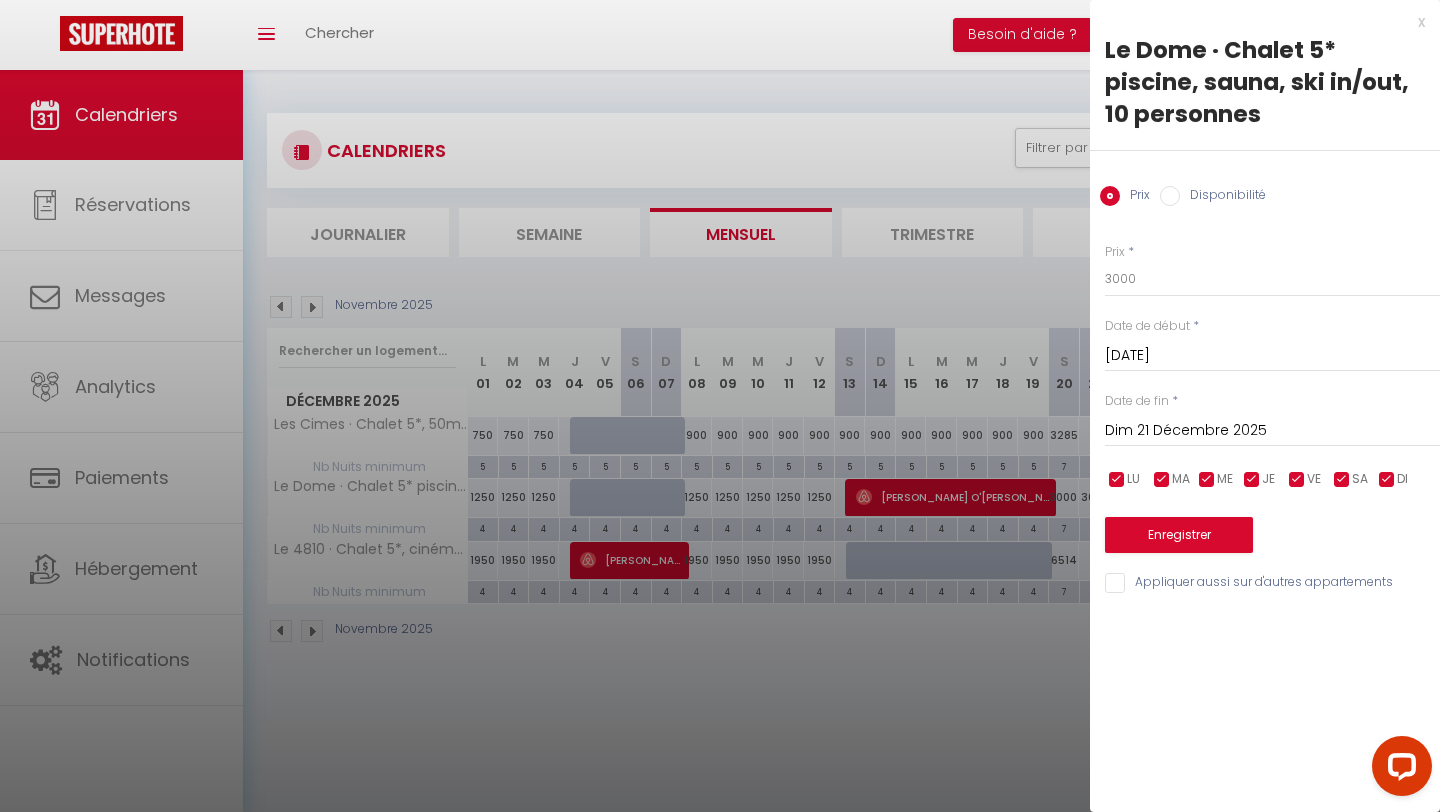 click on "Dim 21 Décembre 2025" at bounding box center (1272, 431) 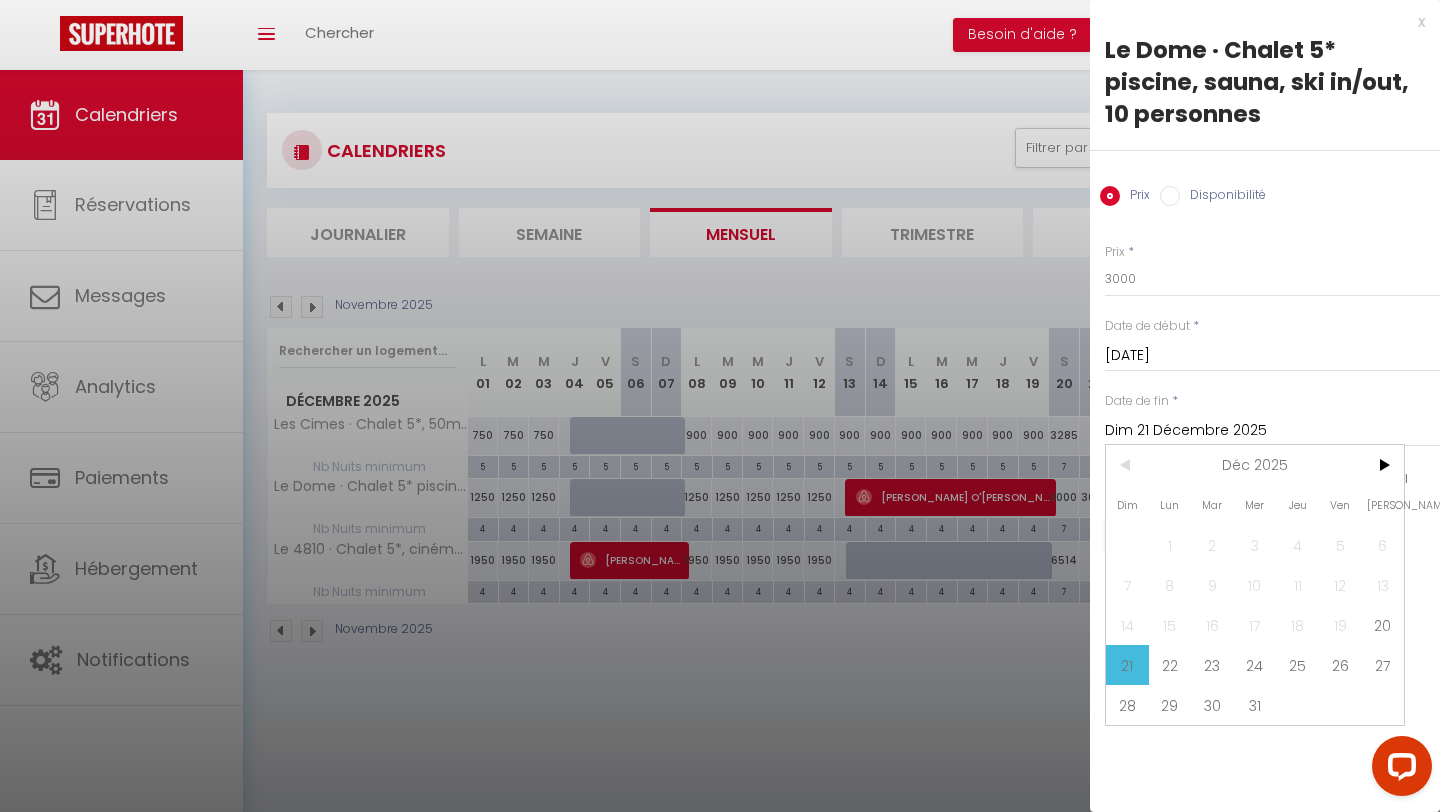 click on "27" at bounding box center [1382, 665] 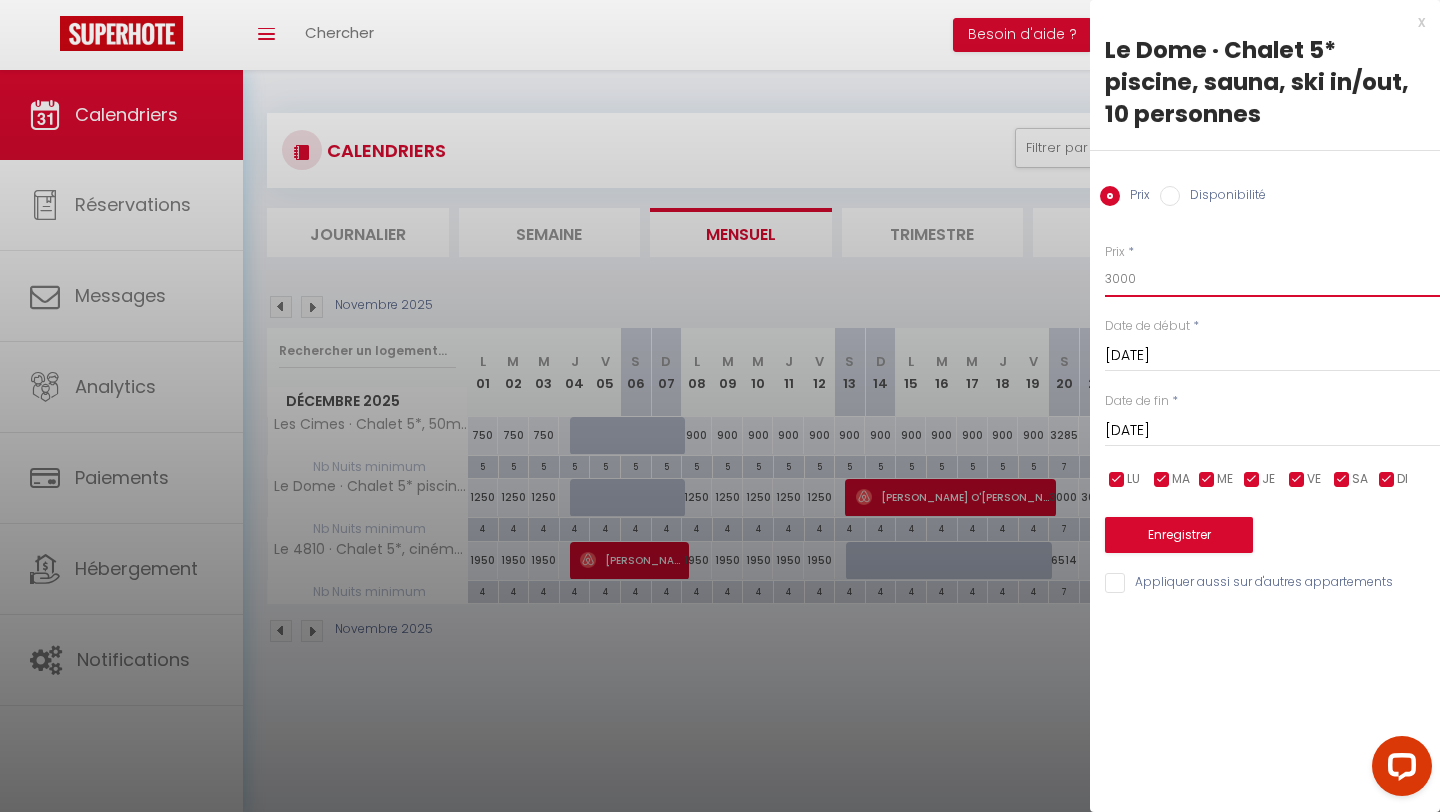 drag, startPoint x: 1140, startPoint y: 280, endPoint x: 1086, endPoint y: 281, distance: 54.00926 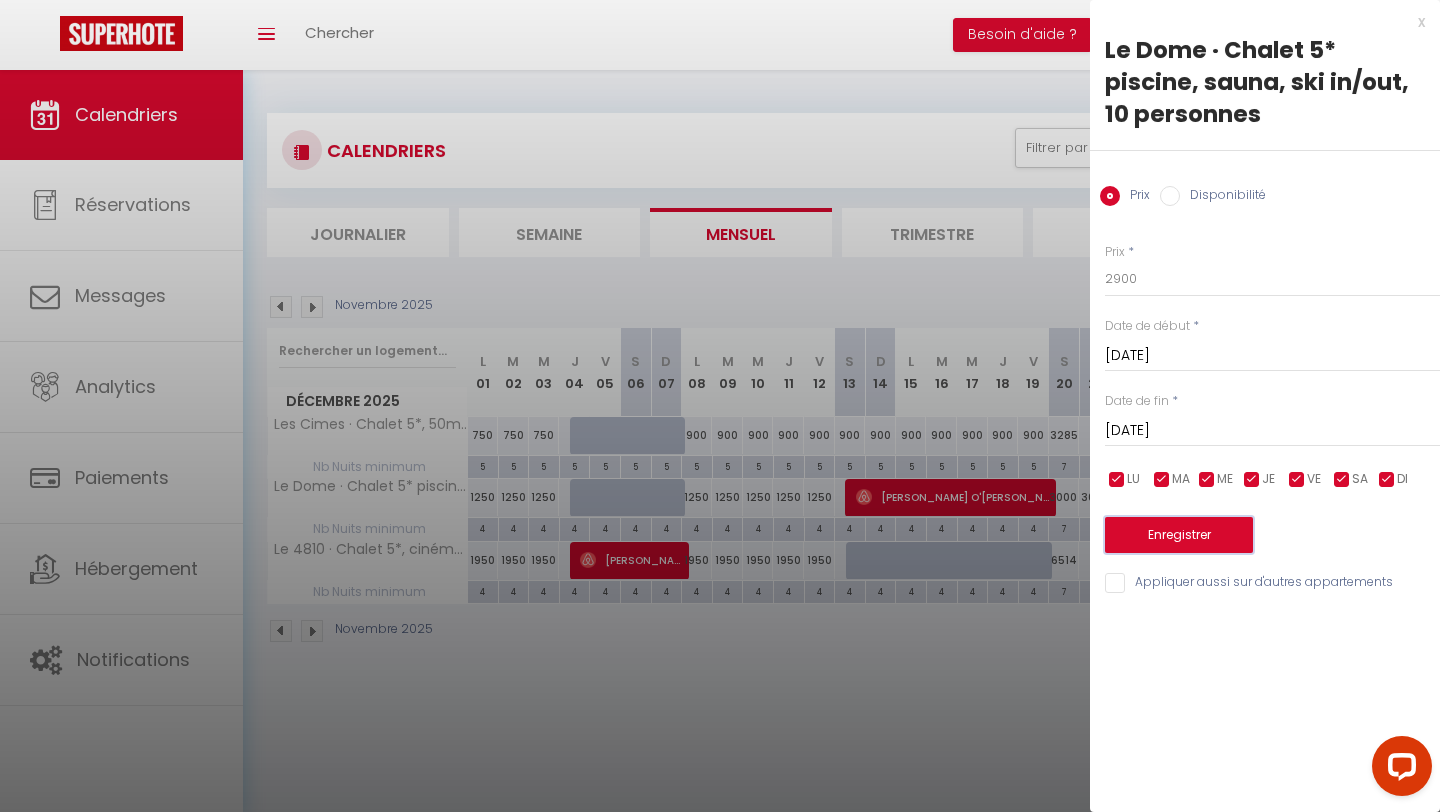 click on "Enregistrer" at bounding box center [1179, 535] 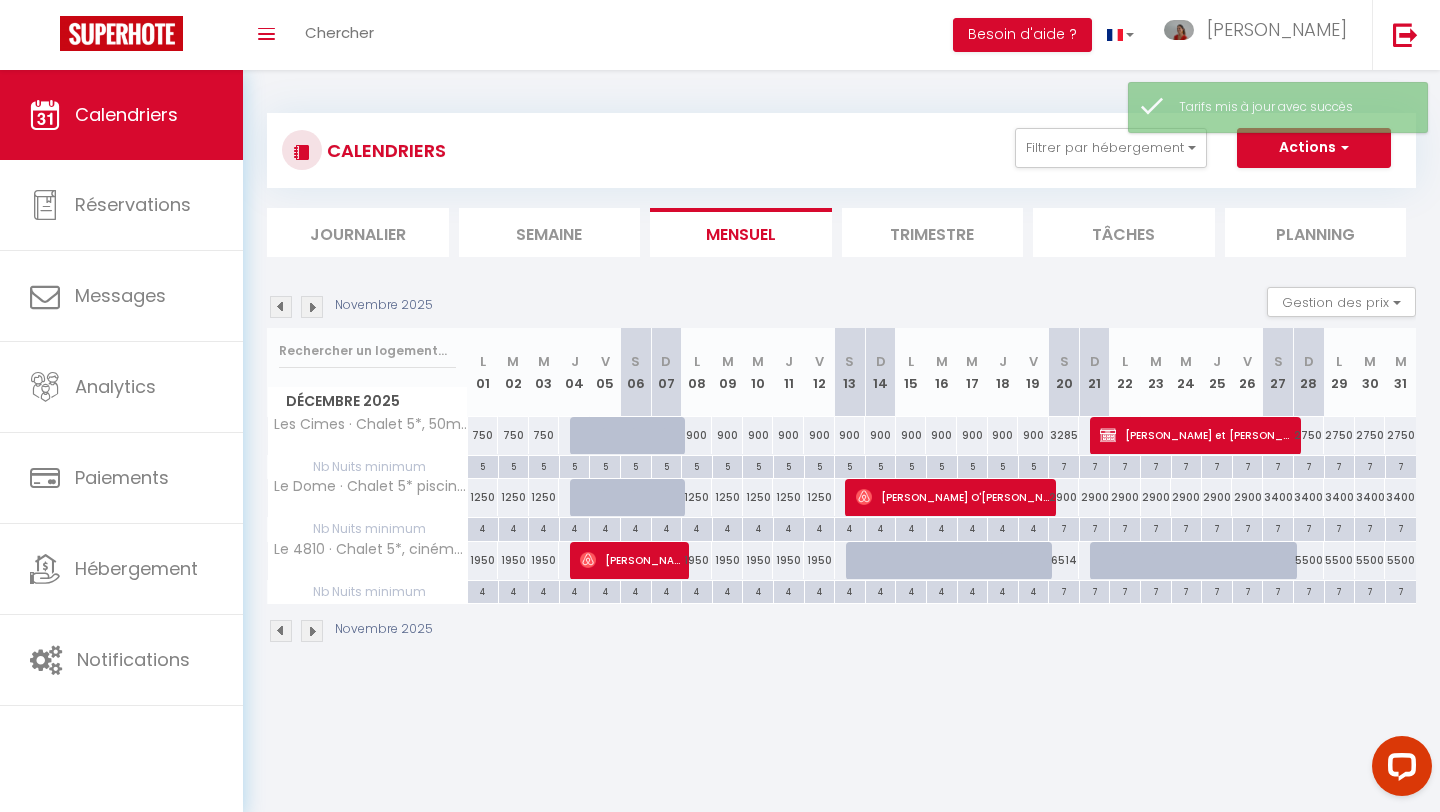 click on "3400" at bounding box center (1278, 497) 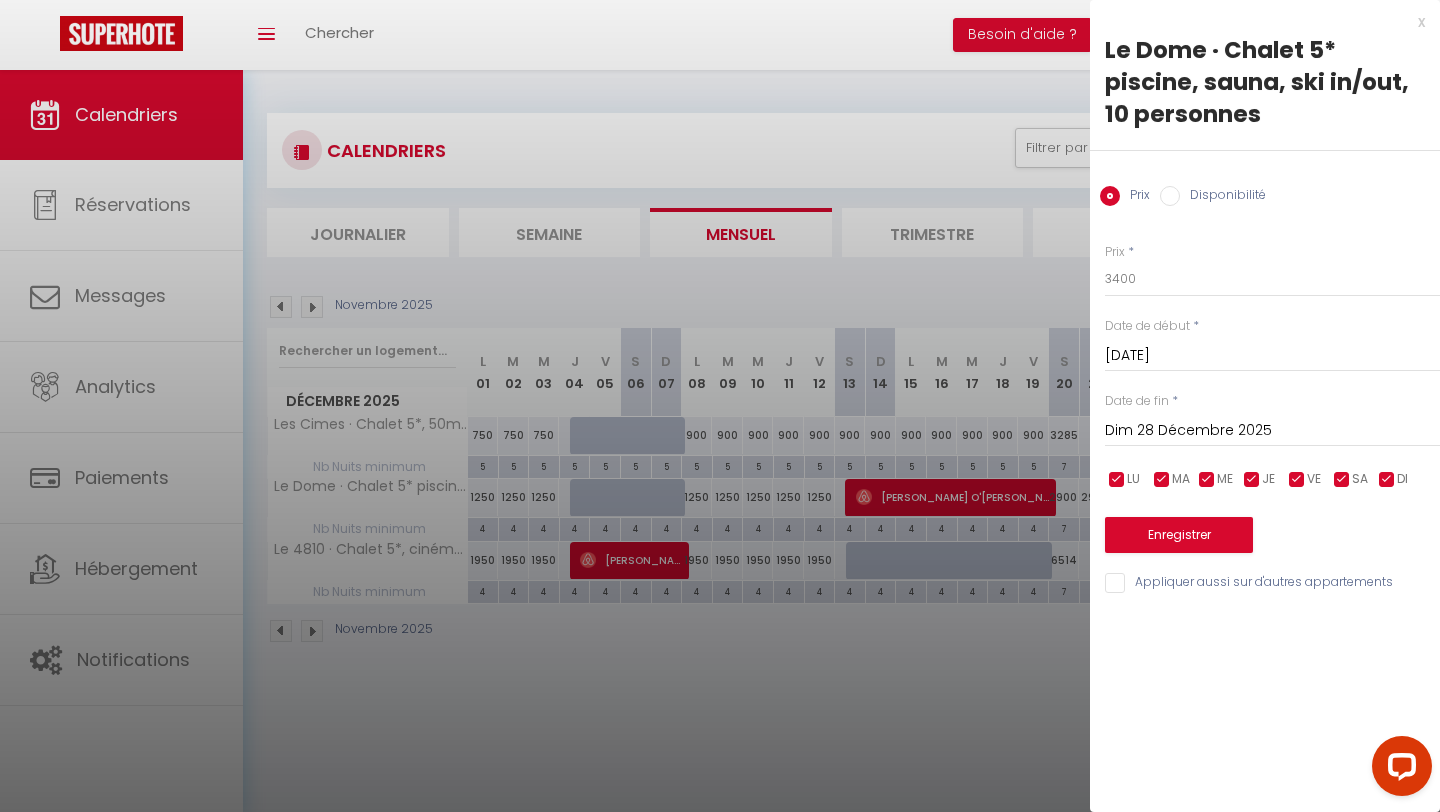 click on "Dim 28 Décembre 2025" at bounding box center [1272, 431] 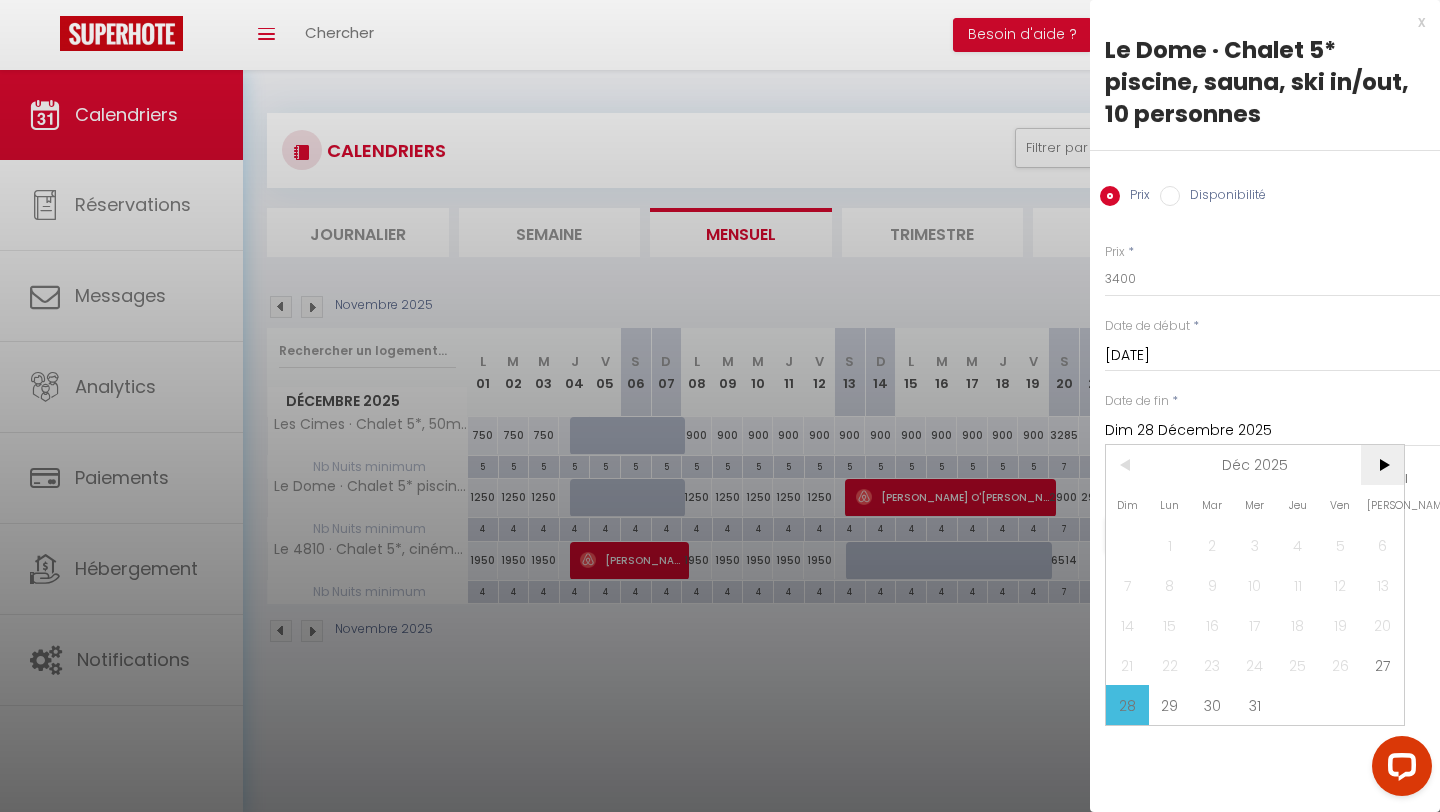 click on ">" at bounding box center (1382, 465) 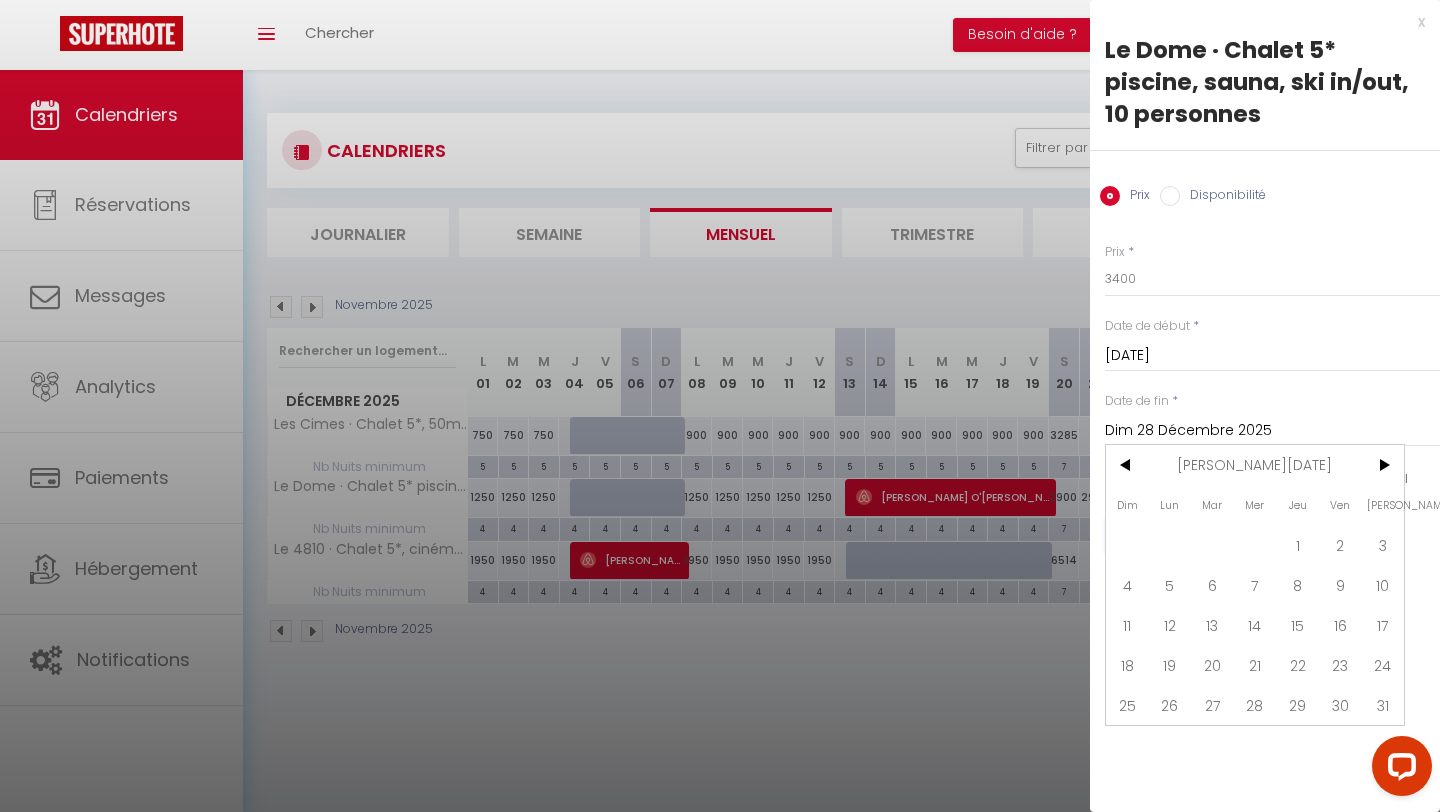 click on "4" at bounding box center [1127, 585] 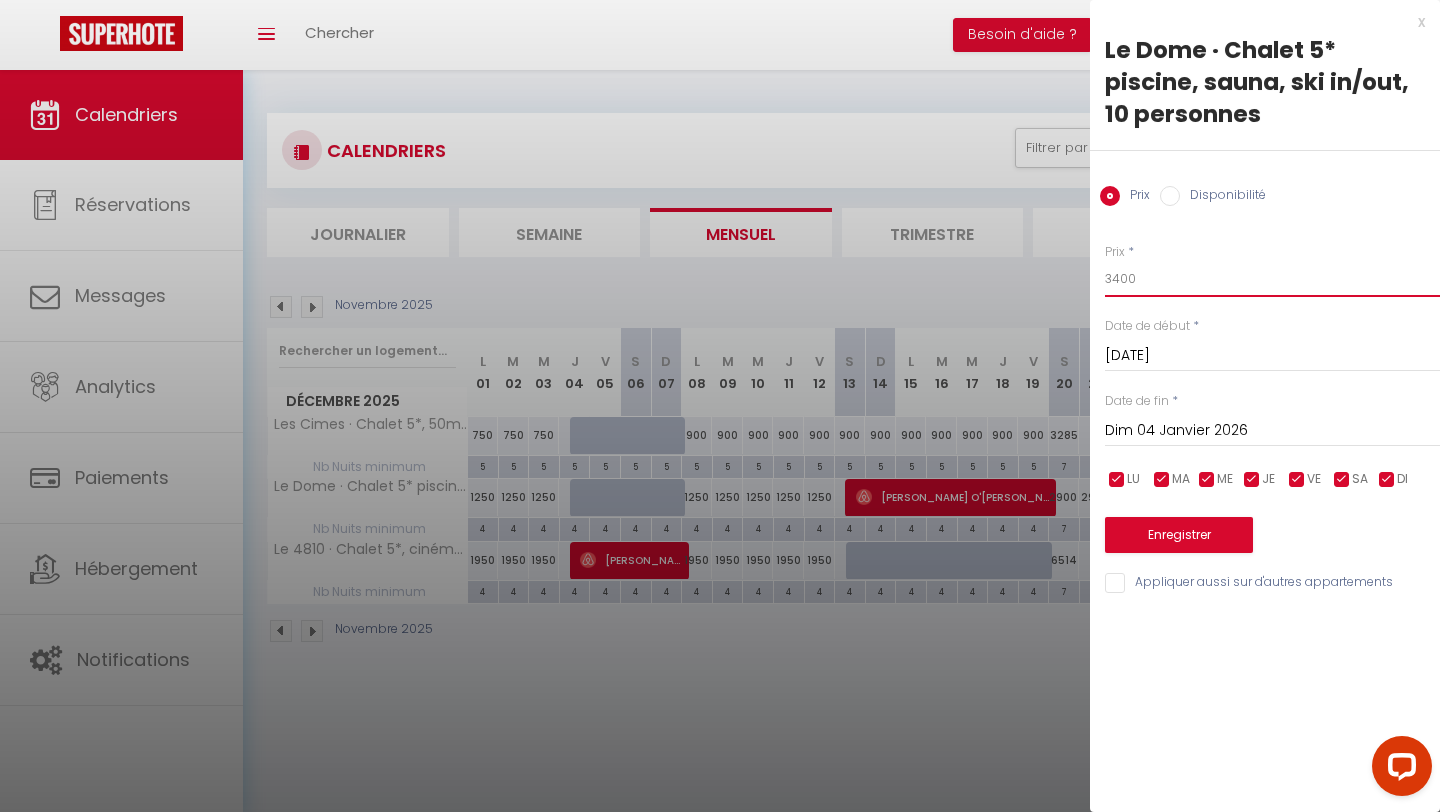 click on "Coaching SuperHote ce soir à 18h00, pour participer:  [URL][DOMAIN_NAME][SECURITY_DATA]   ×     Toggle navigation       Toggle Search     Toggle menubar     Chercher   BUTTON
Besoin d'aide ?
[PERSON_NAME]        Équipe     Résultat de la recherche   Aucun résultat     Calendriers     Réservations     Messages     Analytics      Paiements     Hébergement     Notifications                 Résultat de la recherche   Id   Appart   Voyageur    Checkin   Checkout   Nuits   Pers.   Plateforme   Statut     Résultat de la recherche   Aucun résultat           CALENDRIERS
Filtrer par hébergement
[GEOGRAPHIC_DATA]       Studio [GEOGRAPHIC_DATA]     Fleur de coton     [GEOGRAPHIC_DATA]     [GEOGRAPHIC_DATA]     [GEOGRAPHIC_DATA][PERSON_NAME]     [GEOGRAPHIC_DATA] bwa an nou     [GEOGRAPHIC_DATA]       Chez [GEOGRAPHIC_DATA] · Chalet 5*, 50m des pistes, cinéma, 10 pers        Effacer" at bounding box center (720, 476) 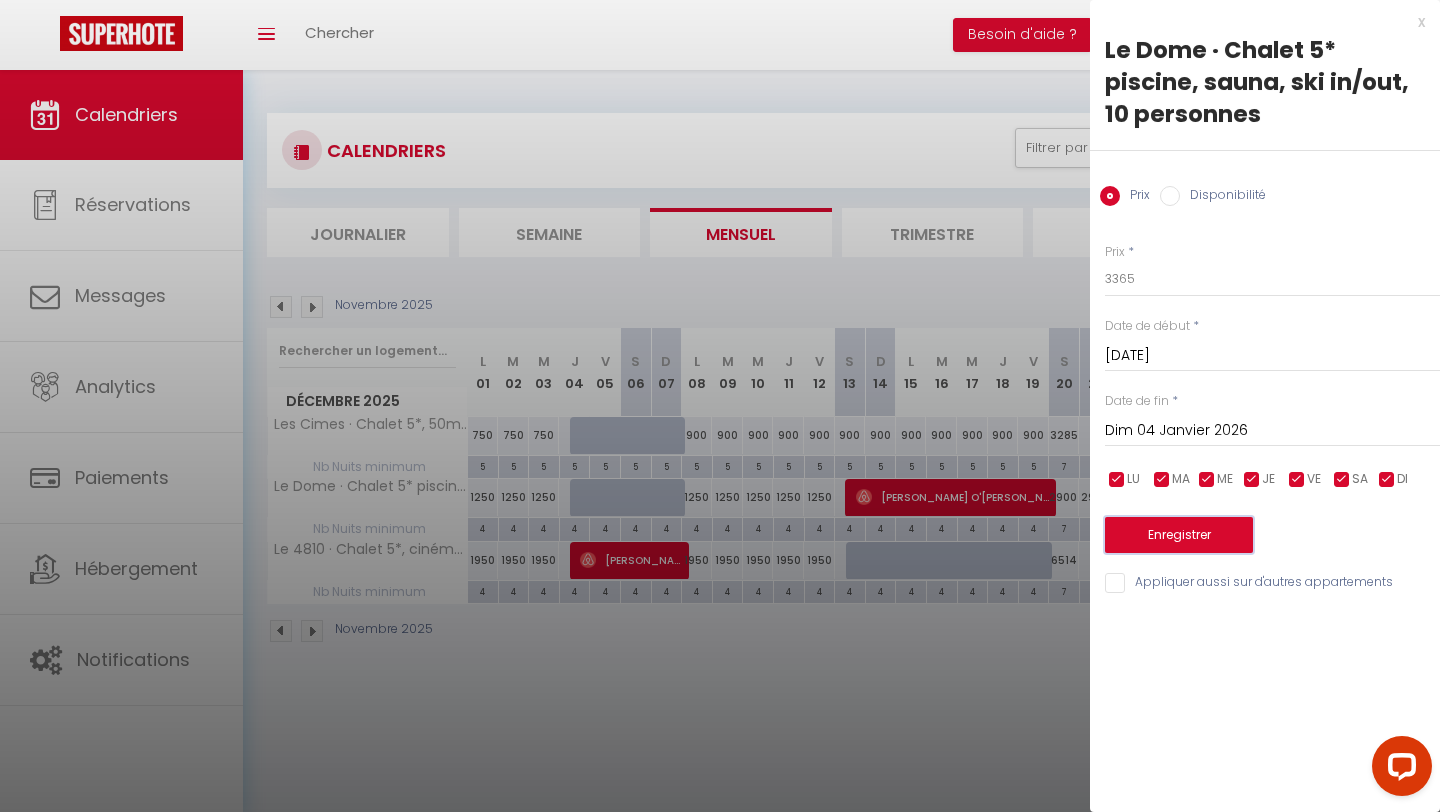 click on "Enregistrer" at bounding box center [1179, 535] 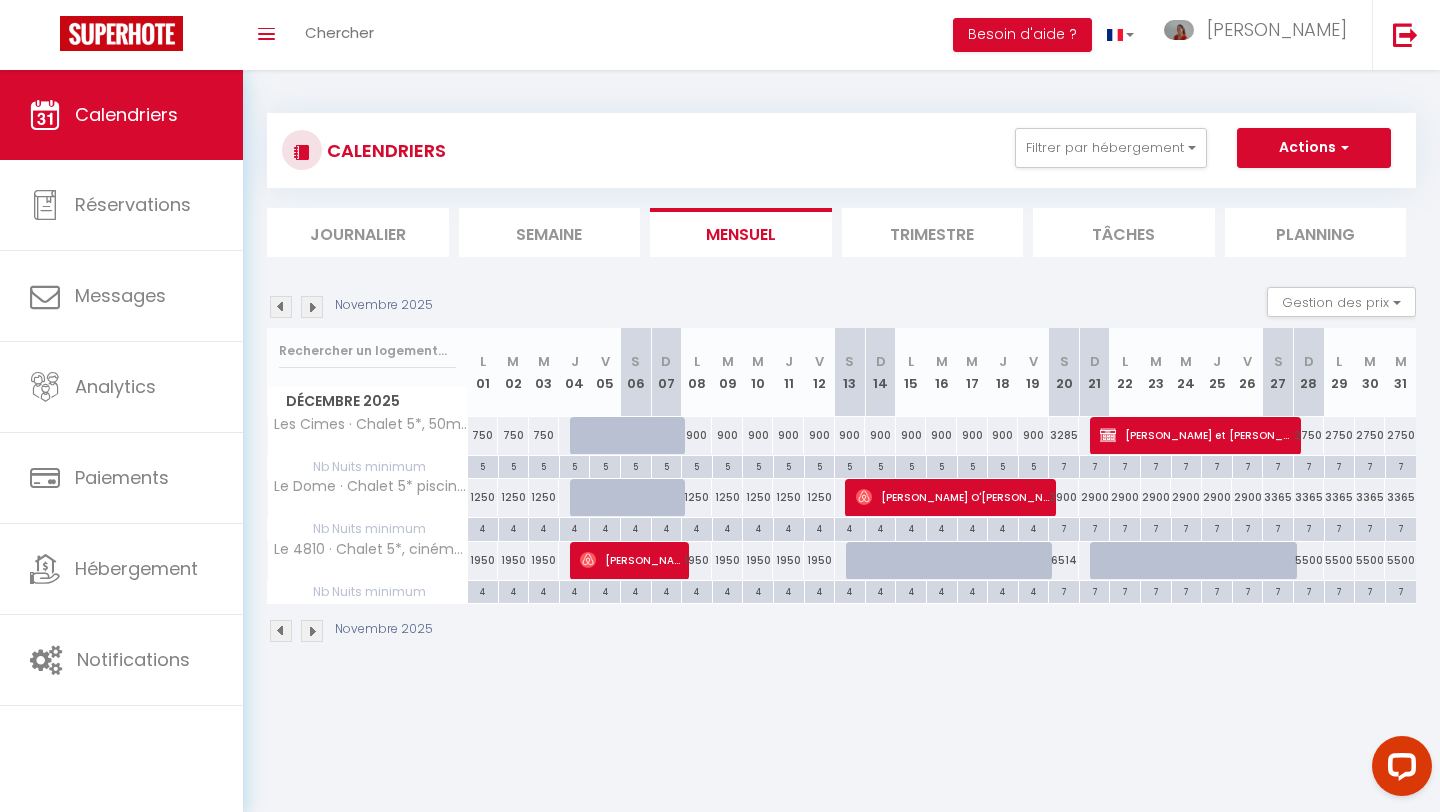 click on "2750" at bounding box center (1309, 435) 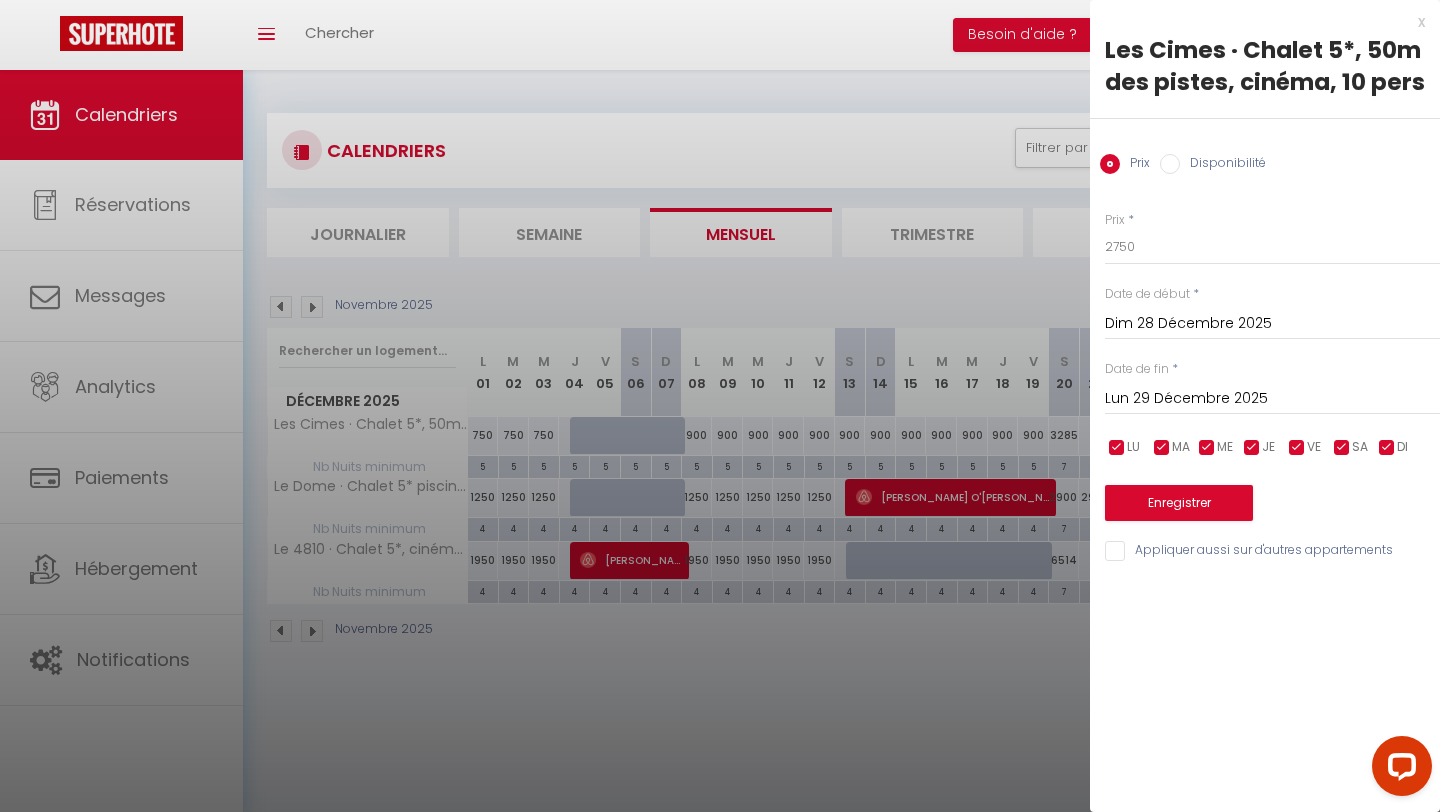 click on "Lun 29 Décembre 2025" at bounding box center [1272, 399] 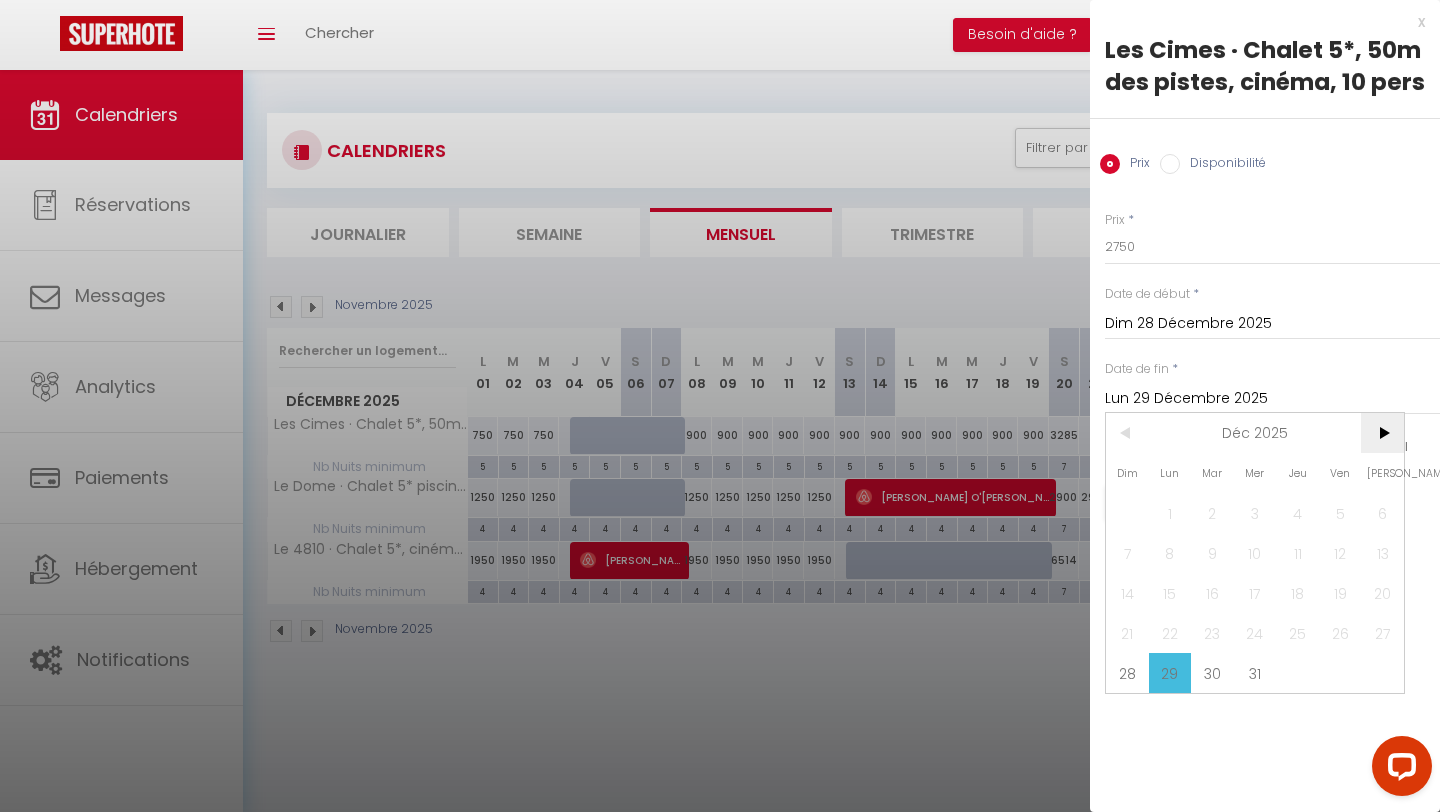click on ">" at bounding box center [1382, 433] 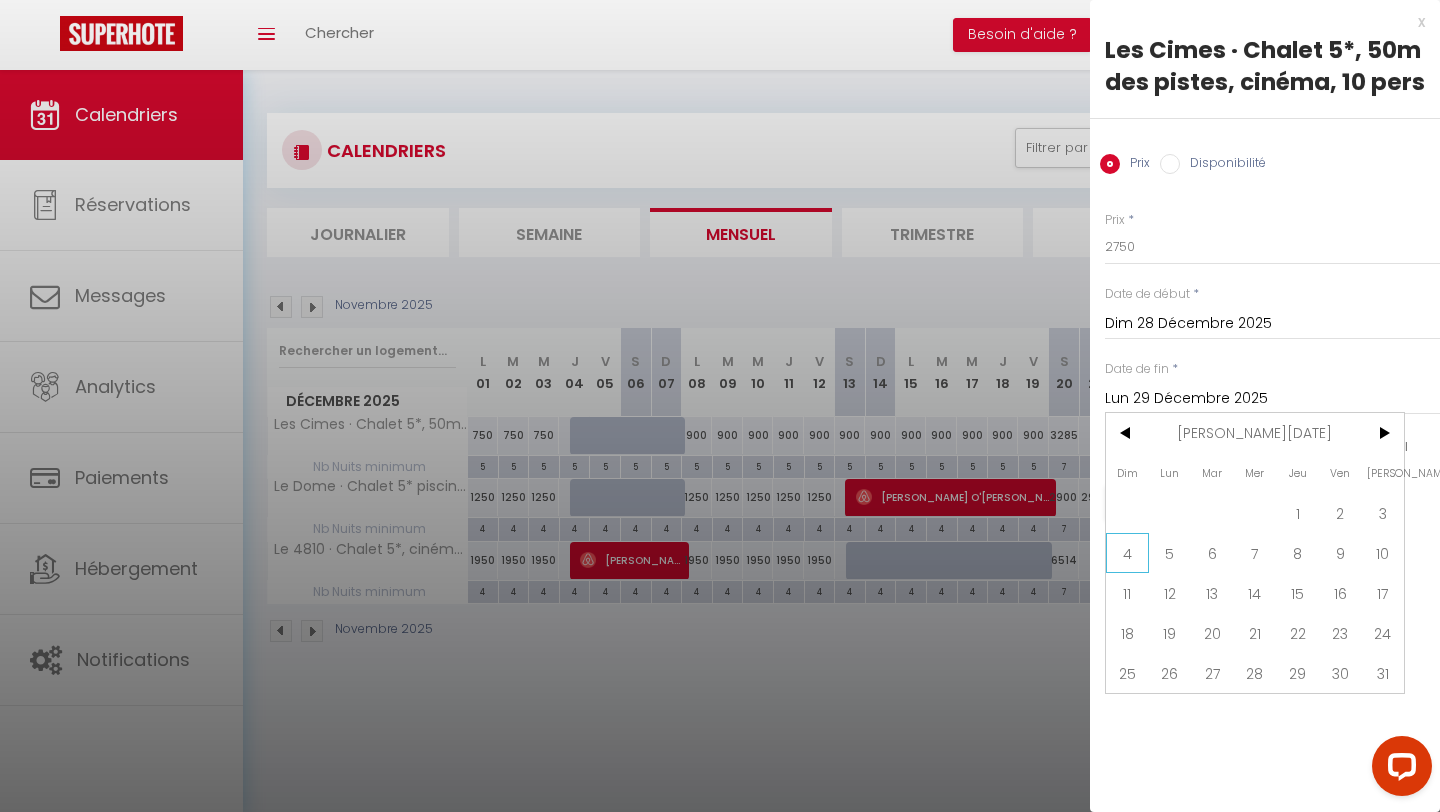 click on "4" at bounding box center [1127, 553] 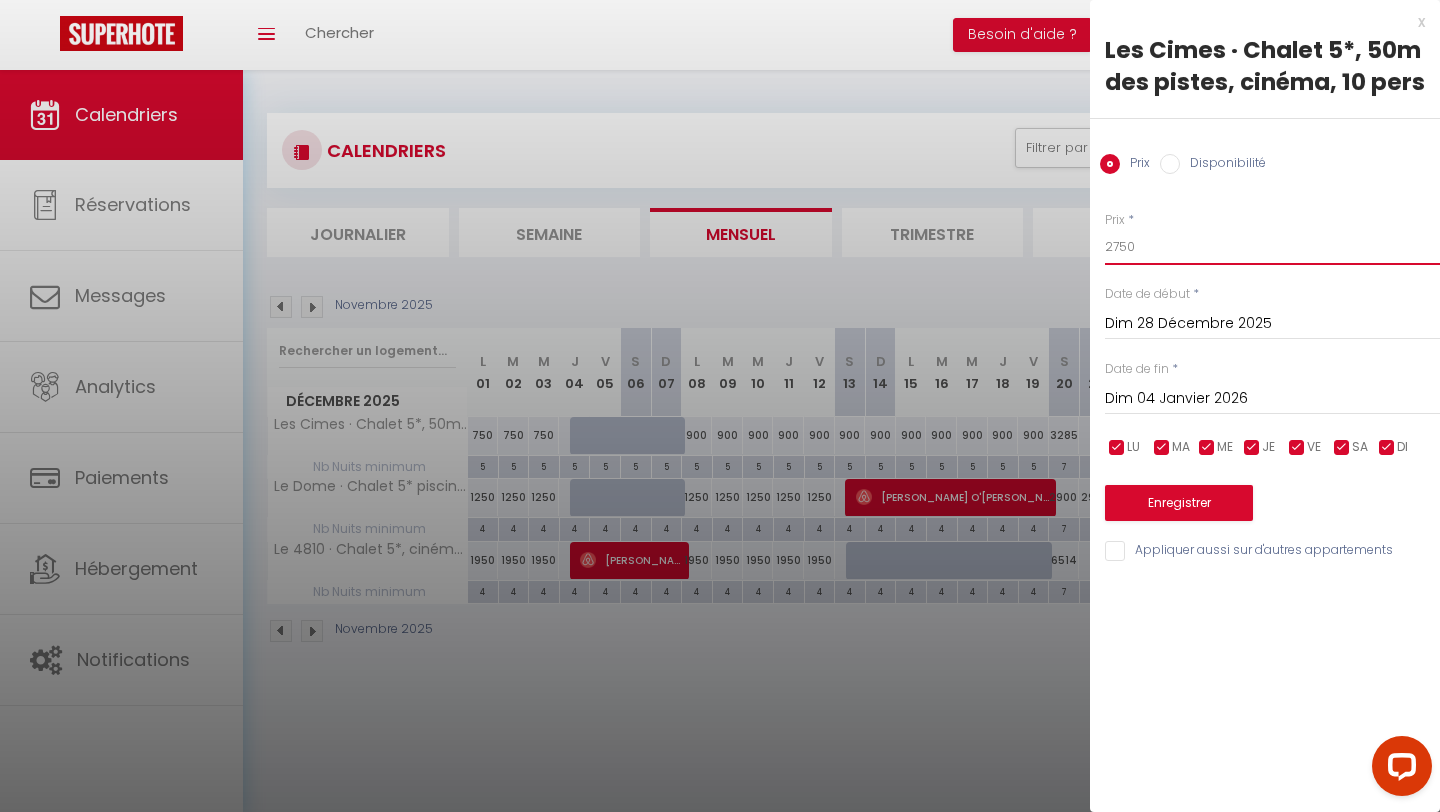 click on "Prix
*   2750
Statut
*
Disponible
Indisponible
Date de début
*     [DATE]         <   [DATE]   >   Dim Lun Mar Mer Jeu Ven Sam   1 2 3 4 5 6 7 8 9 10 11 12 13 14 15 16 17 18 19 20 21 22 23 24 25 26 27 28 29 30 31     <   2025   >   [PERSON_NAME] Mars Avril Mai Juin Juillet Août Septembre Octobre Novembre Décembre     <   [DATE] - [DATE]   >   2020 2021 2022 2023 2024 2025 2026 2027 2028 2029
Date de fin
*     [DATE]         <   [PERSON_NAME][DATE]   >   Dim Lun Mar Mer Jeu Ven Sam   1 2 3 4 5 6 7 8 9 10 11 12 13 14 15 16 17 18 19 20 21 22 23 24 25 26 27 28 29 30 31     <   2026   >   [PERSON_NAME] Mars Avril Mai Juin Juillet Août Septembre Octobre Novembre Décembre     <   [DATE] - [DATE]   >   2020" at bounding box center (1265, 375) 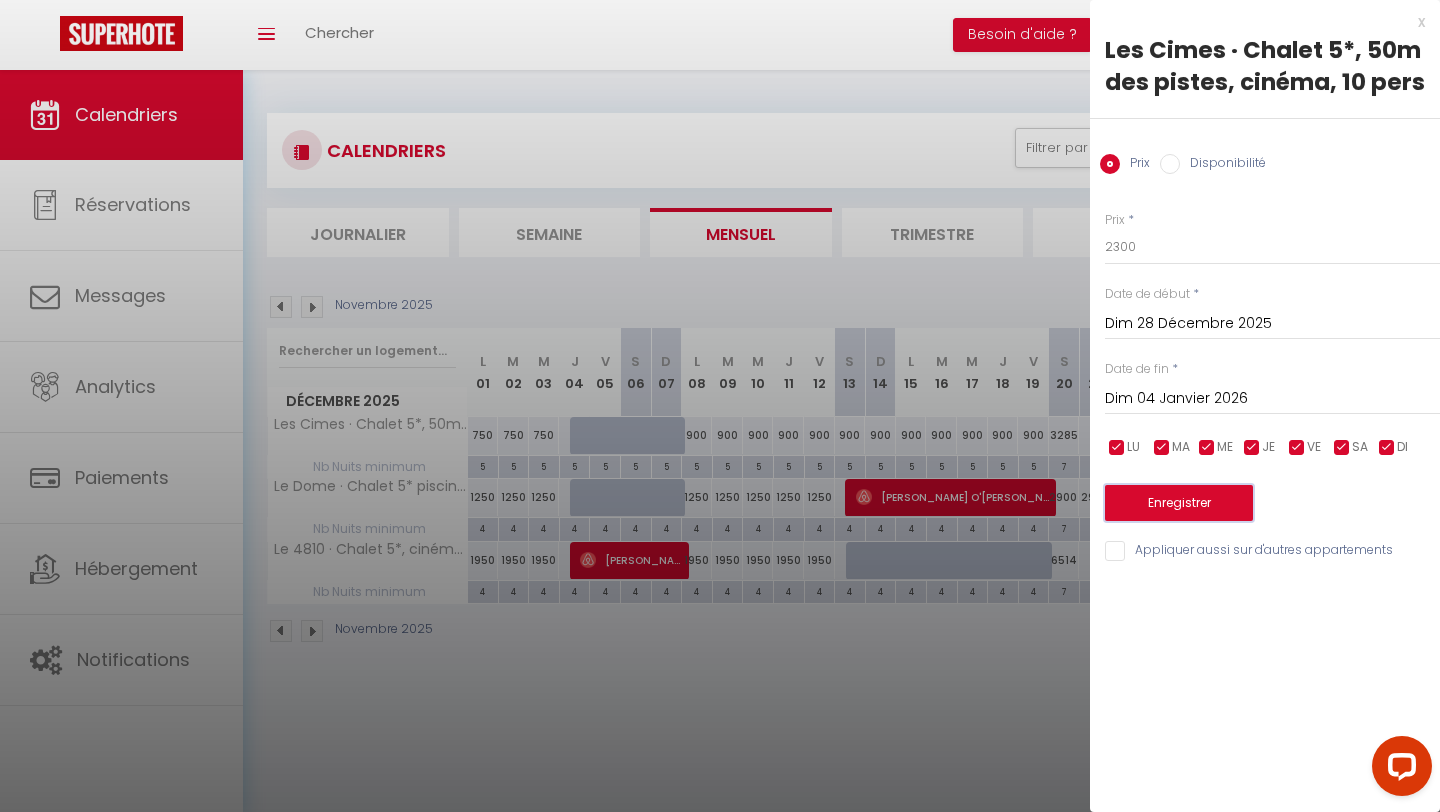 click on "Enregistrer" at bounding box center [1179, 503] 